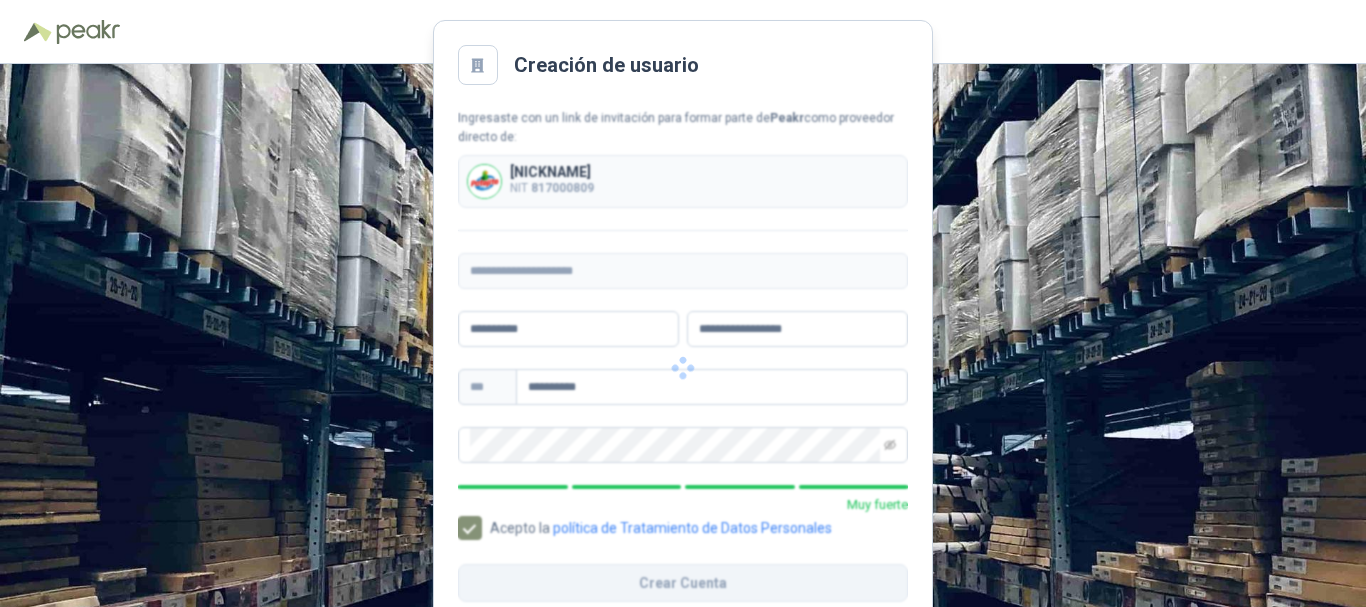 scroll, scrollTop: 0, scrollLeft: 0, axis: both 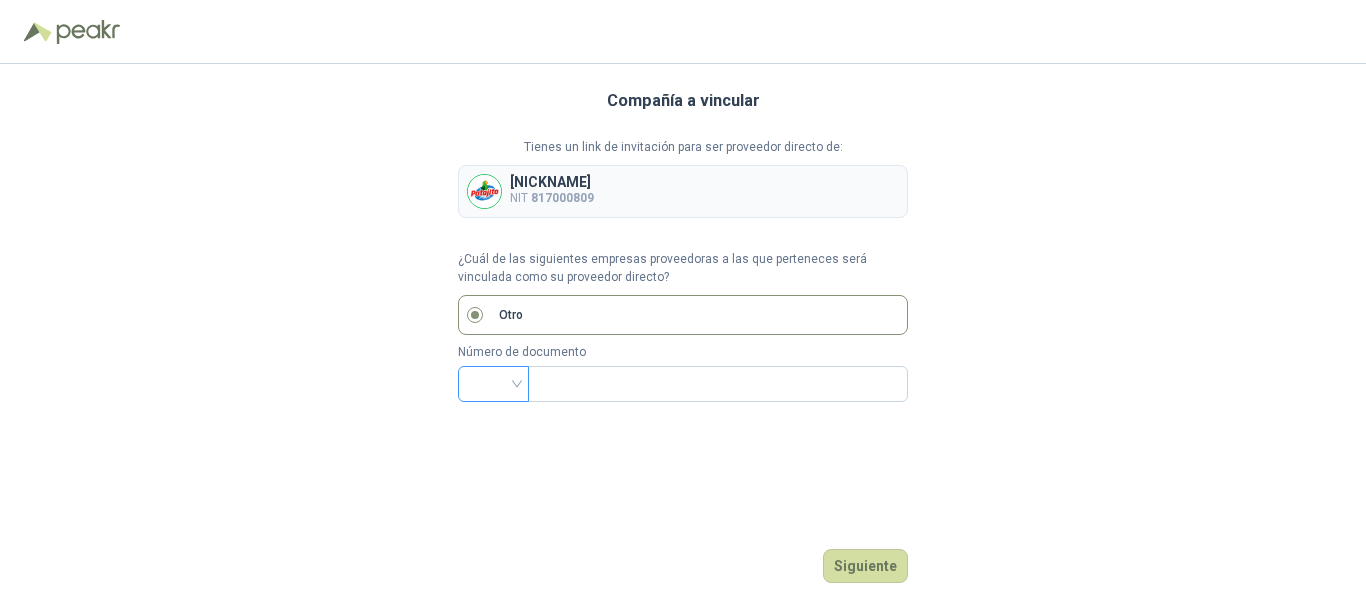 click at bounding box center [493, 384] 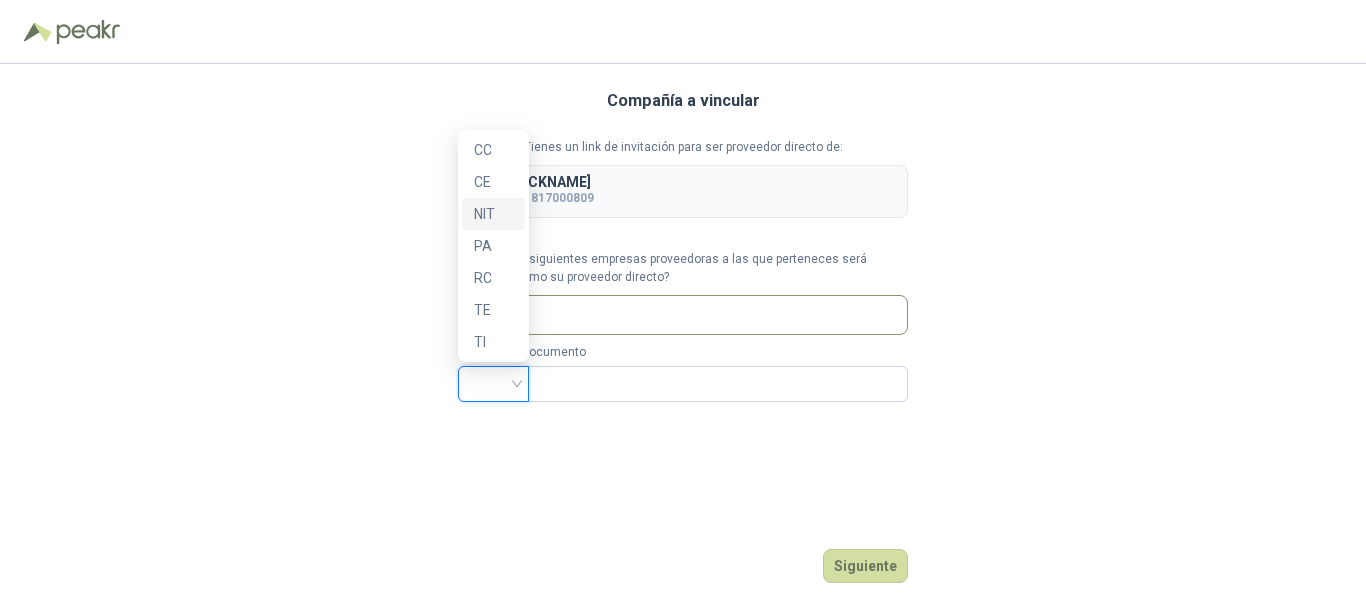 click on "NIT" at bounding box center [493, 214] 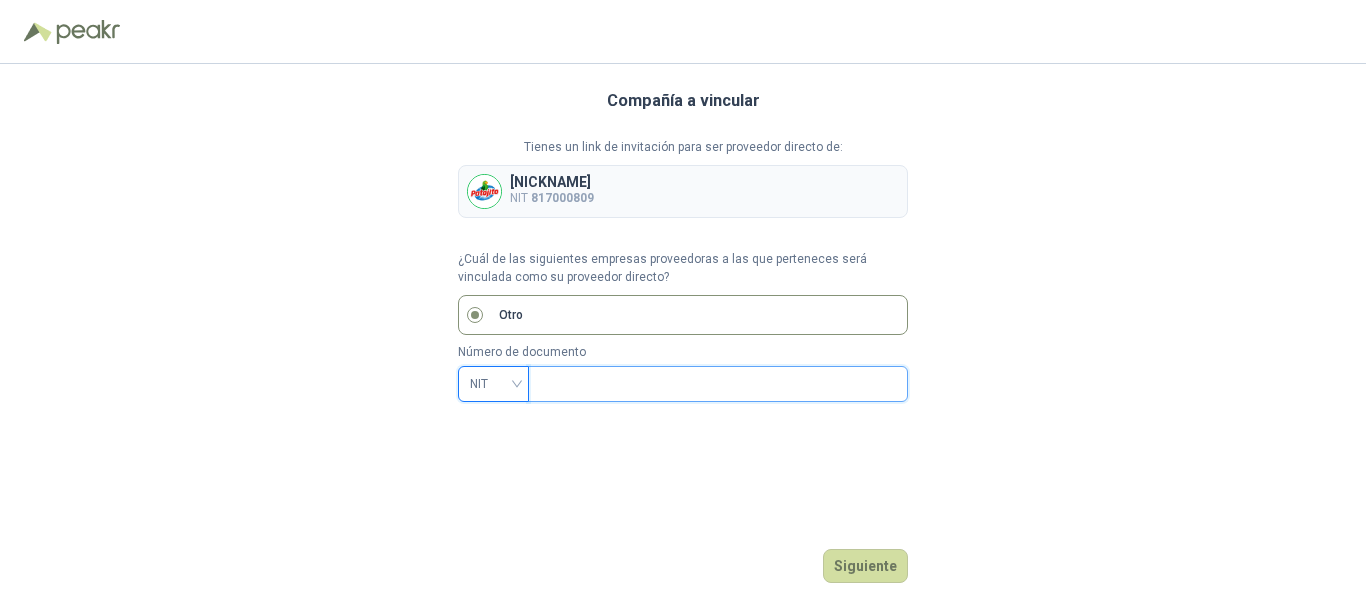 click at bounding box center (716, 384) 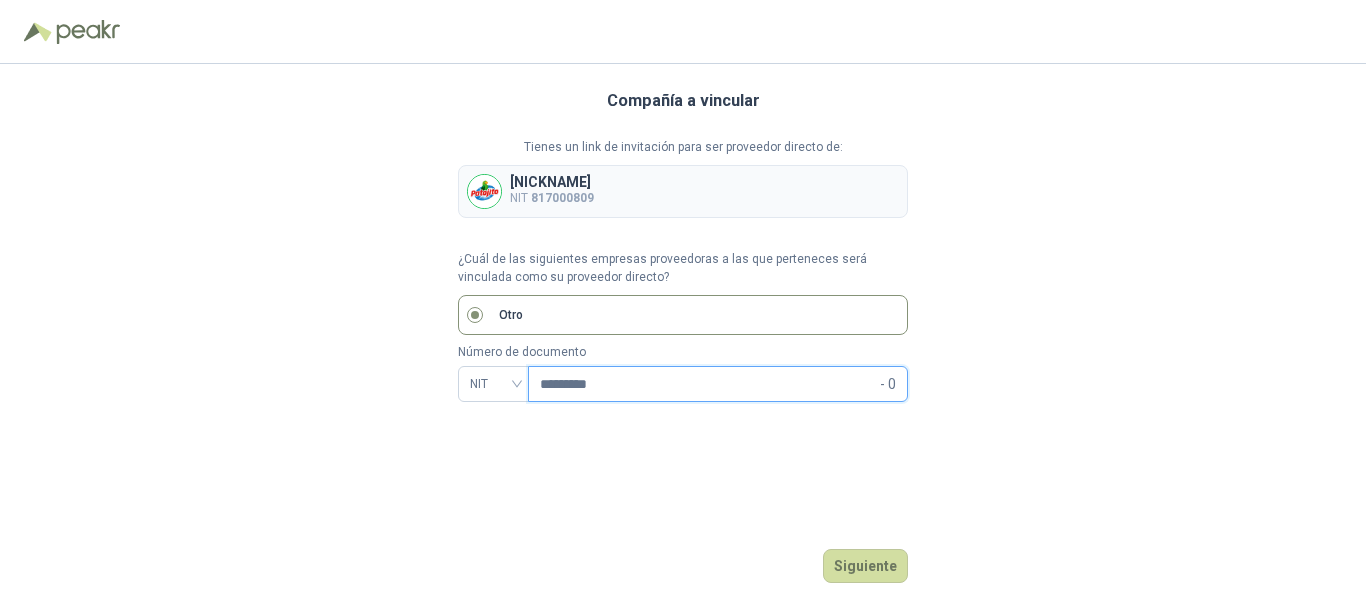 type on "*********" 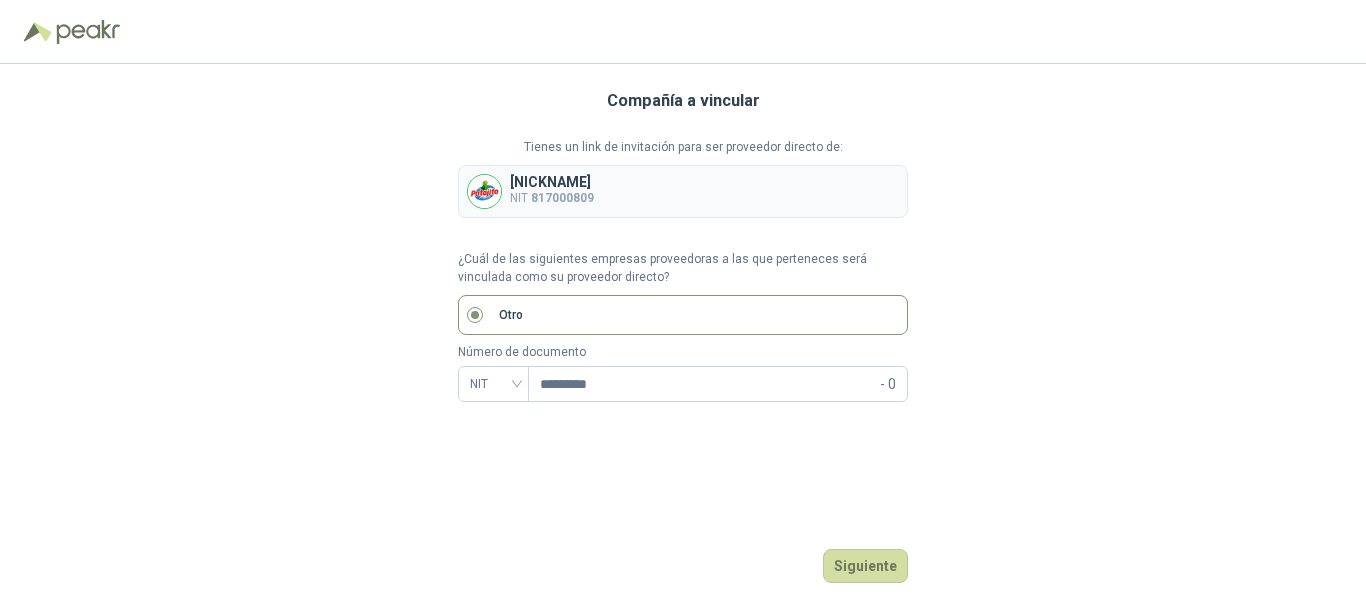 click on "Compañía a vincular Tienes un link de invitación para ser proveedor directo de: [NICKNAME] NIT   [NUMBER] ¿Cuál de las siguientes empresas proveedoras a las que perteneces será vinculada como su proveedor directo? Otro Número de documento NIT ********* - 0 Siguiente" at bounding box center [683, 335] 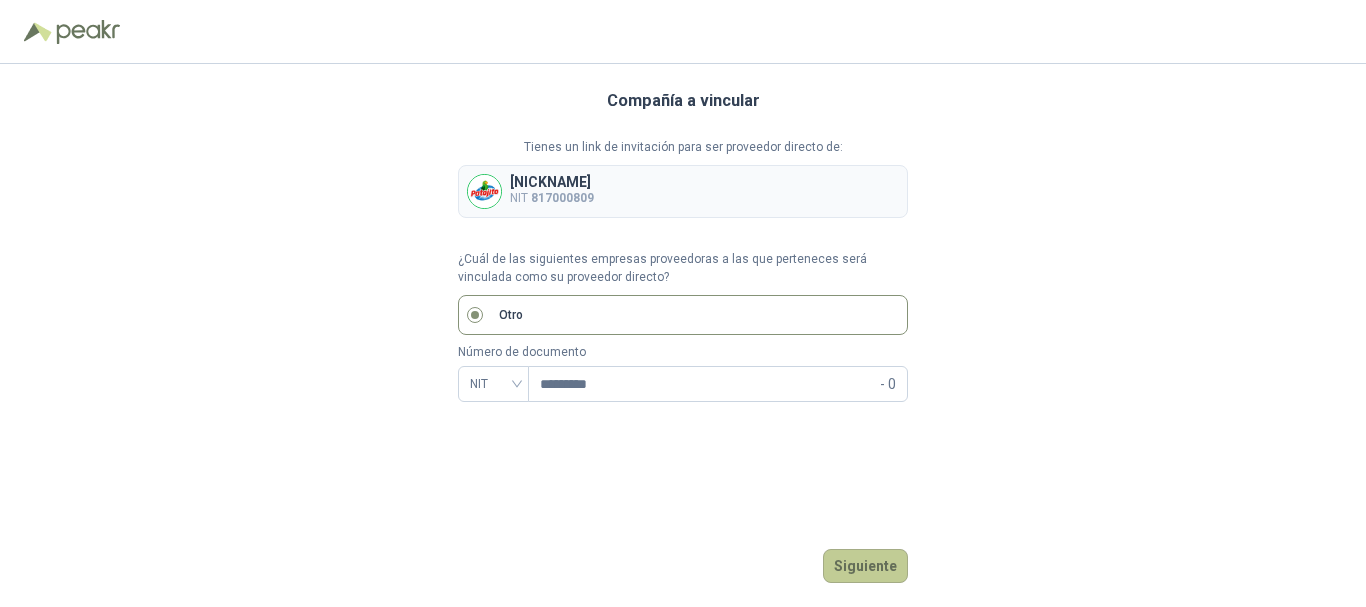 click on "Siguiente" at bounding box center (865, 566) 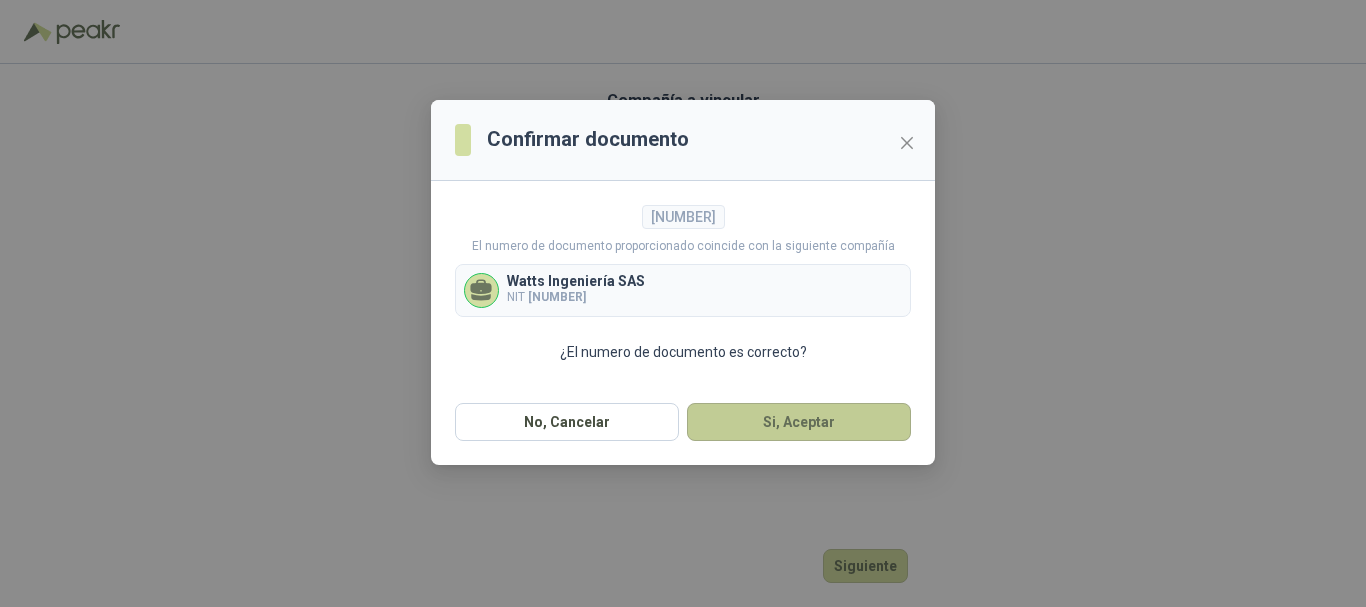 click on "Si, Aceptar" at bounding box center (799, 422) 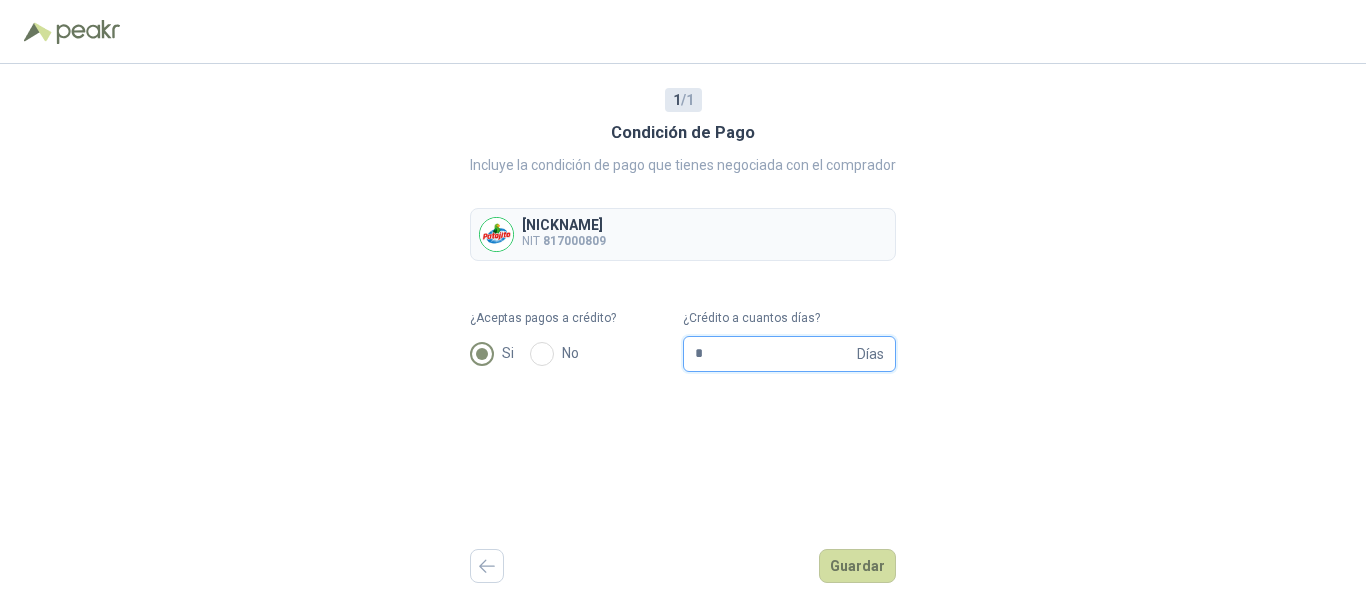 click on "*" at bounding box center (774, 354) 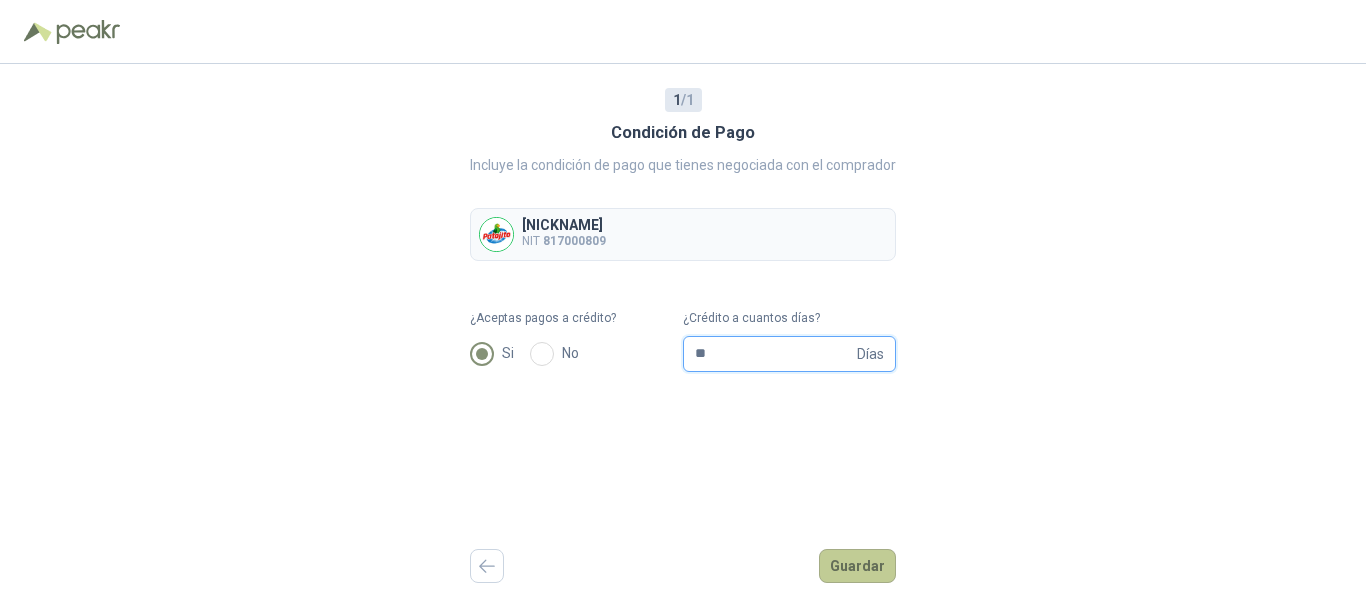 type on "**" 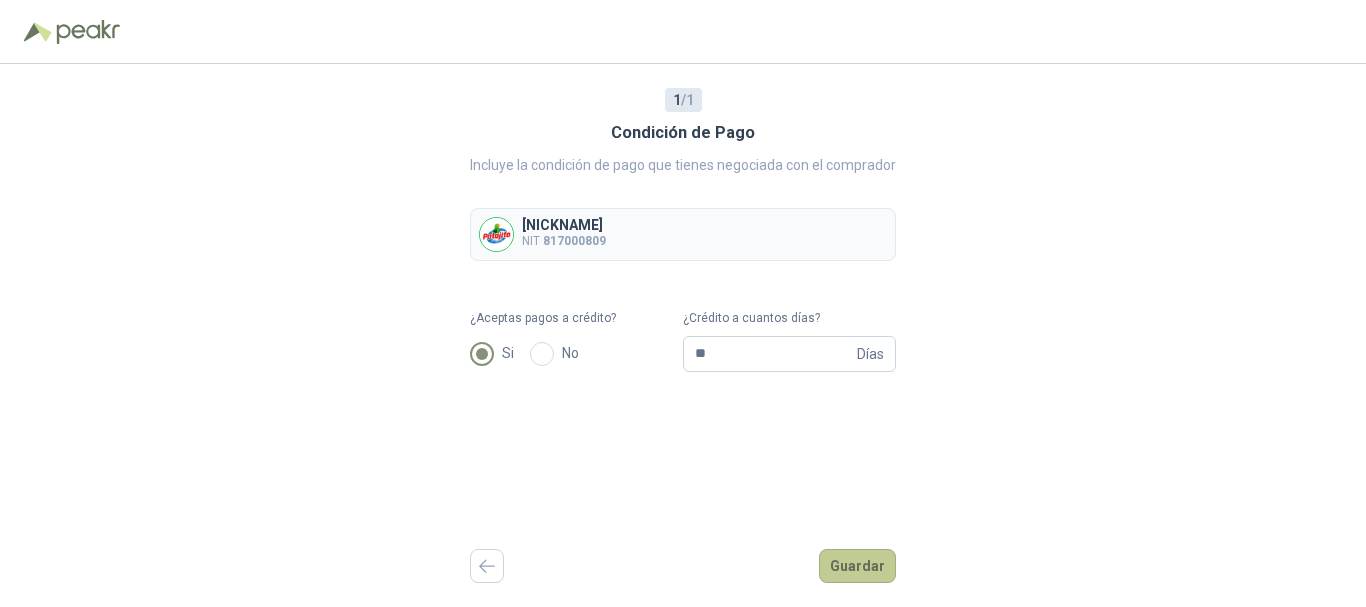 click on "Guardar" at bounding box center [857, 566] 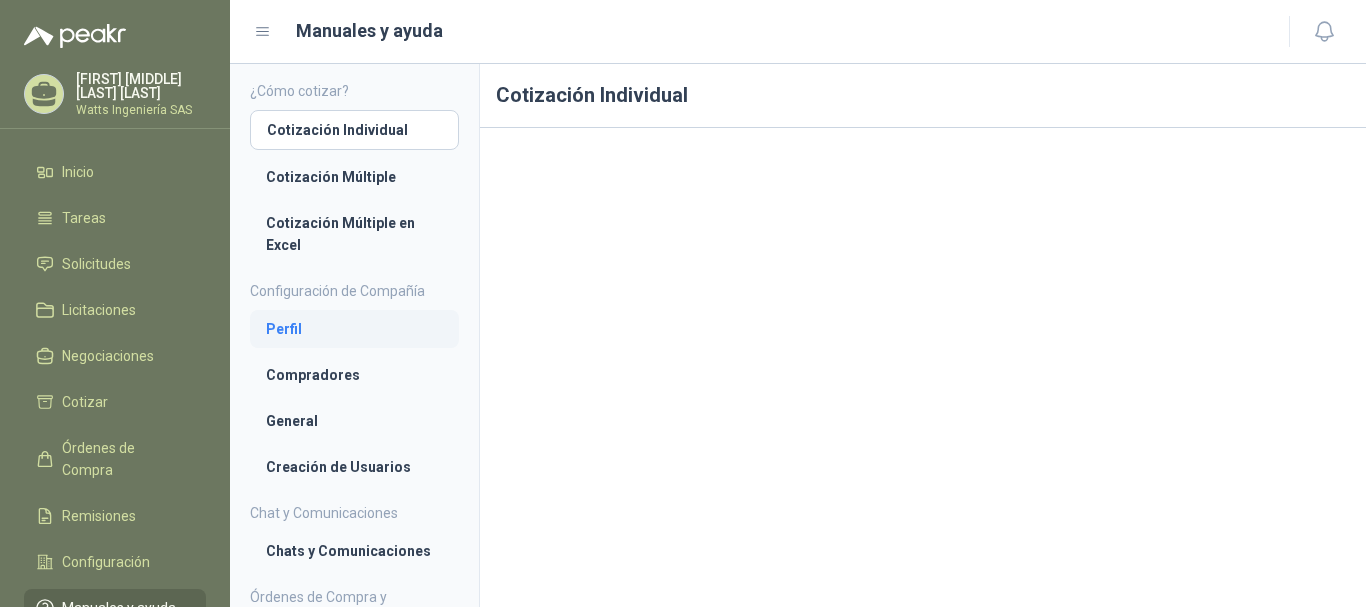 click on "Perfil" at bounding box center (354, 329) 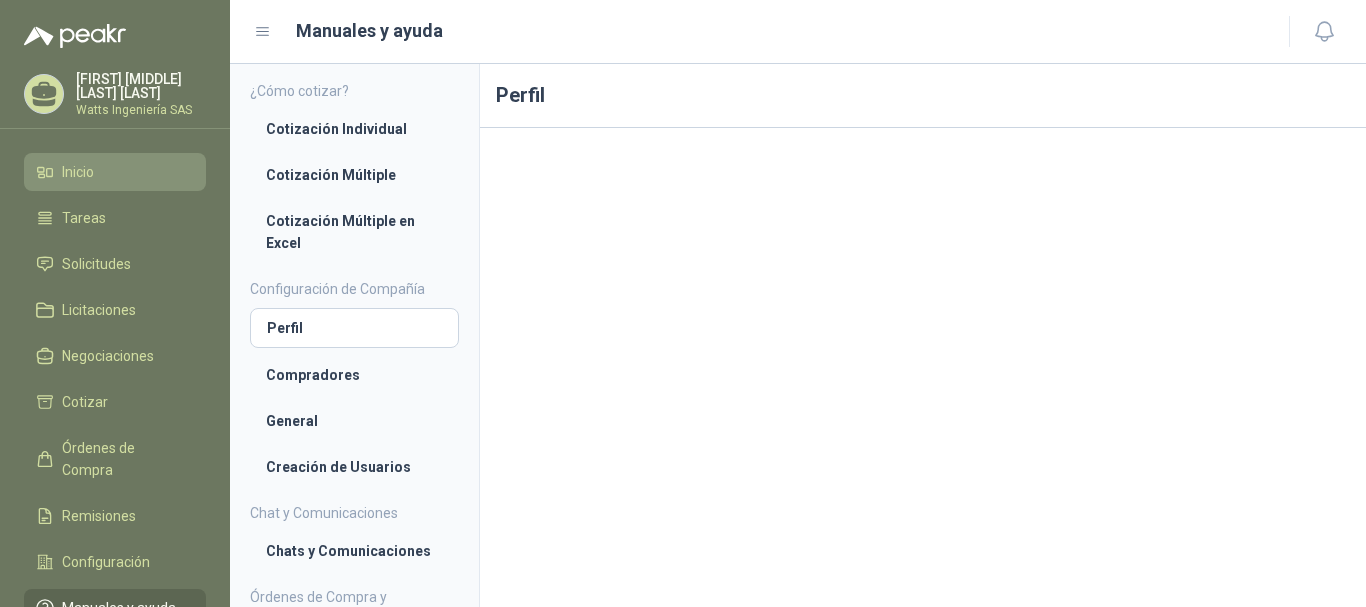 click on "Inicio" at bounding box center (115, 172) 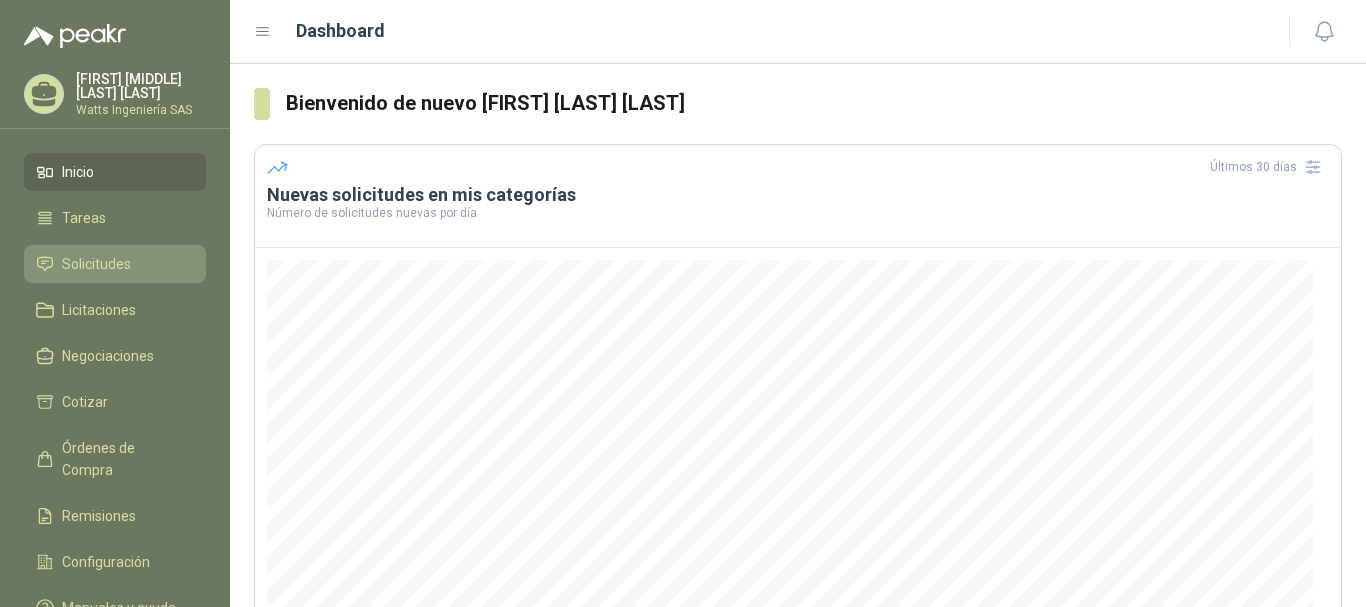 click on "Solicitudes" at bounding box center [96, 264] 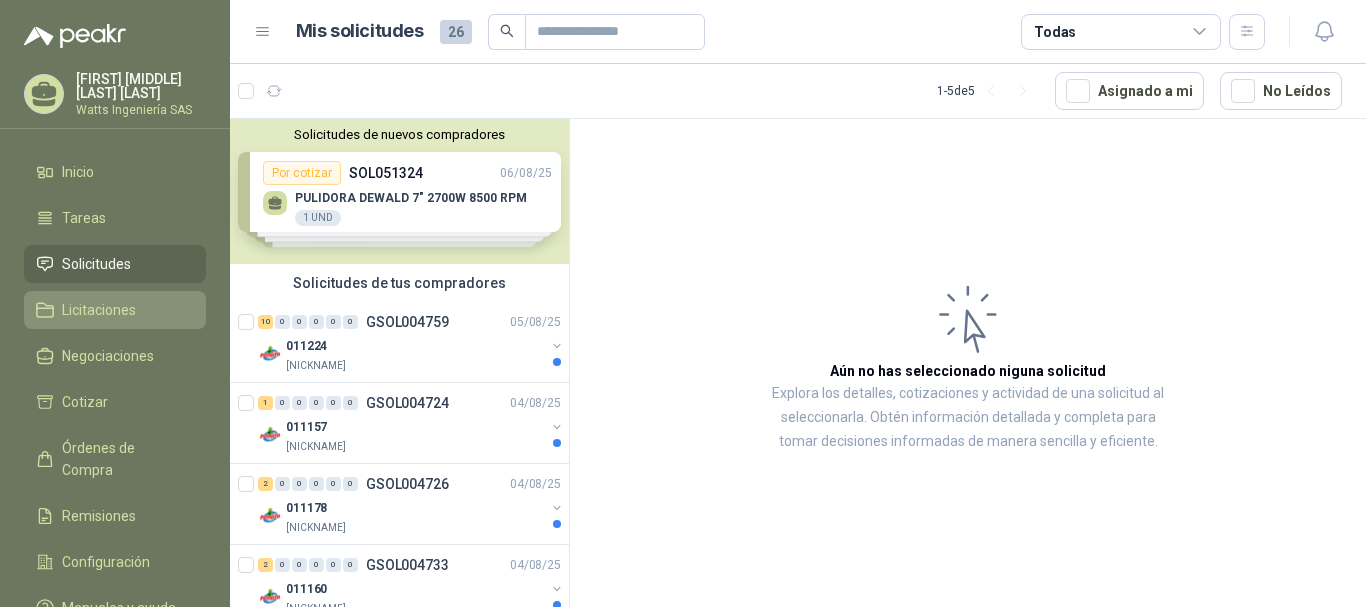click on "Licitaciones" at bounding box center [99, 310] 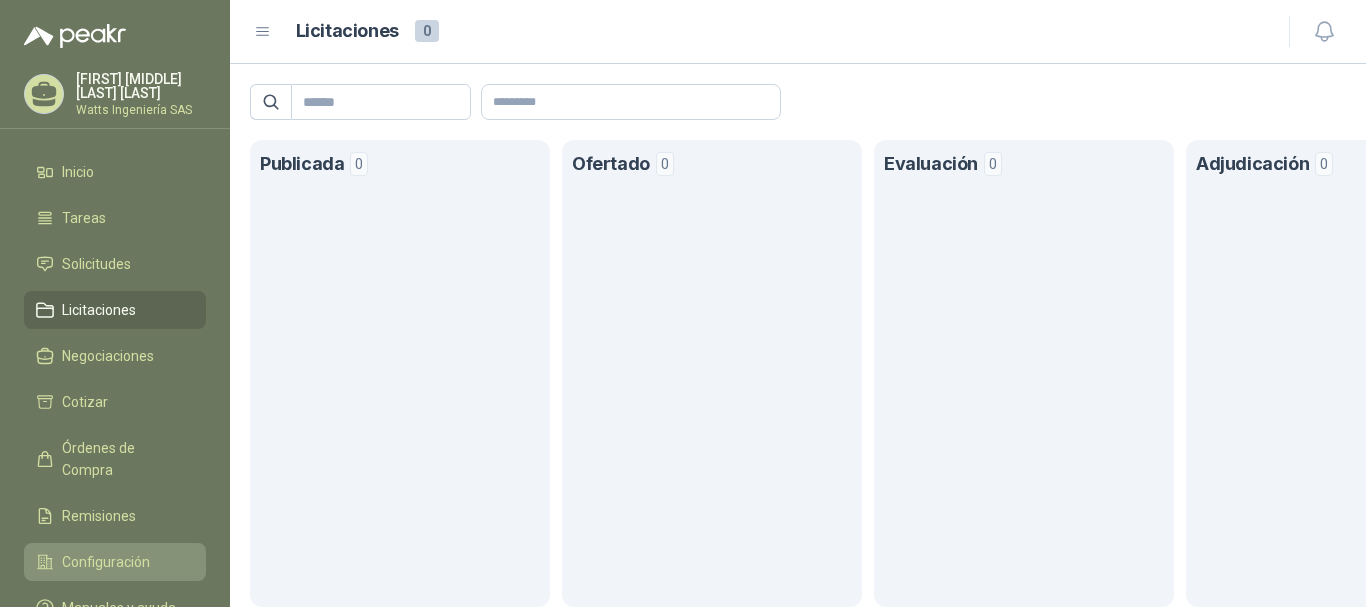 click on "Configuración" at bounding box center [106, 562] 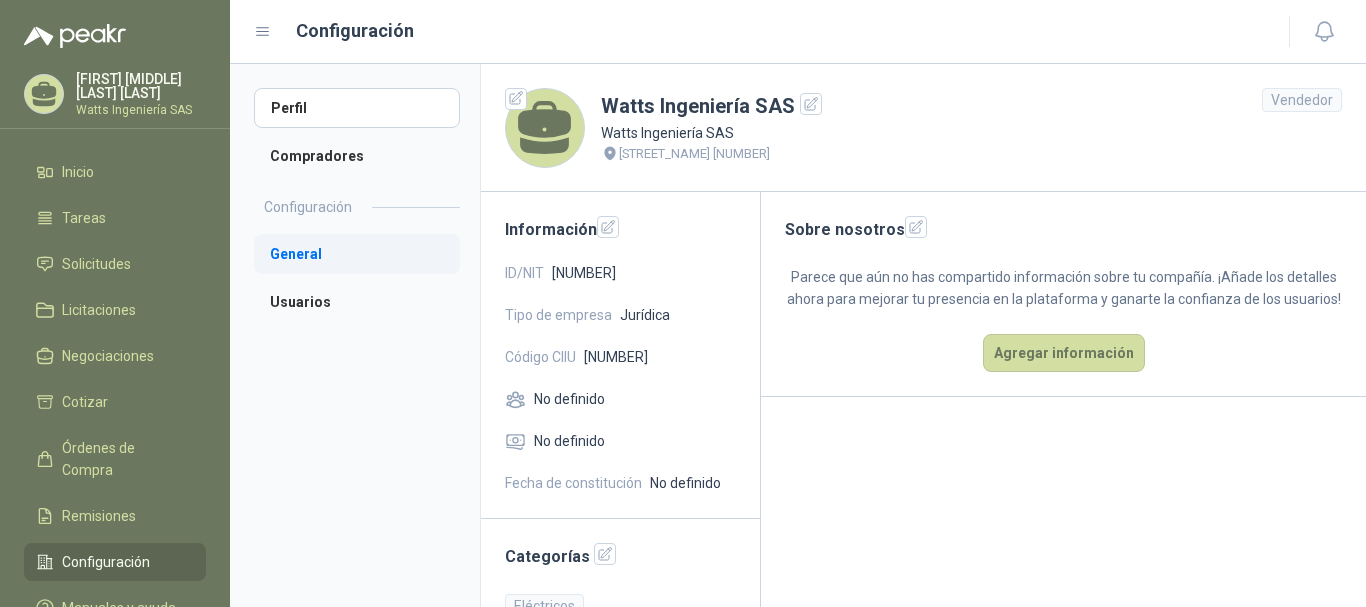 click on "General" at bounding box center [357, 254] 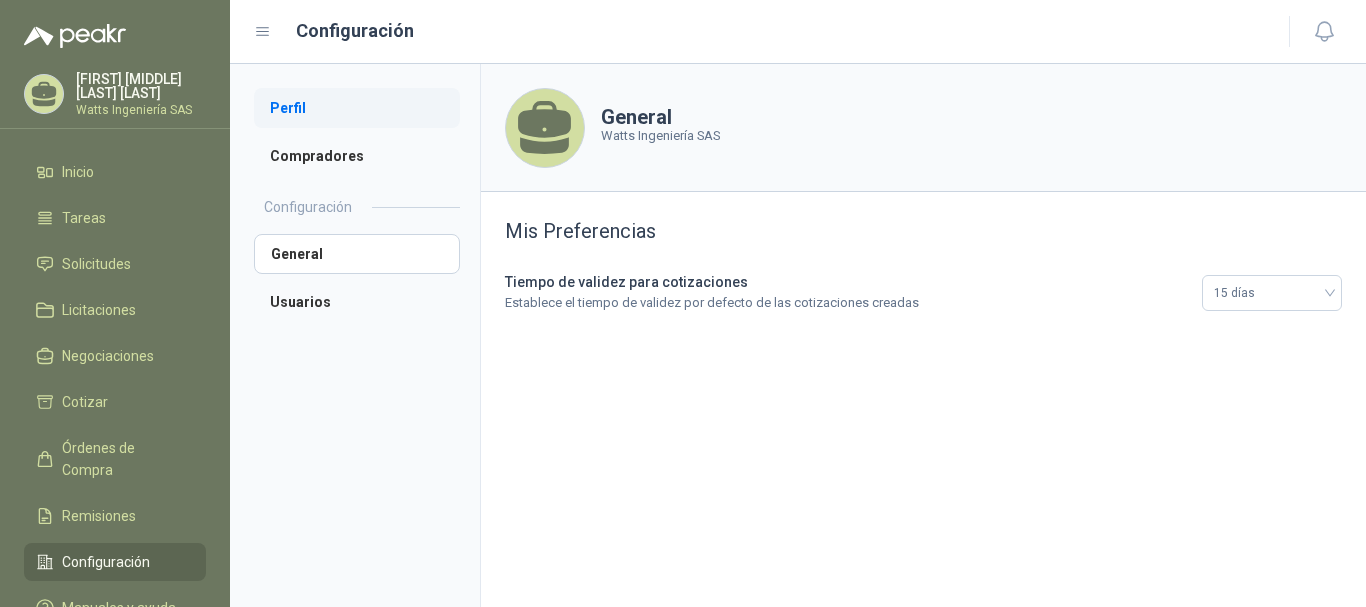 click on "Perfil" at bounding box center [357, 108] 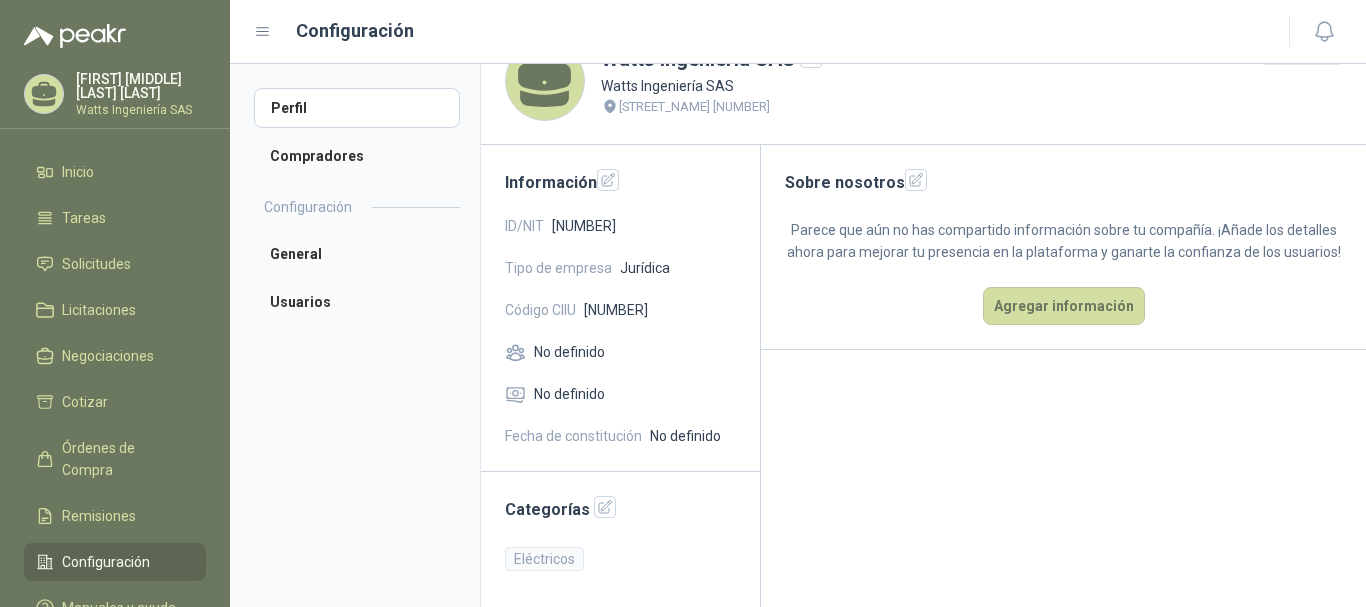 scroll, scrollTop: 0, scrollLeft: 0, axis: both 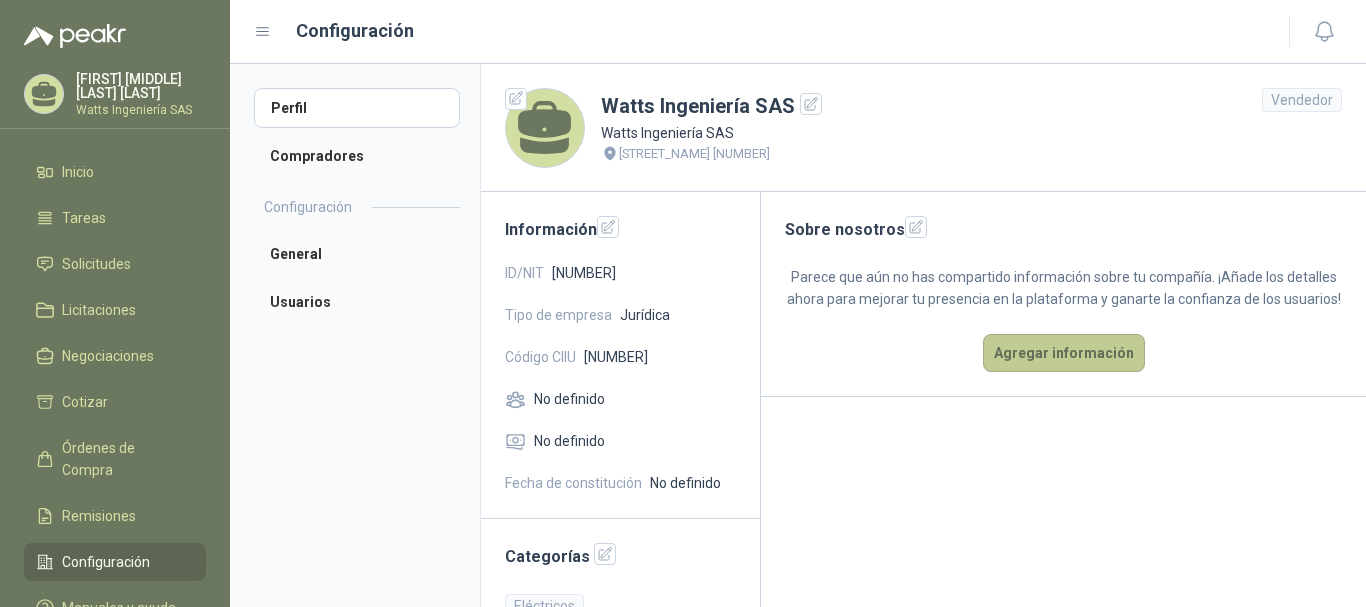 click on "Agregar información" at bounding box center (1064, 353) 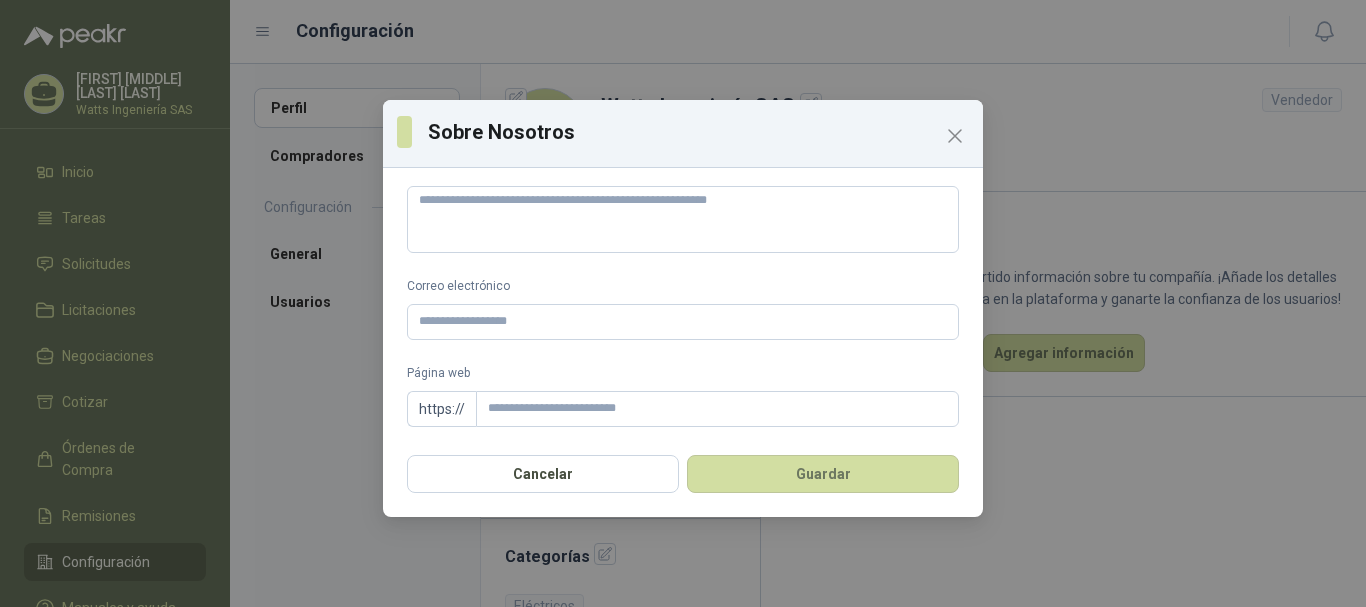 scroll, scrollTop: 0, scrollLeft: 0, axis: both 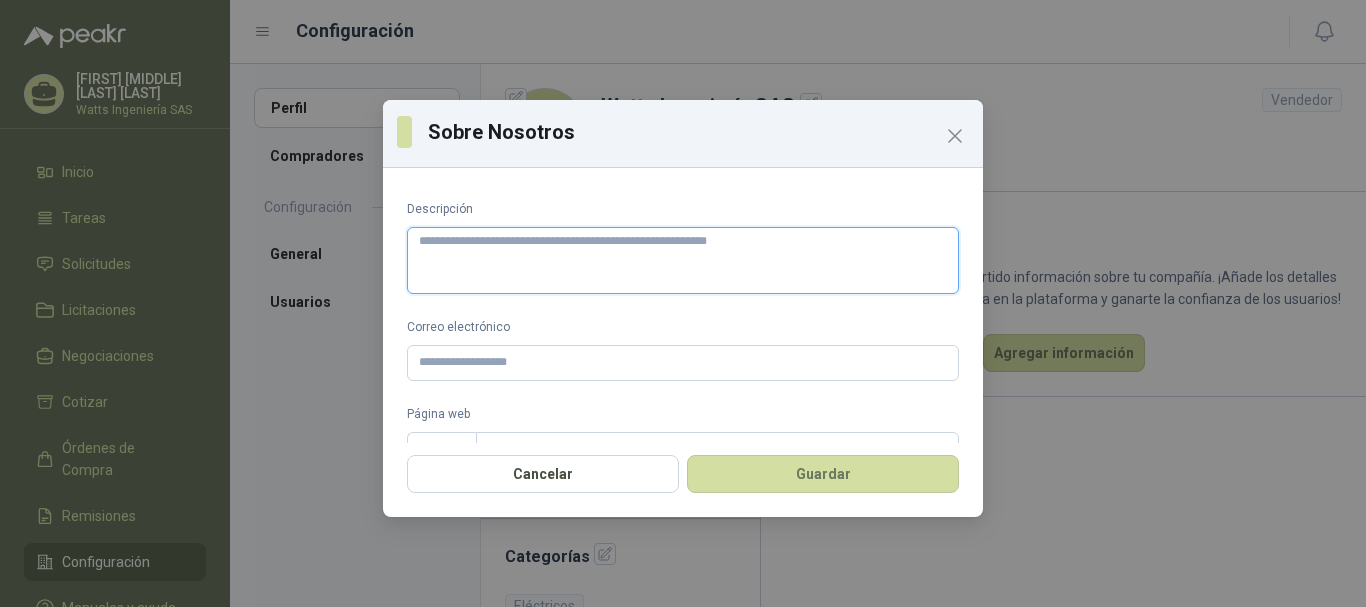 click on "Descripción" at bounding box center [683, 260] 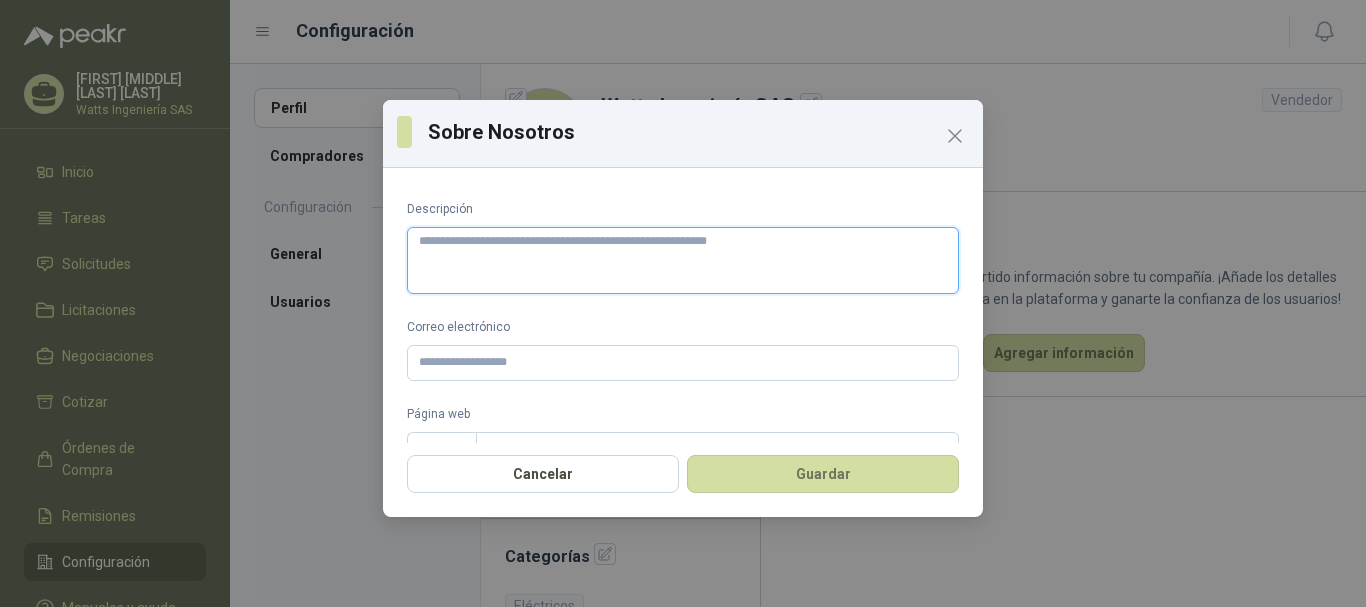 type on "*" 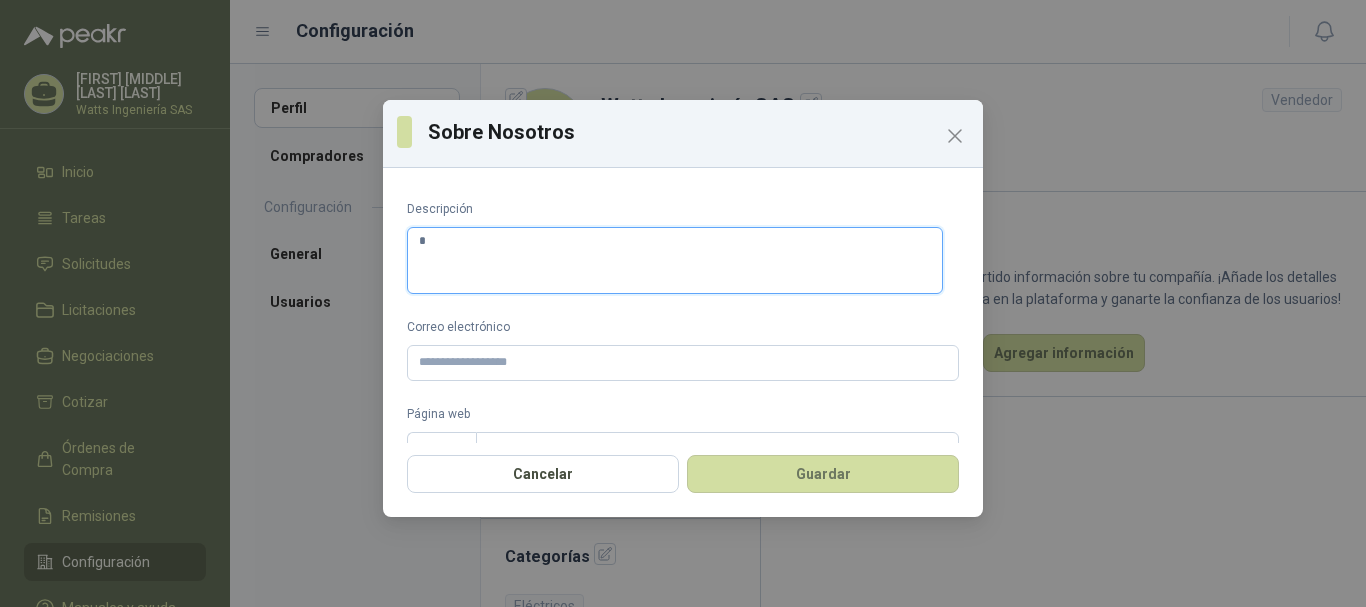 type on "**" 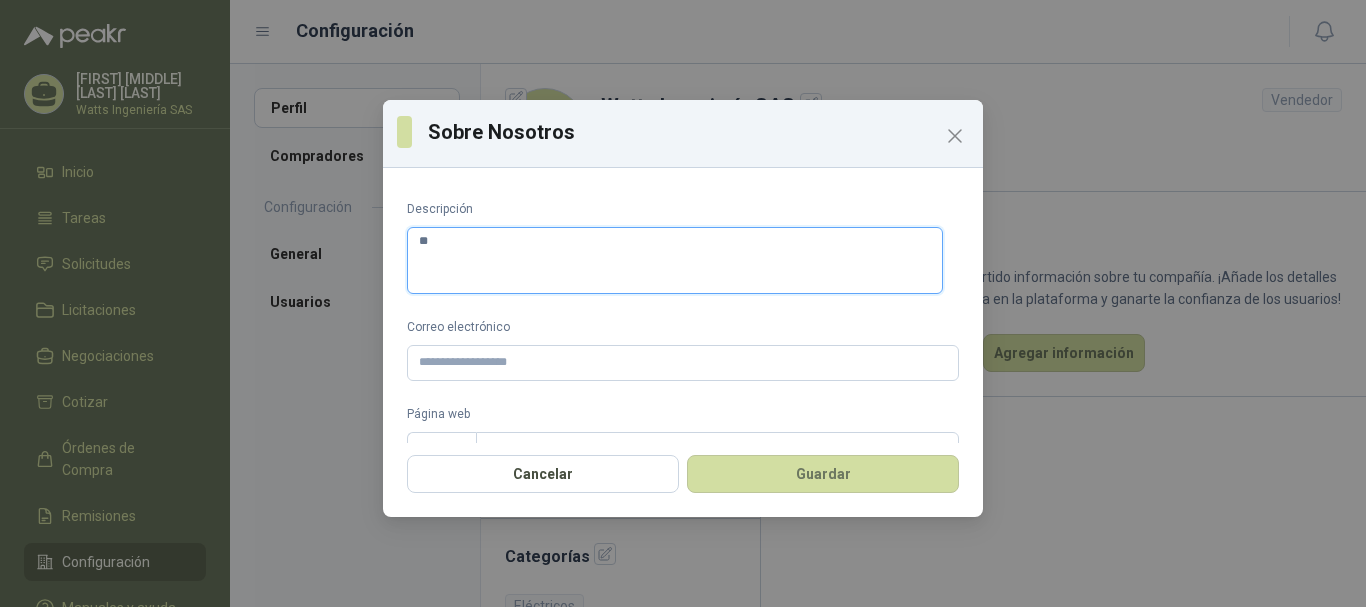 type on "***" 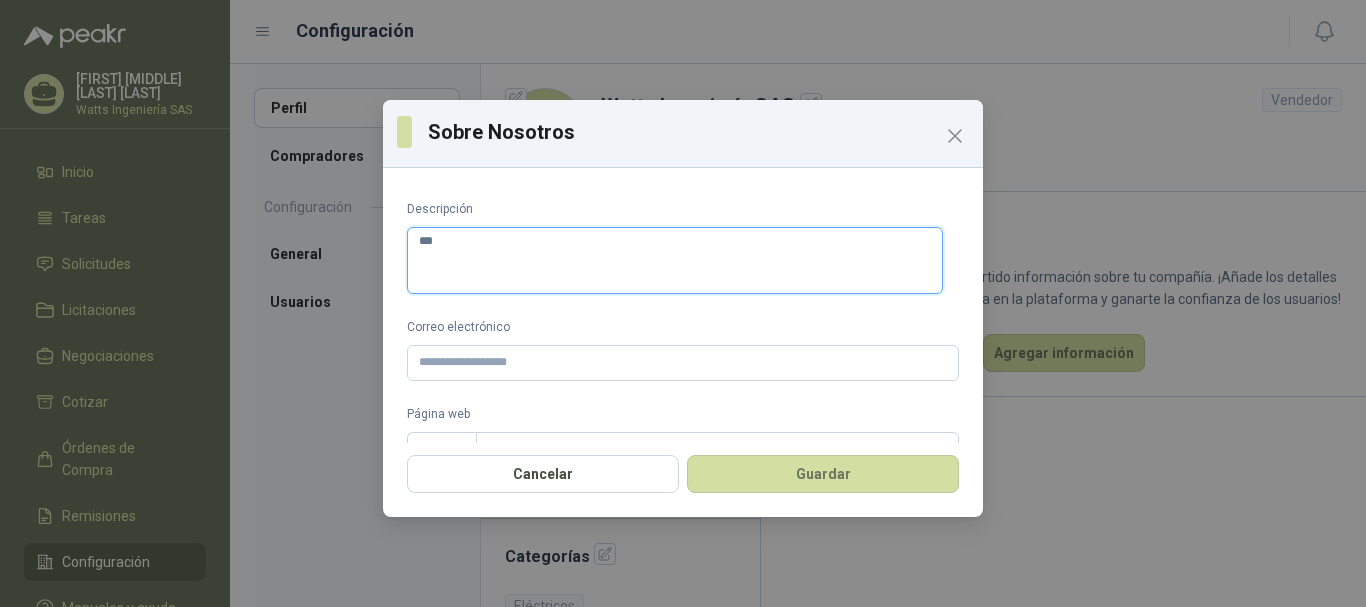 type on "****" 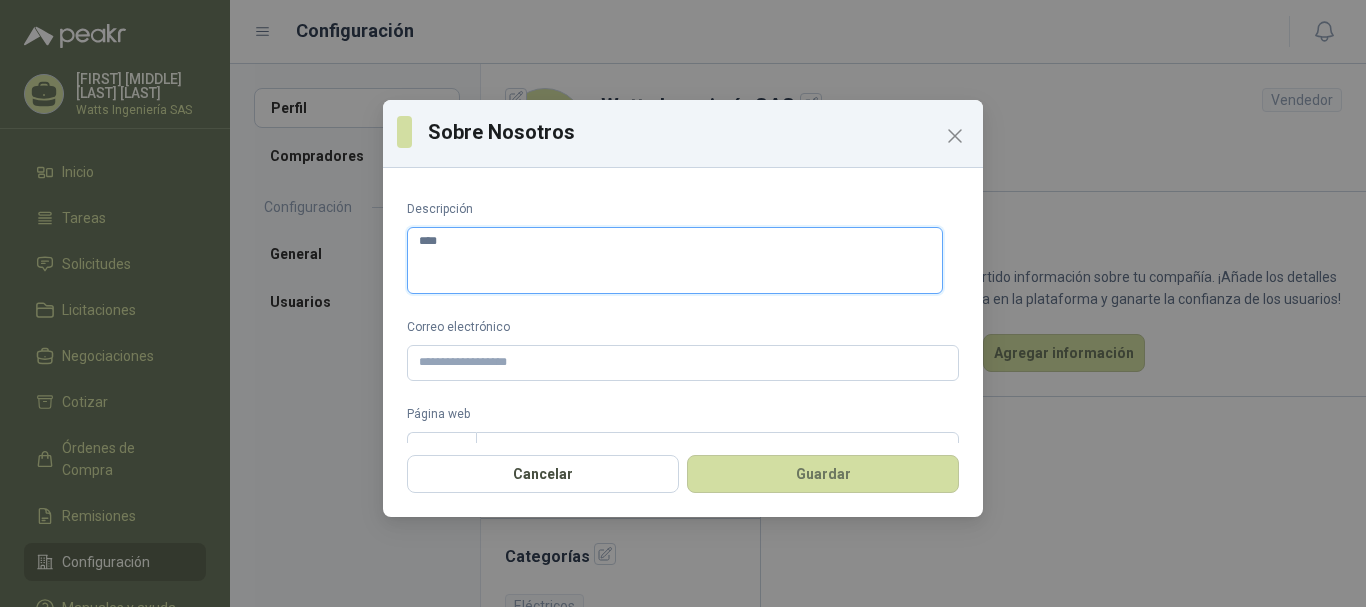 type on "*****" 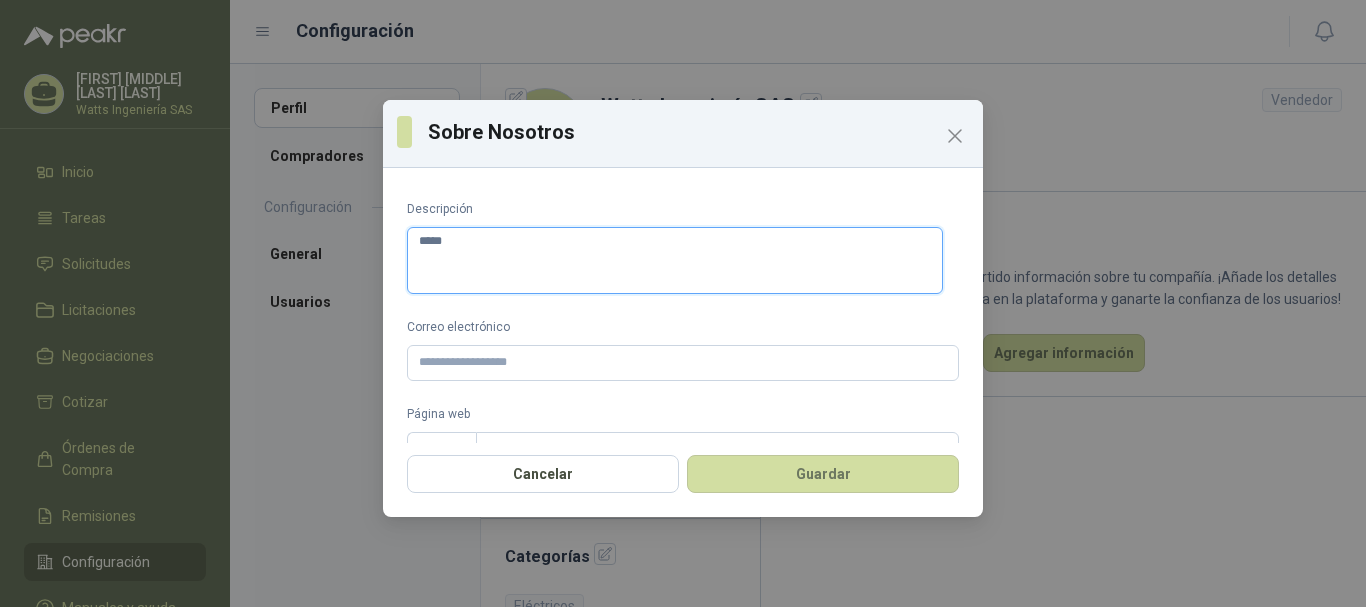 type on "******" 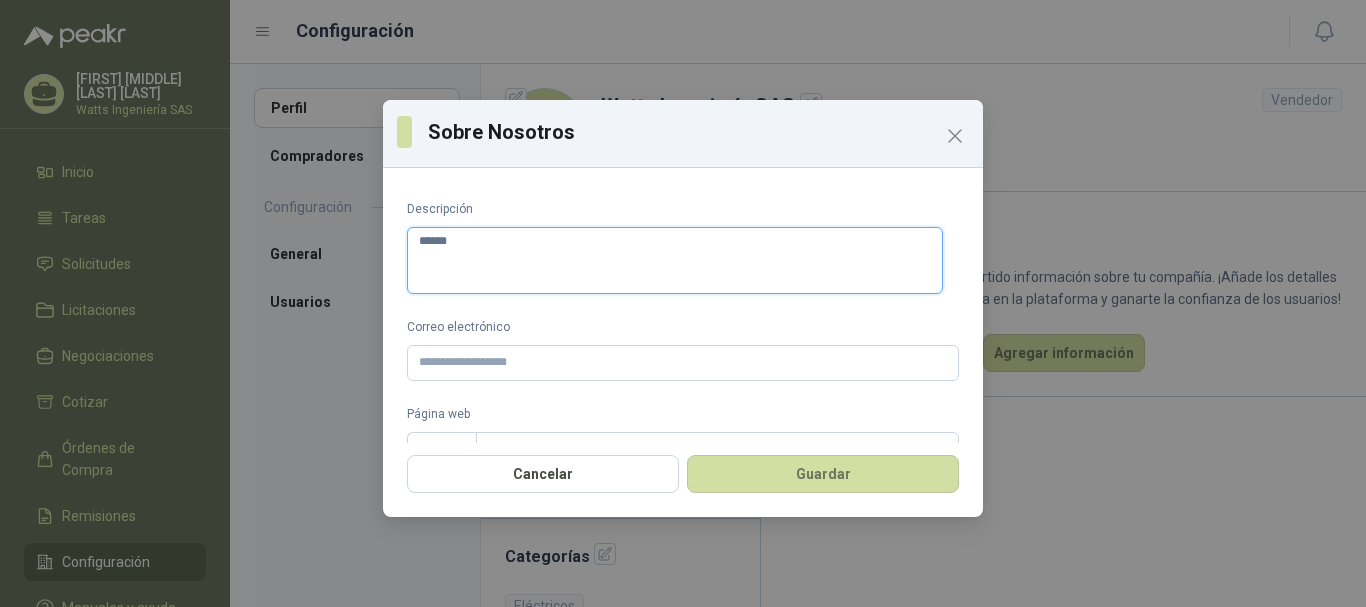 type on "*******" 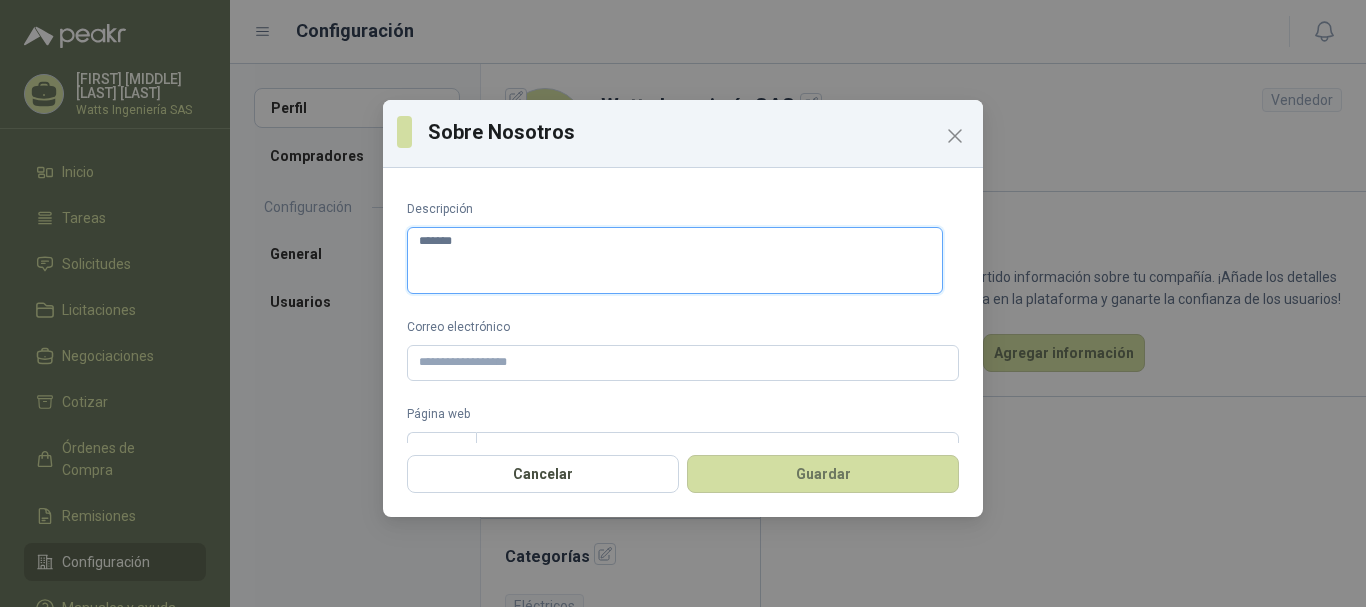 type on "********" 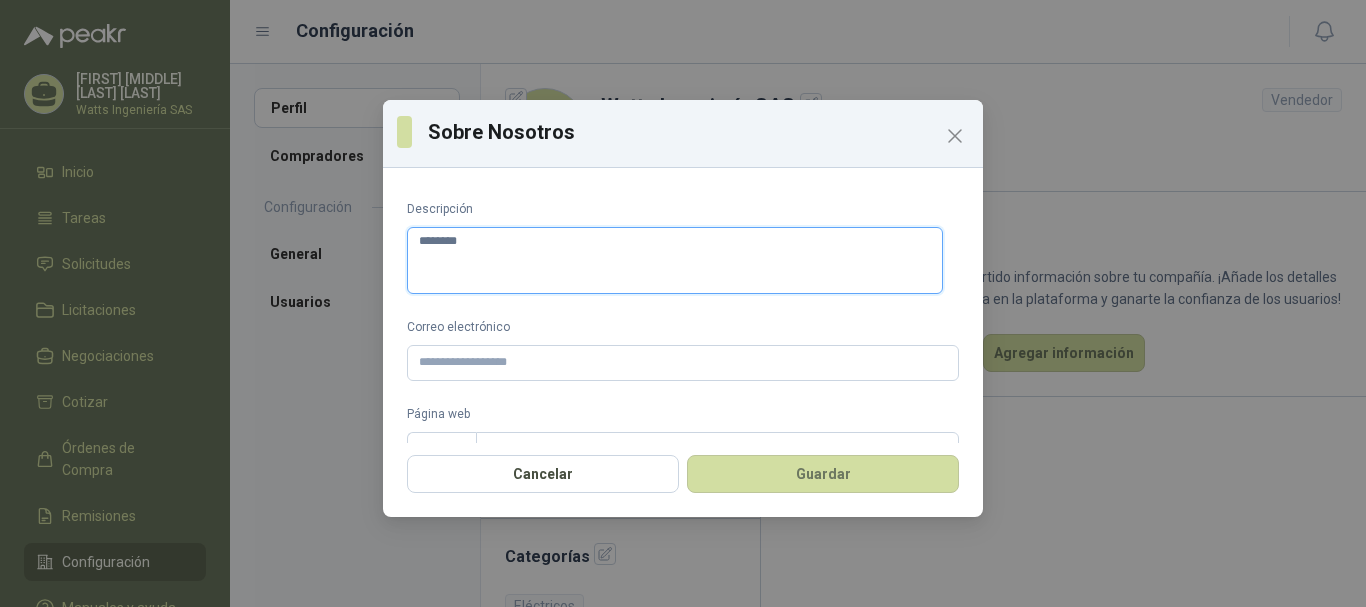 type on "*********" 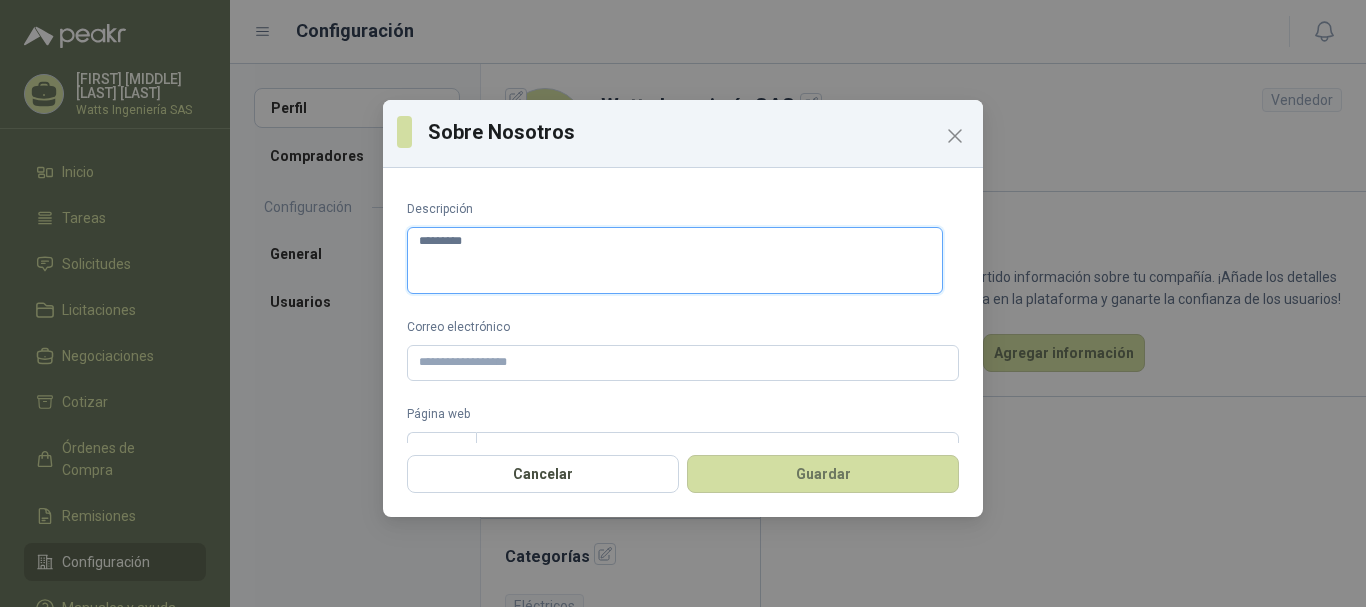 type on "**********" 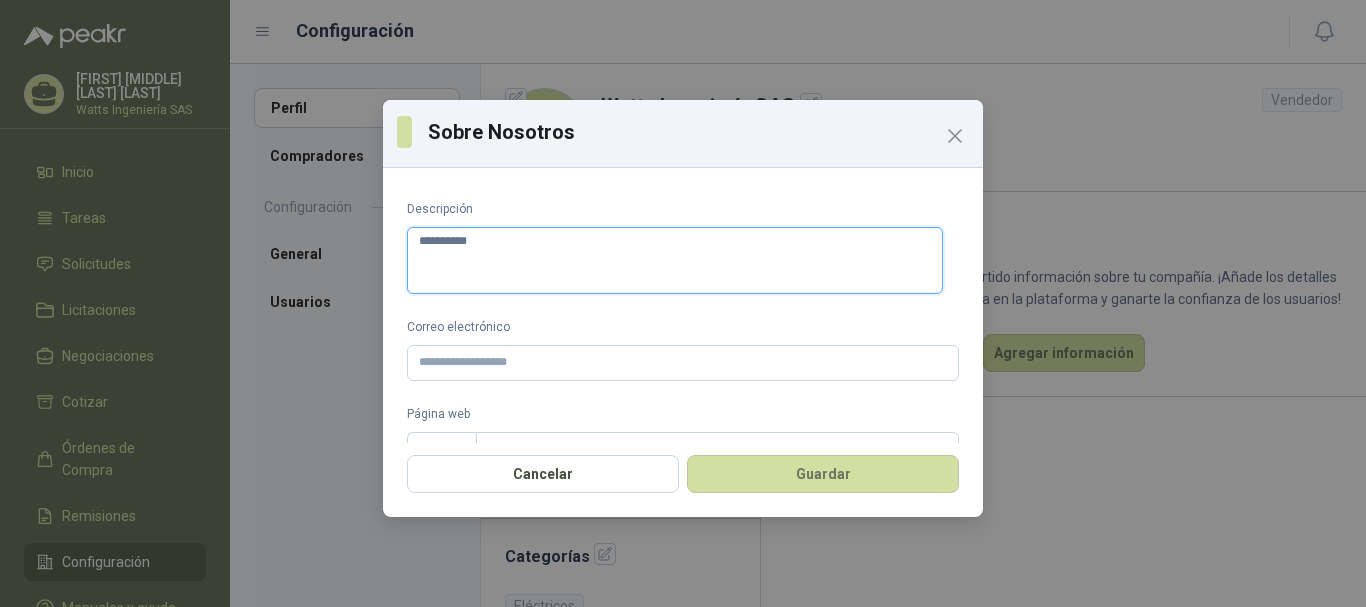 type on "**********" 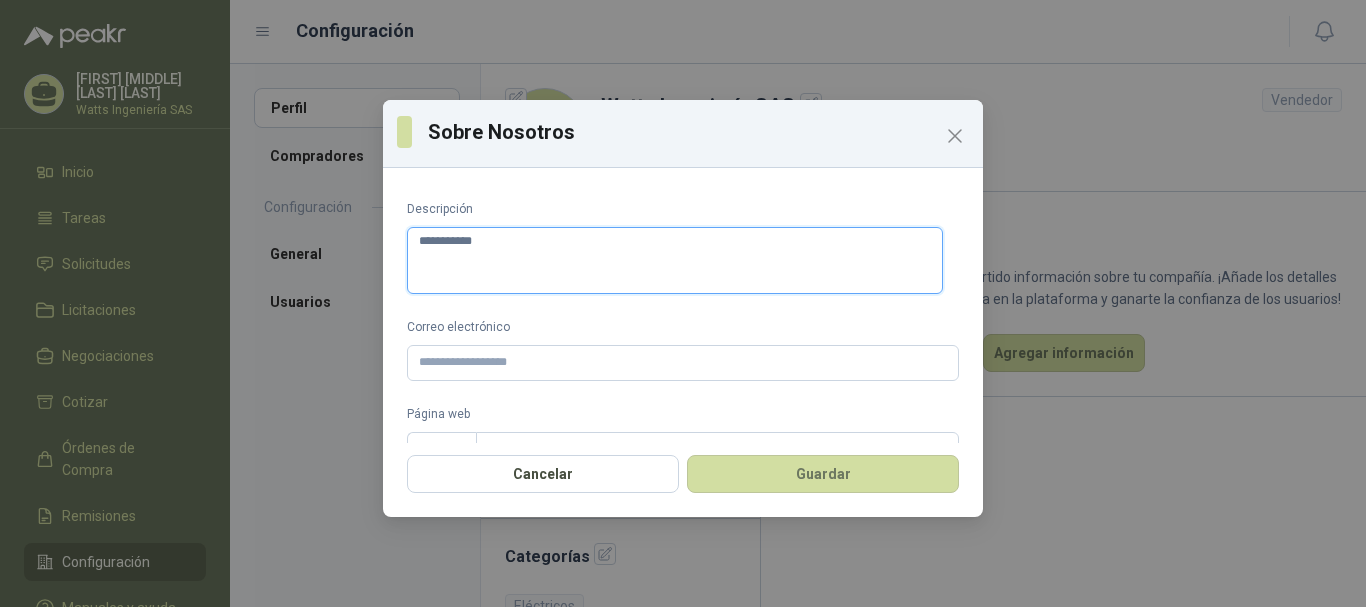 type 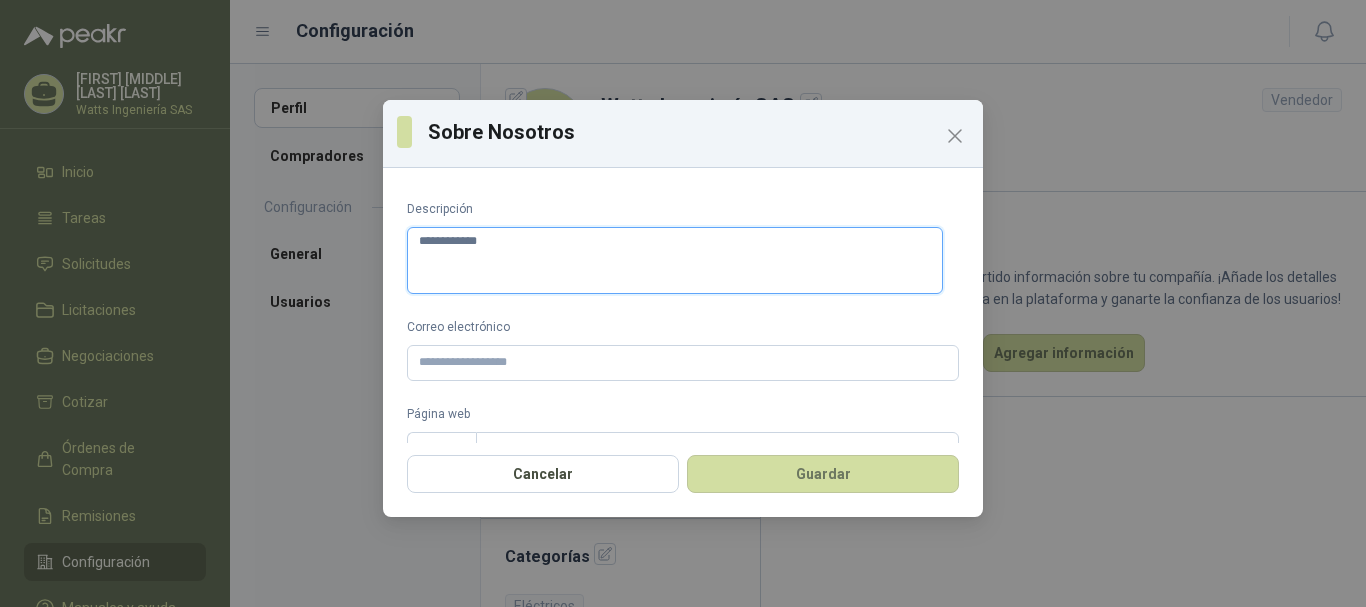 type 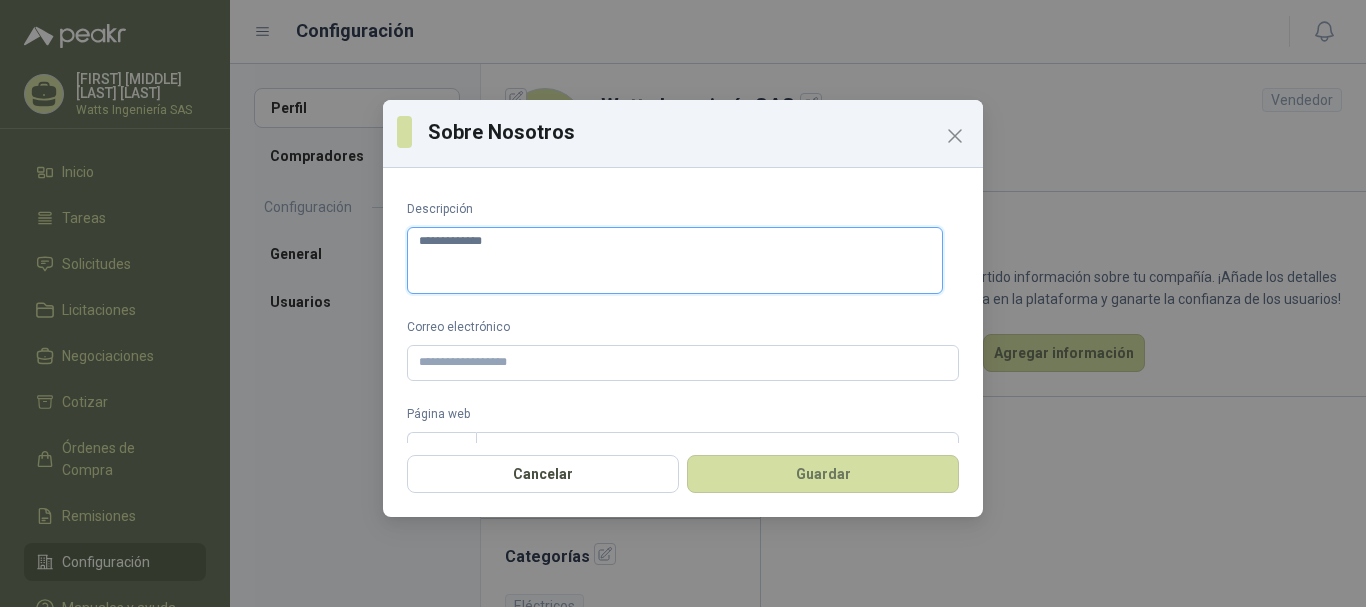 type on "**********" 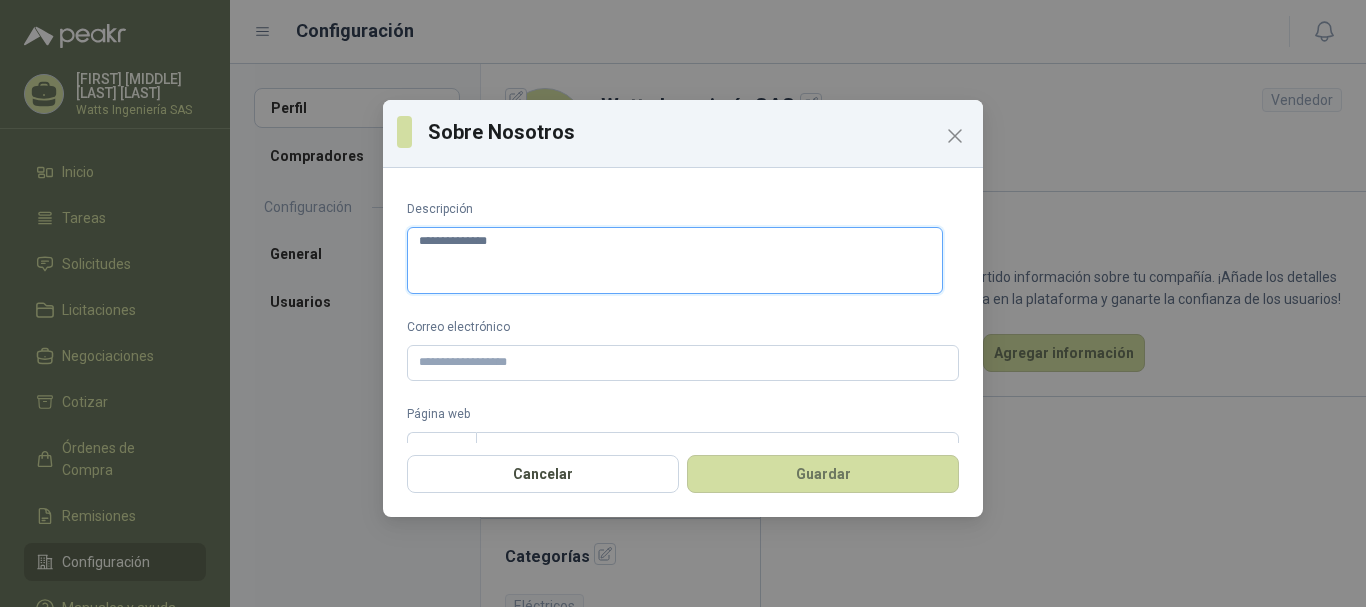 type 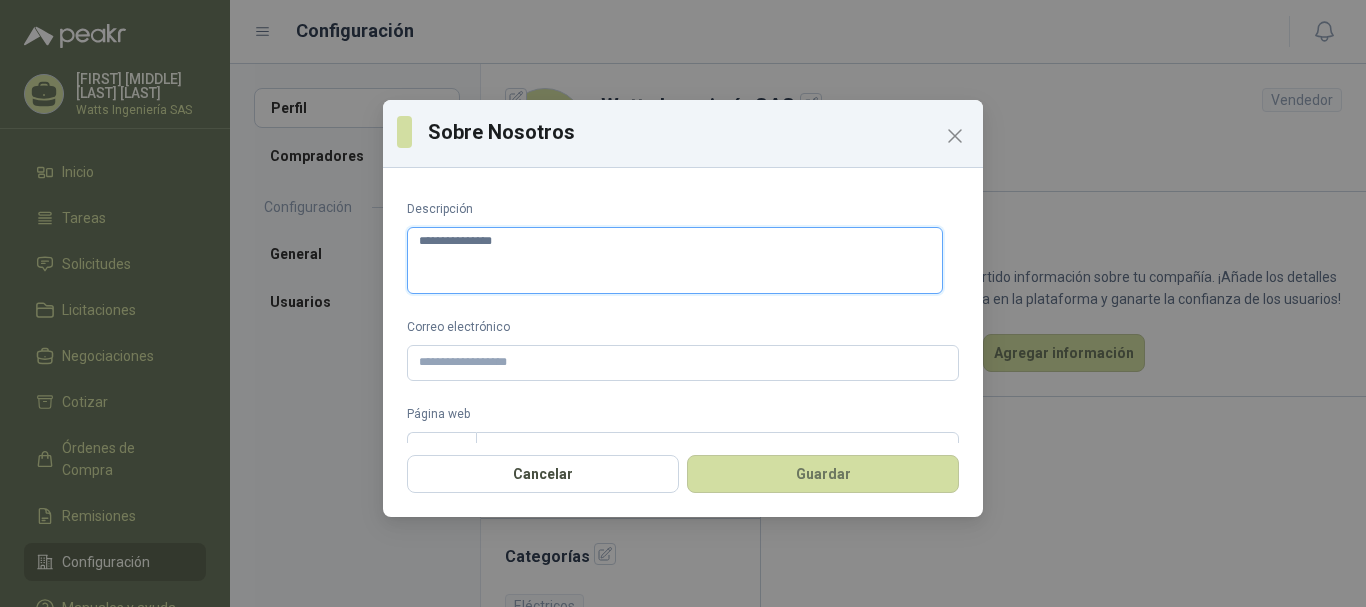 type on "**********" 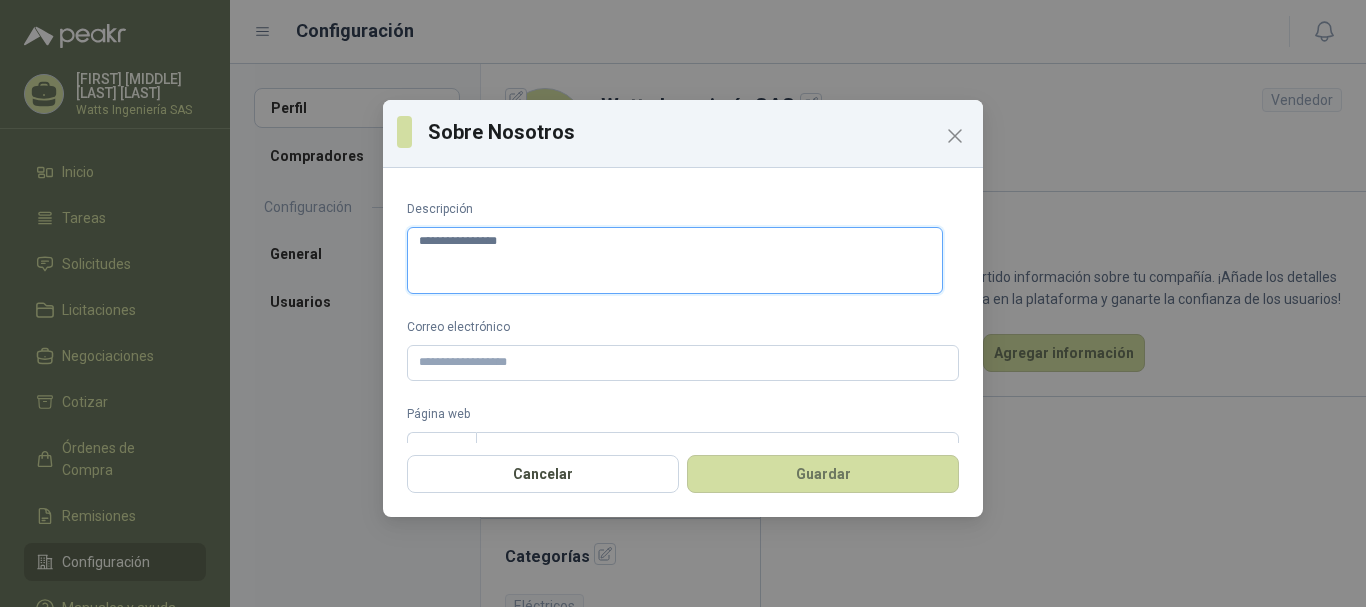 type on "**********" 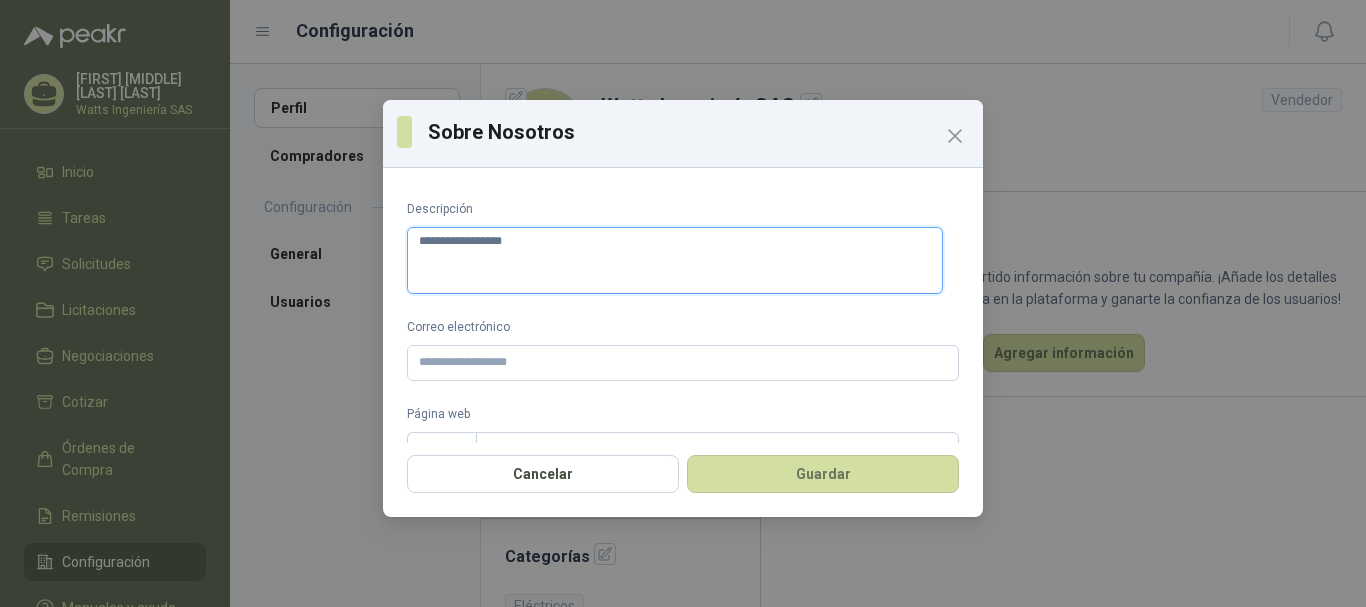 type on "**********" 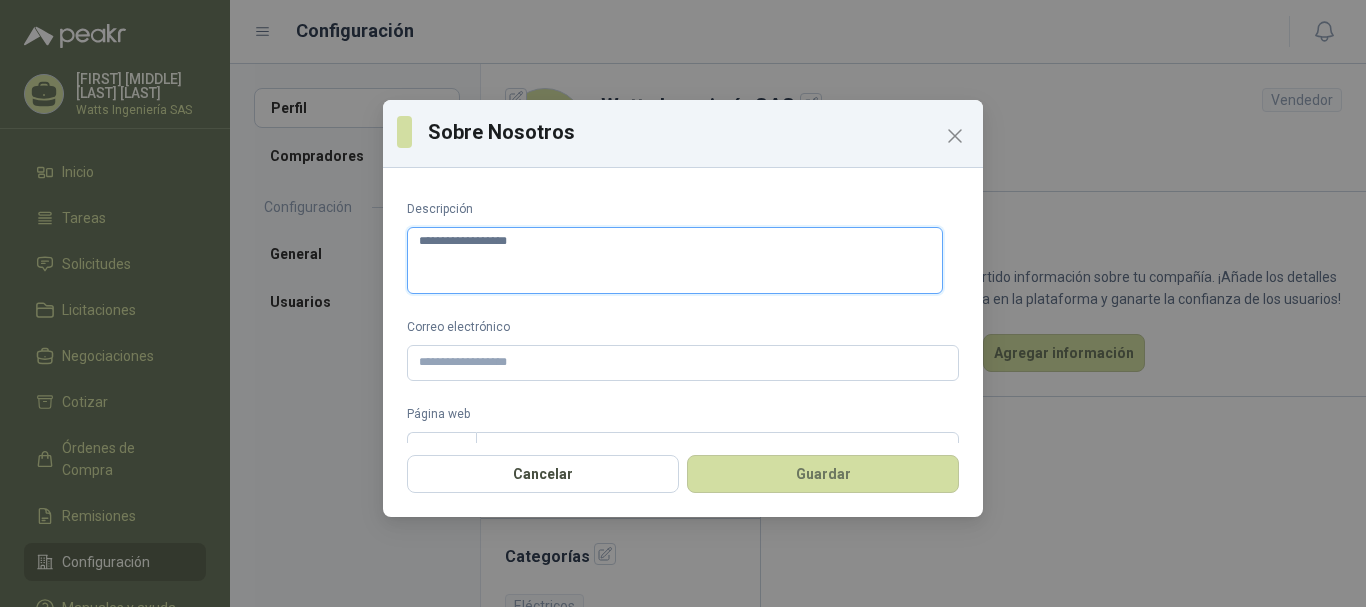 type on "**********" 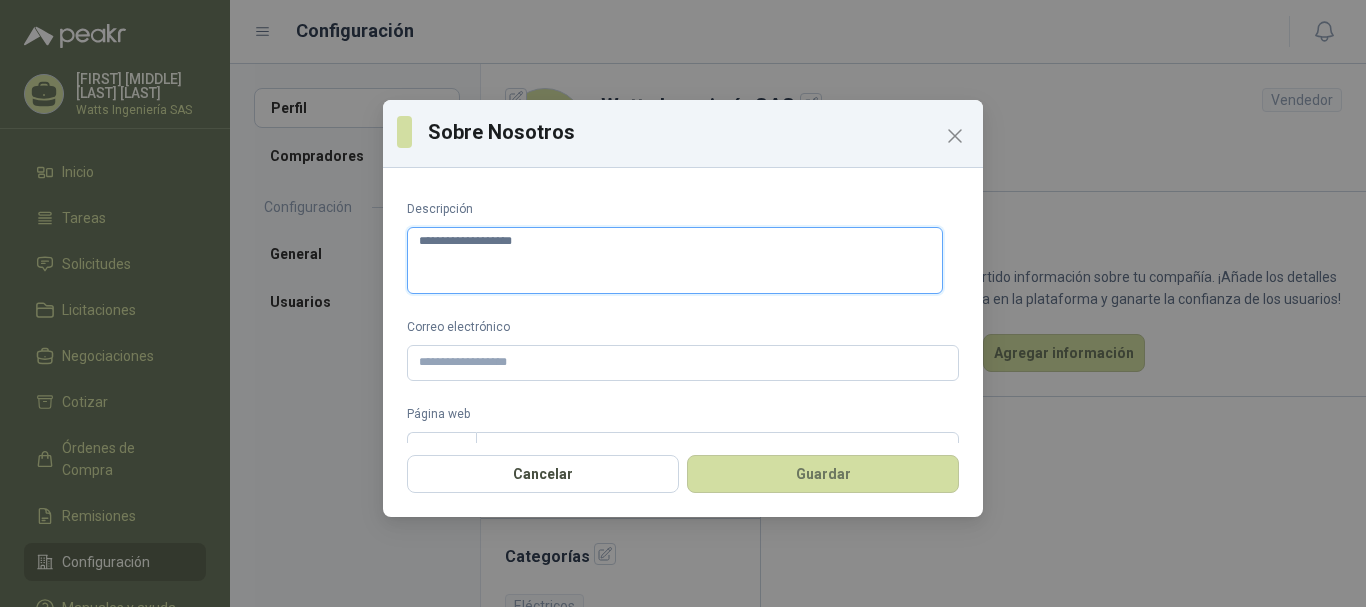 type on "**********" 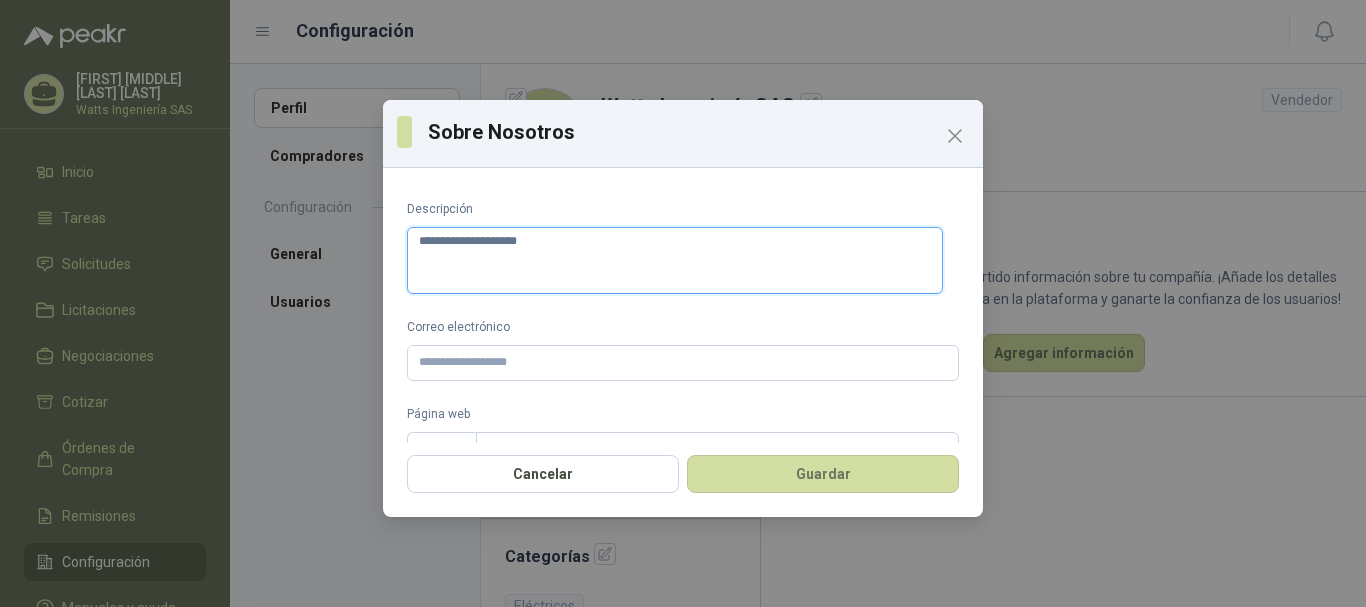 type on "**********" 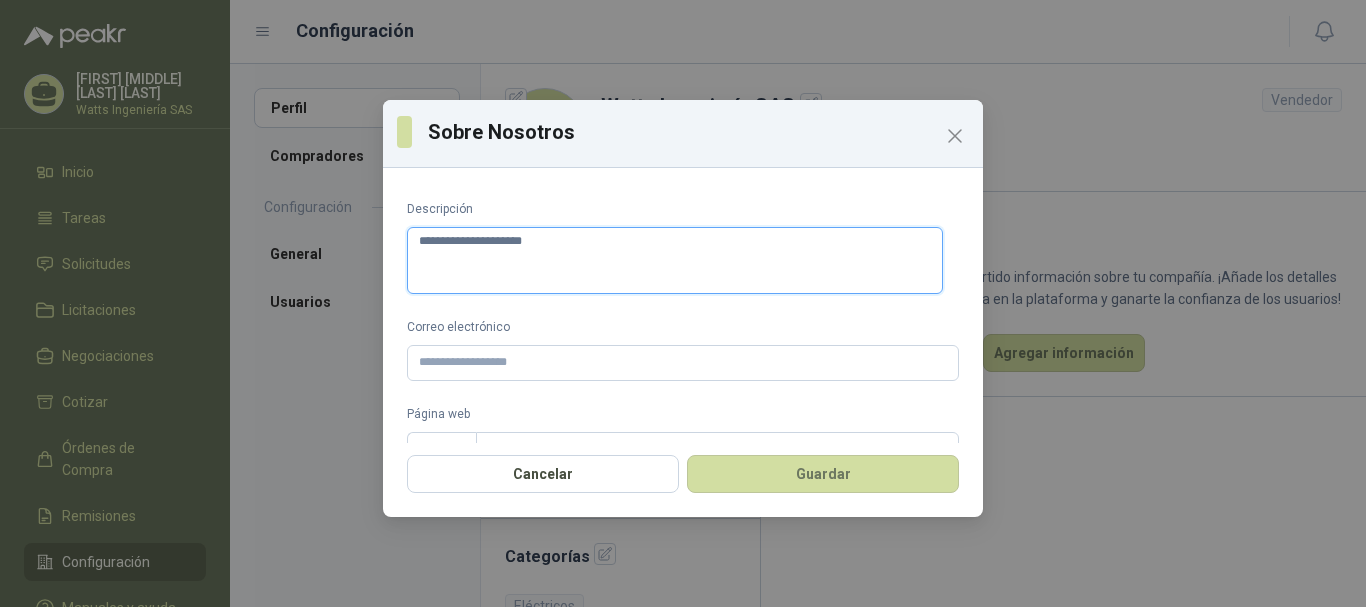 type on "**********" 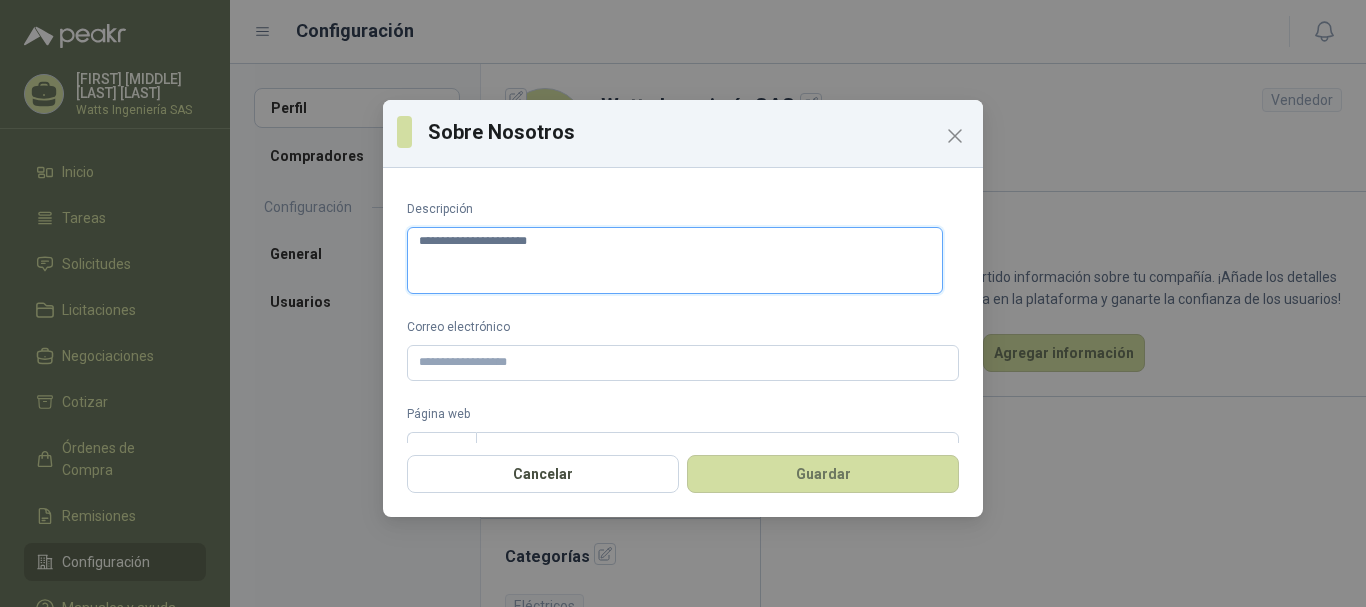 type on "**********" 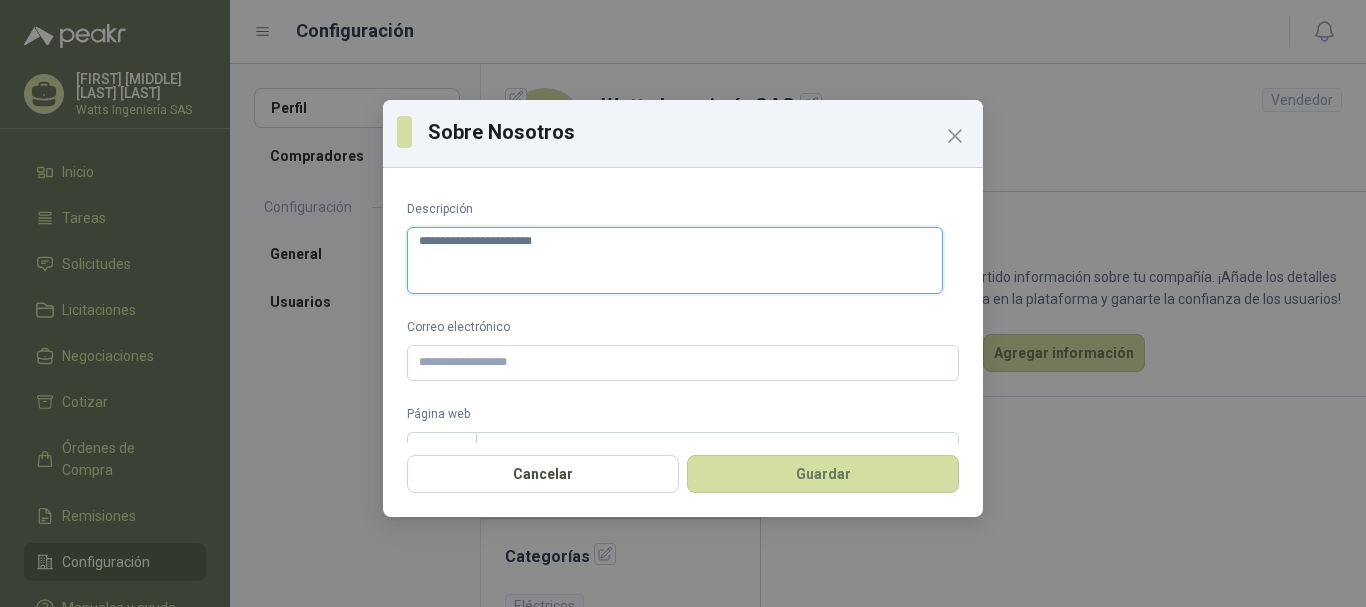 type on "**********" 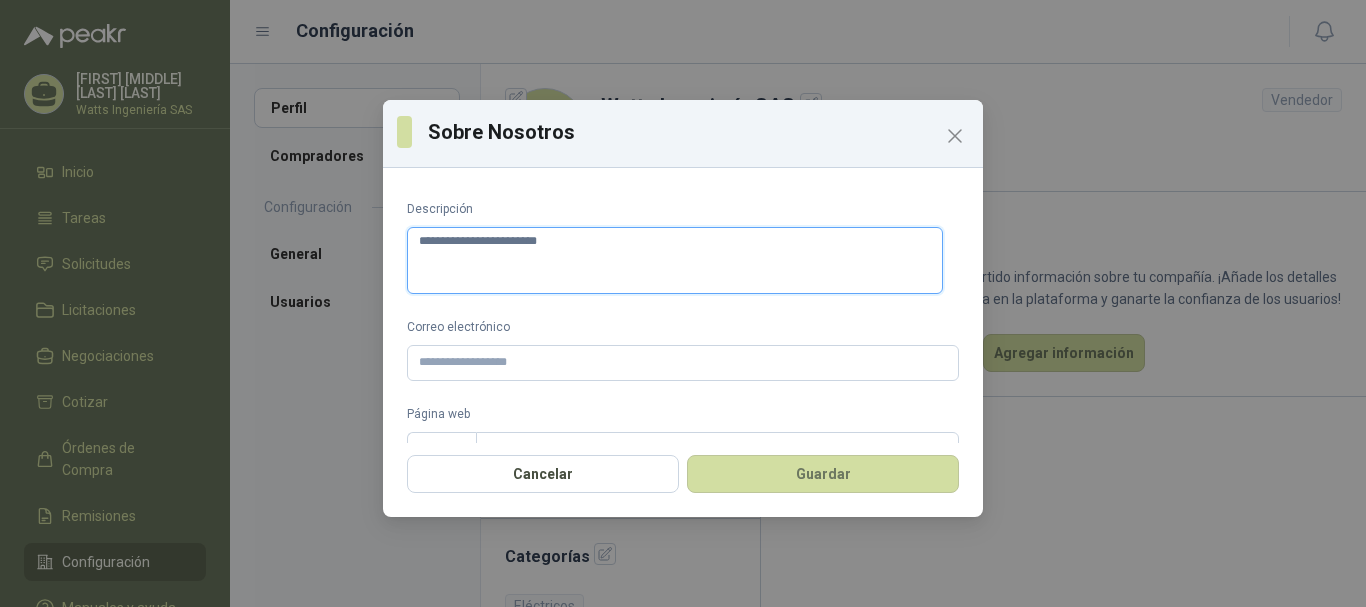 type on "**********" 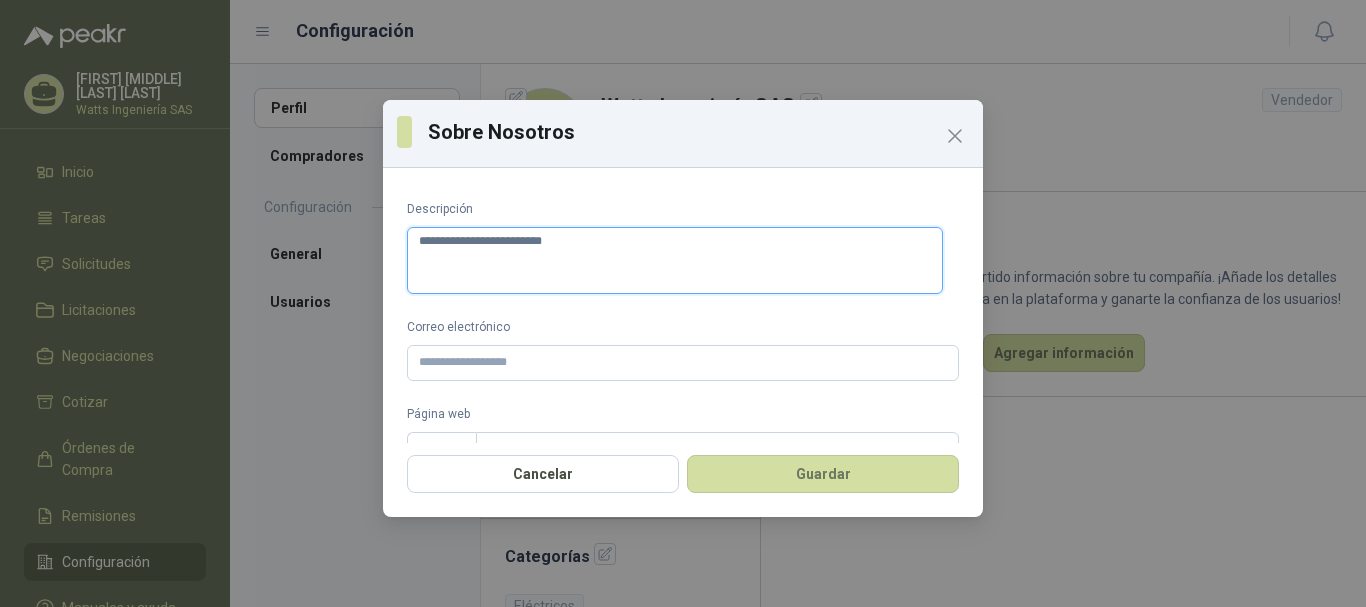 type on "**********" 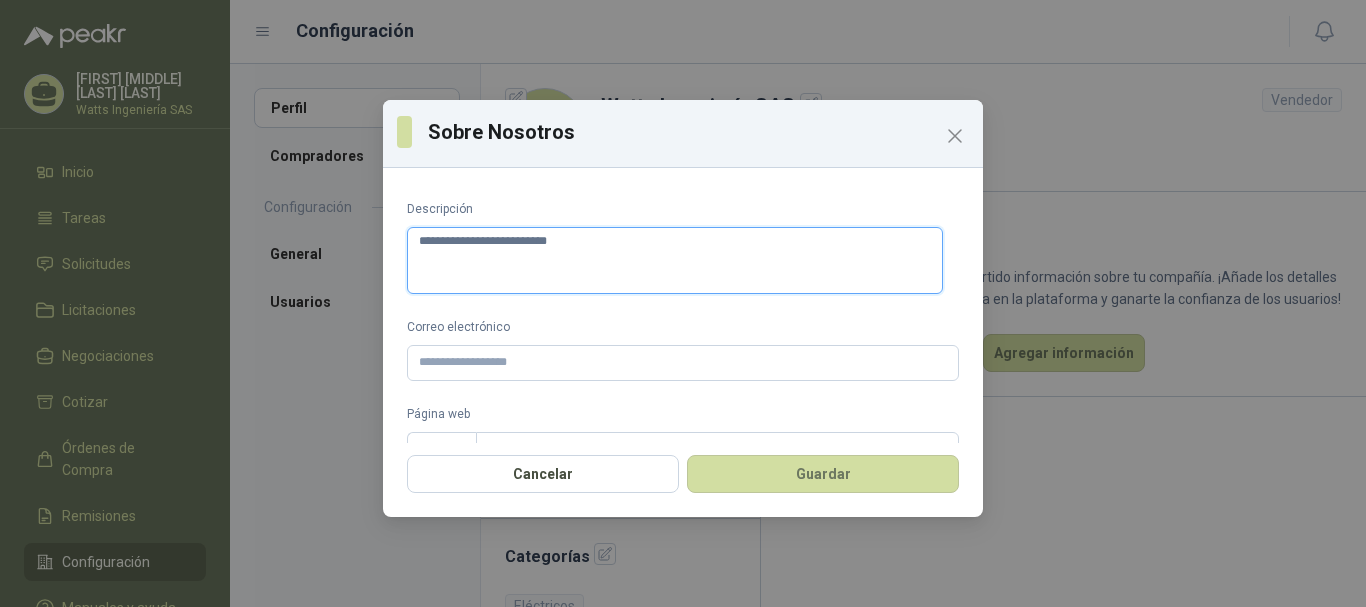 type on "**********" 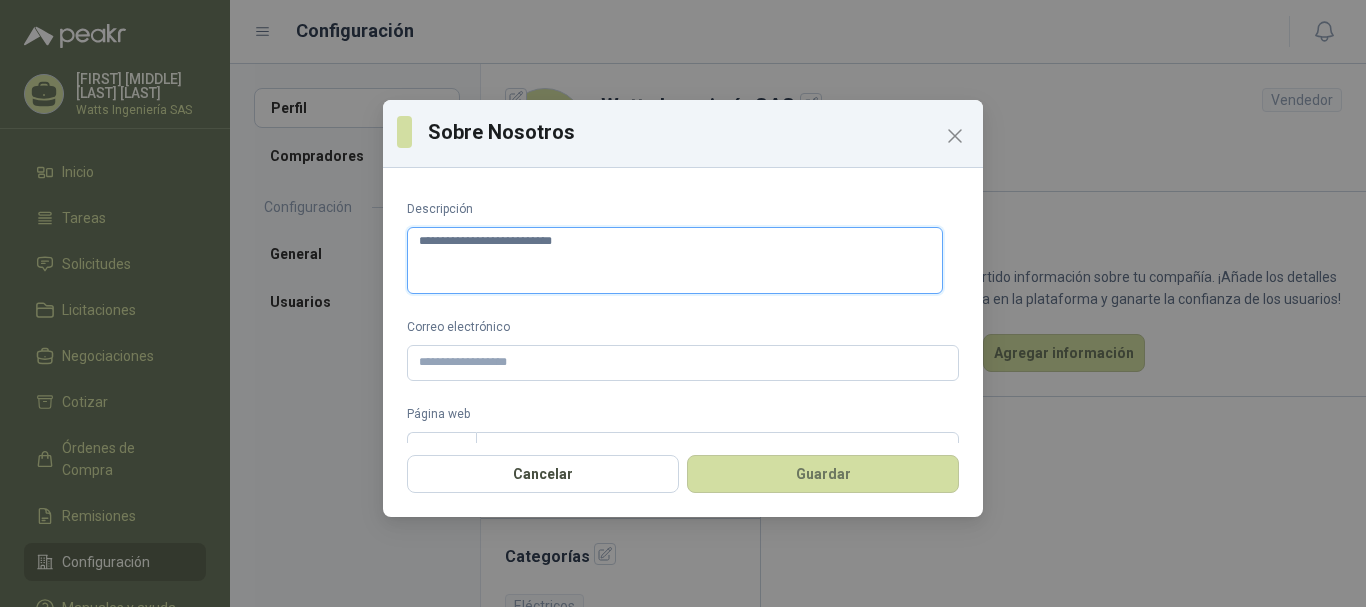 type on "**********" 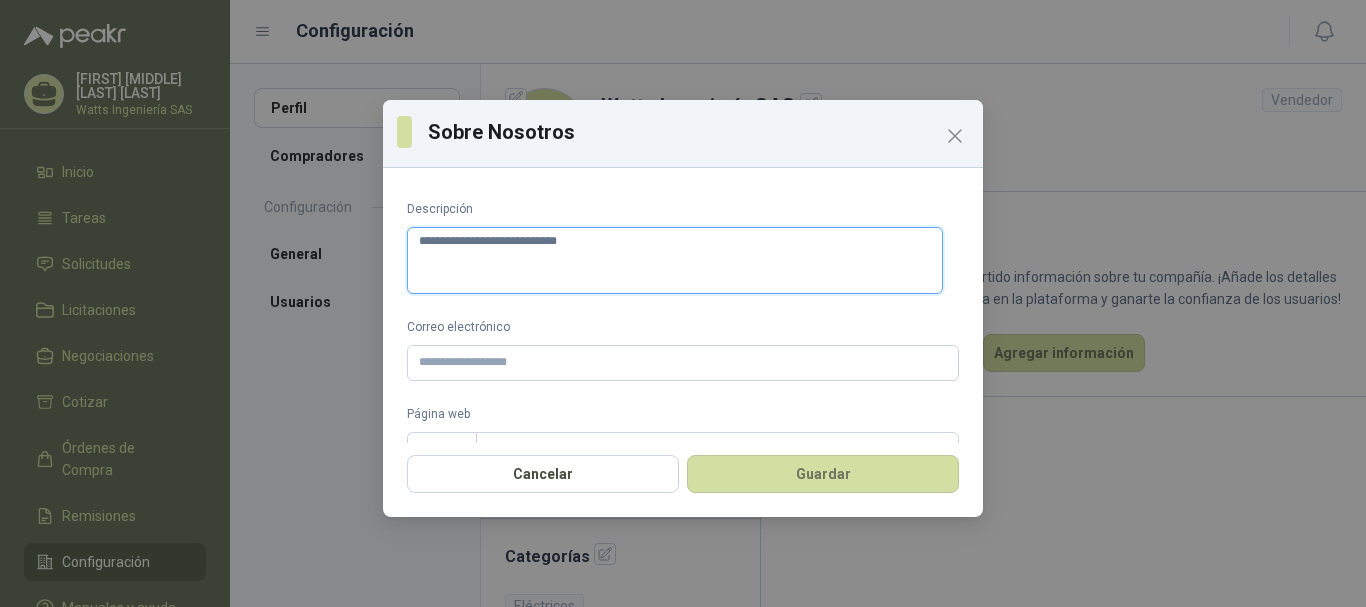 type on "**********" 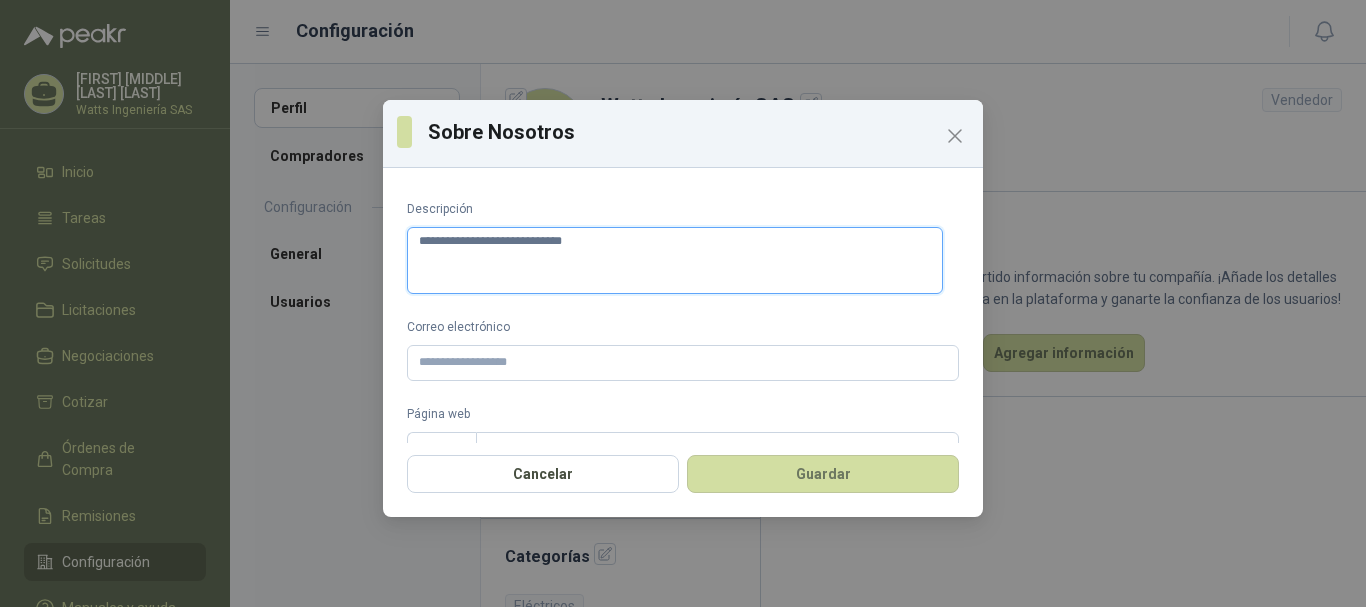 type on "**********" 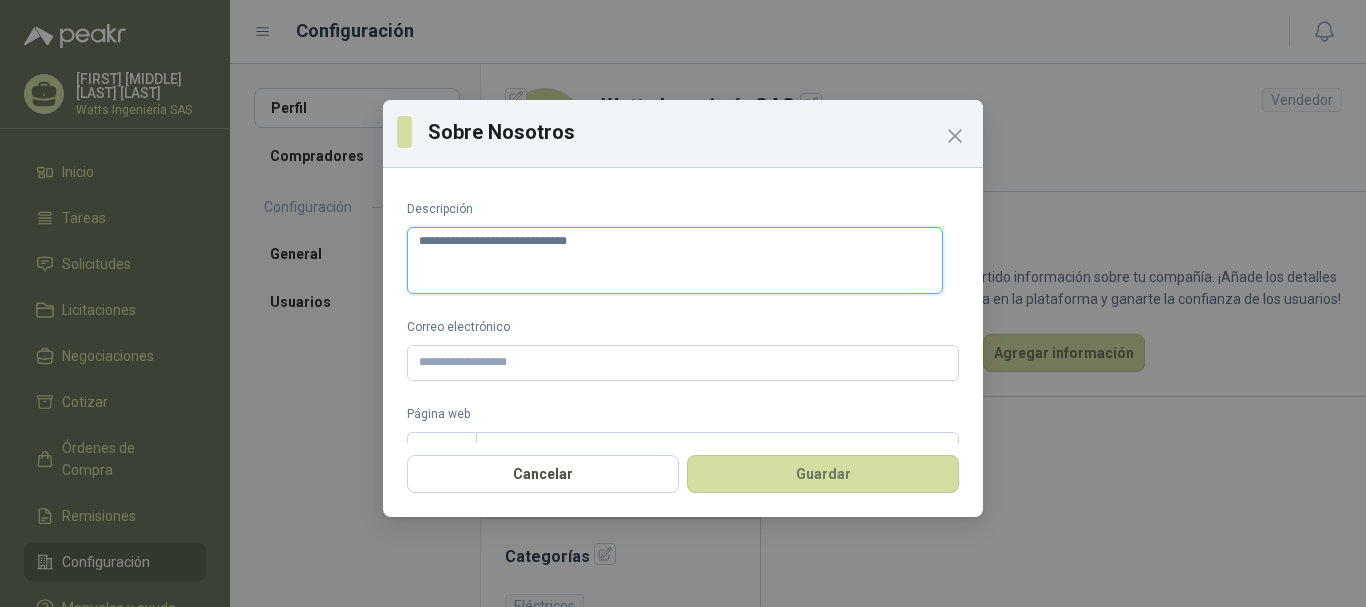 type on "**********" 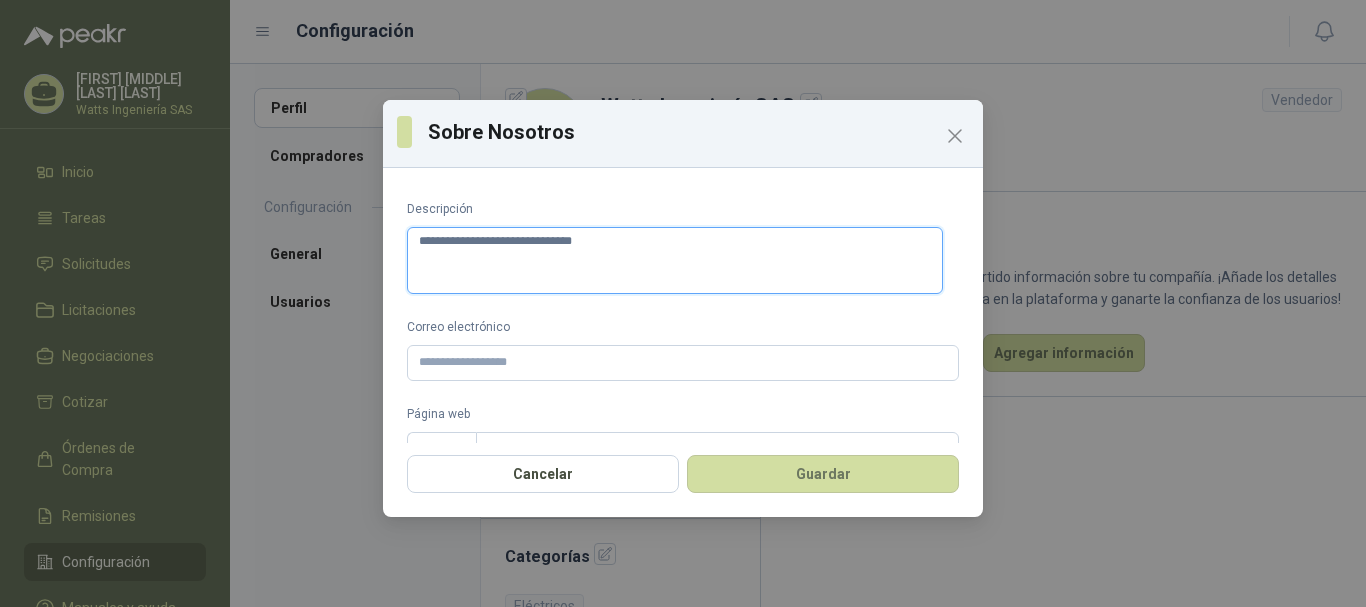 type on "**********" 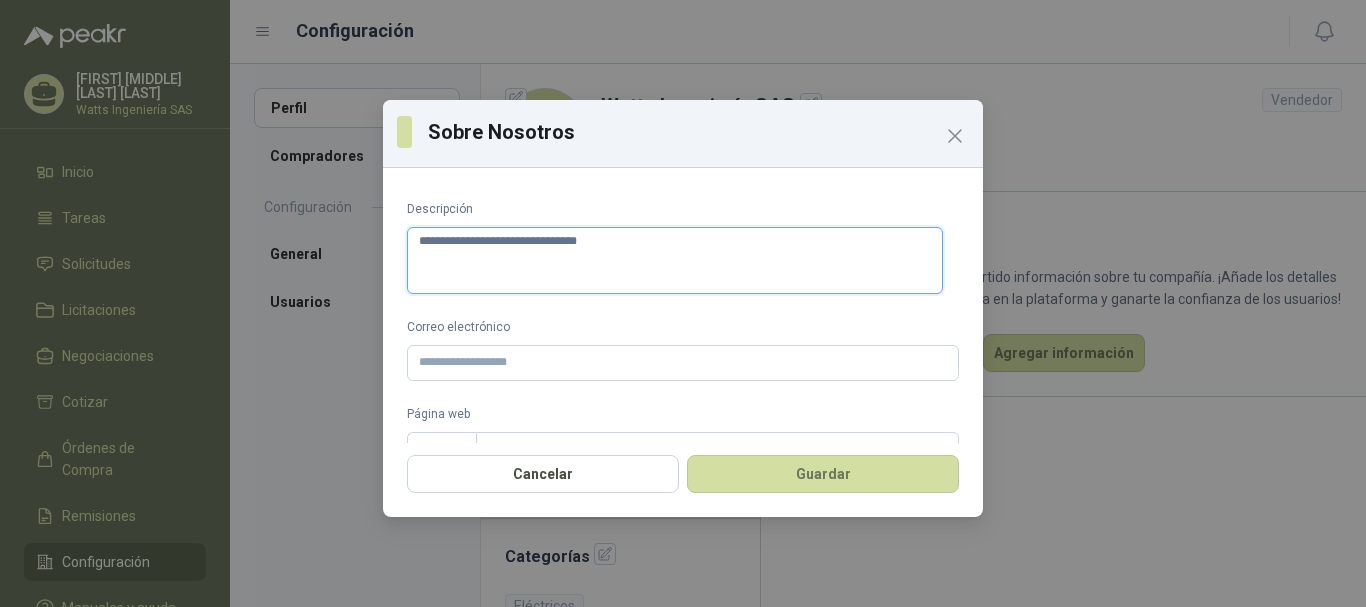 type 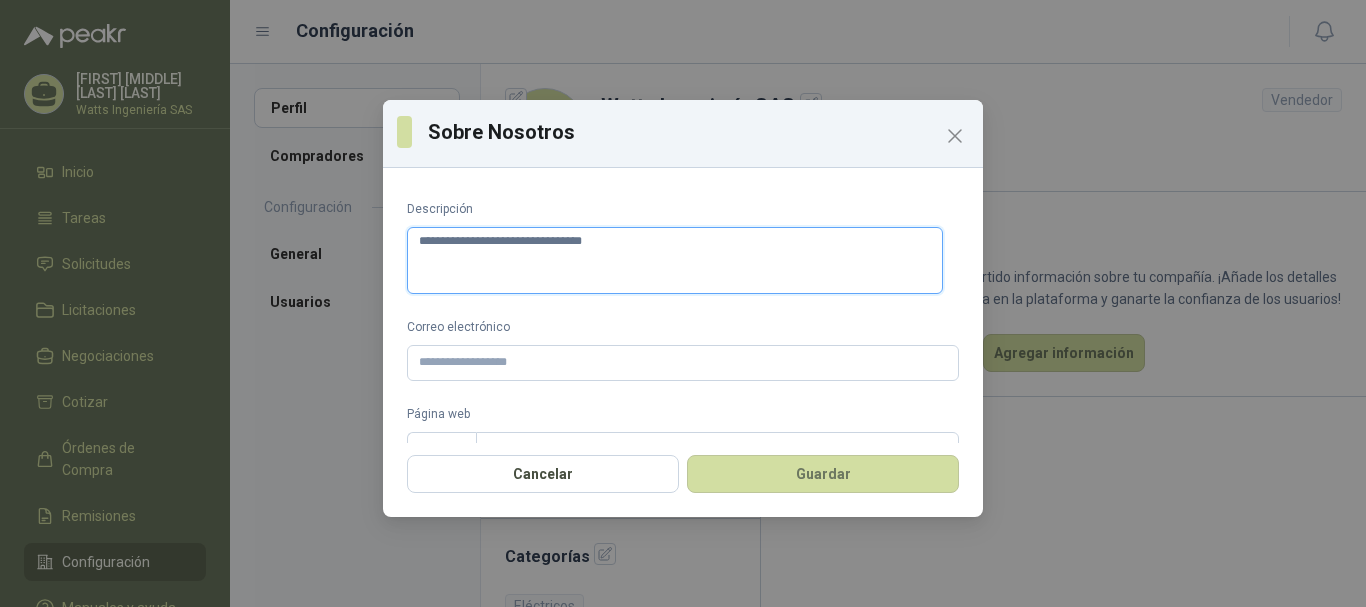 type on "**********" 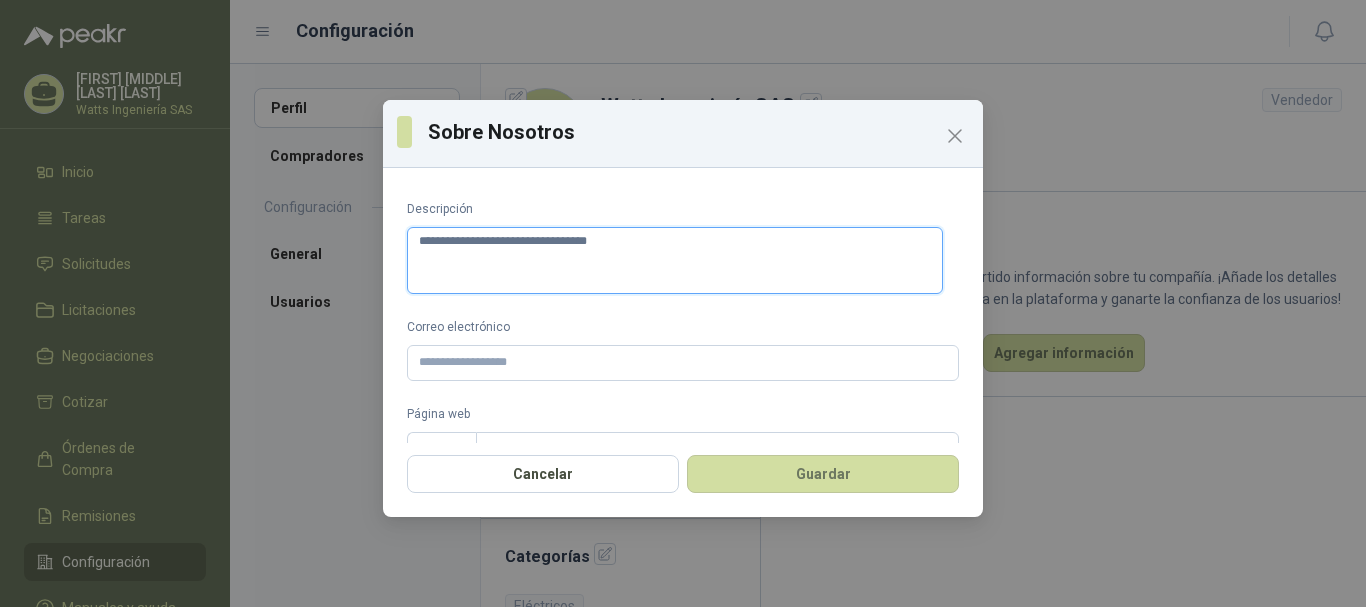 type 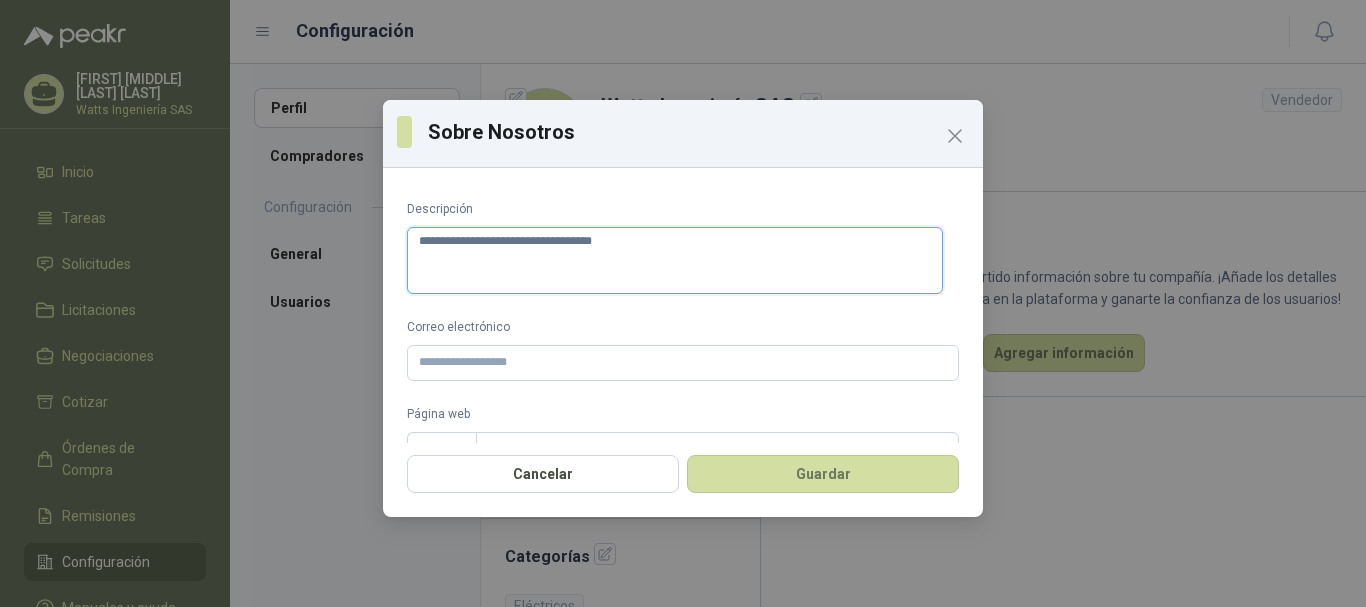 type on "**********" 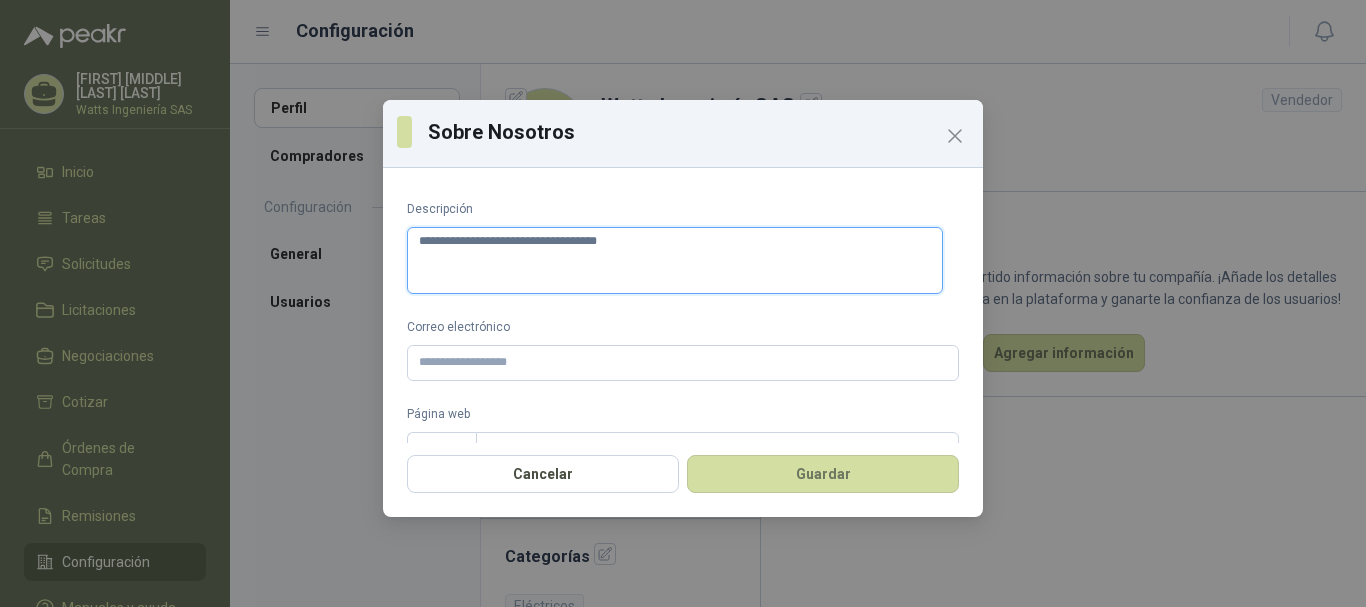 type on "**********" 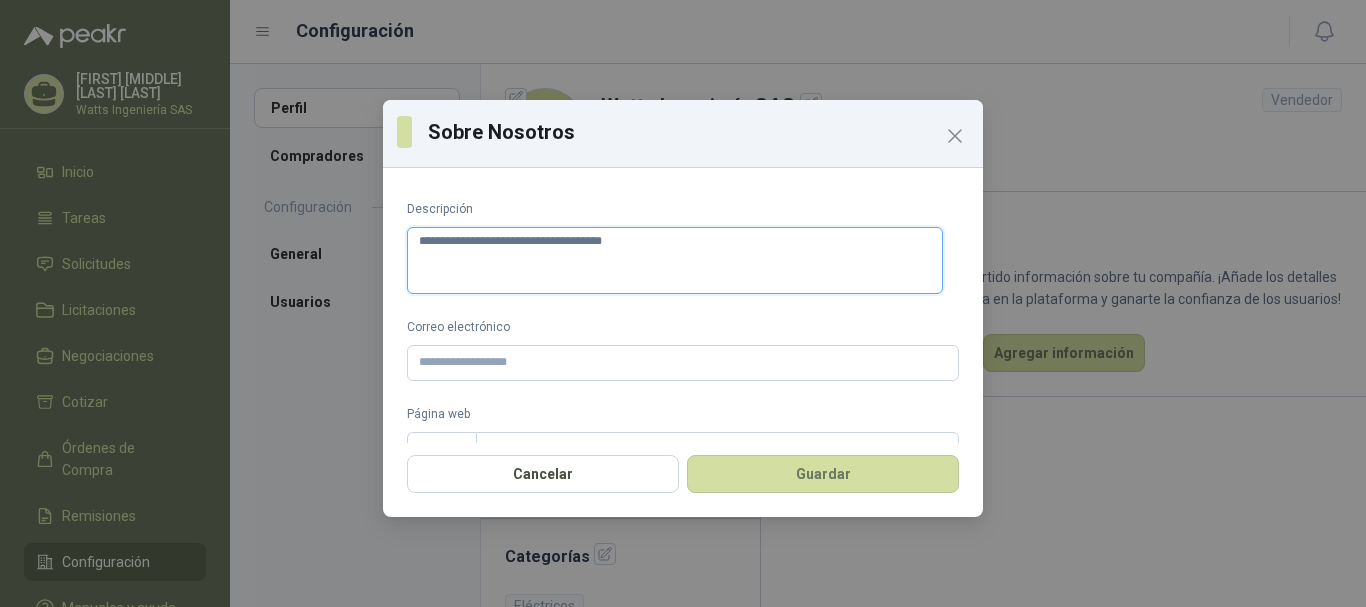 type on "**********" 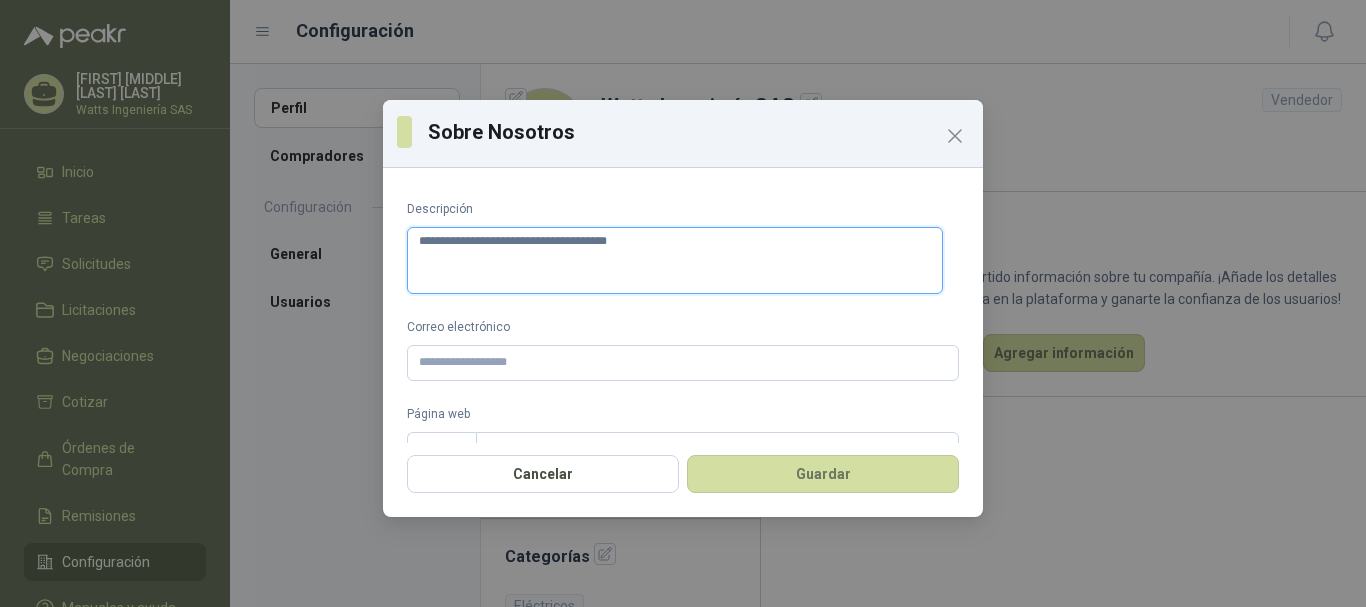 type on "**********" 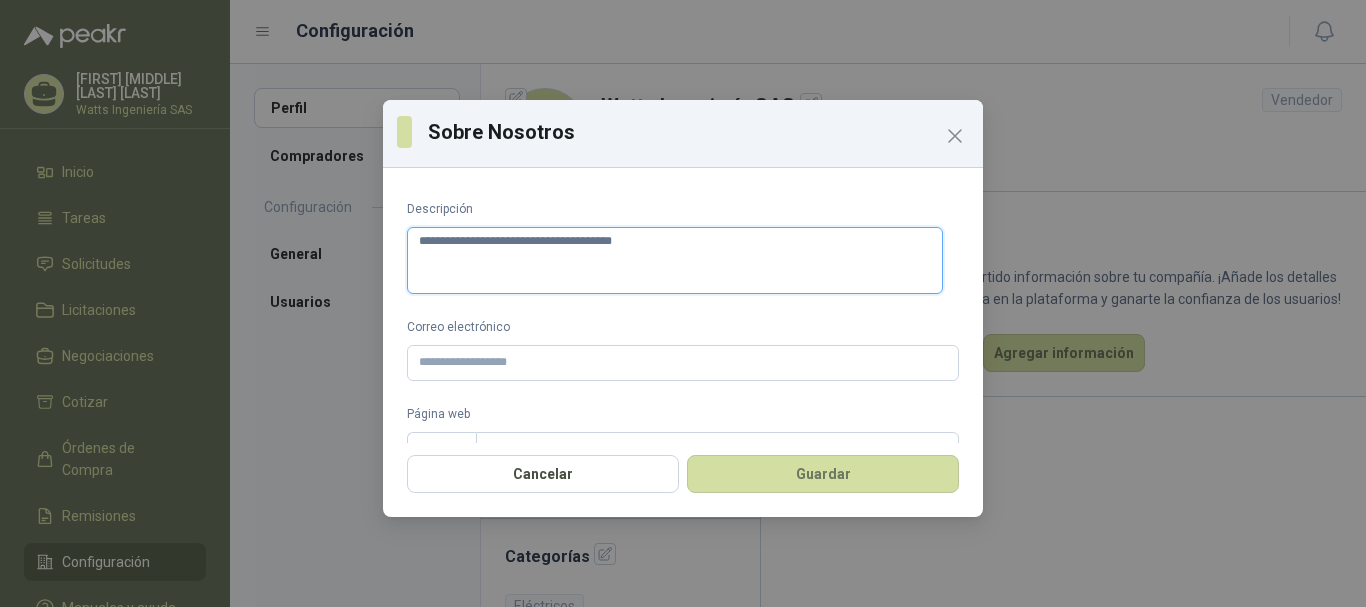 type on "**********" 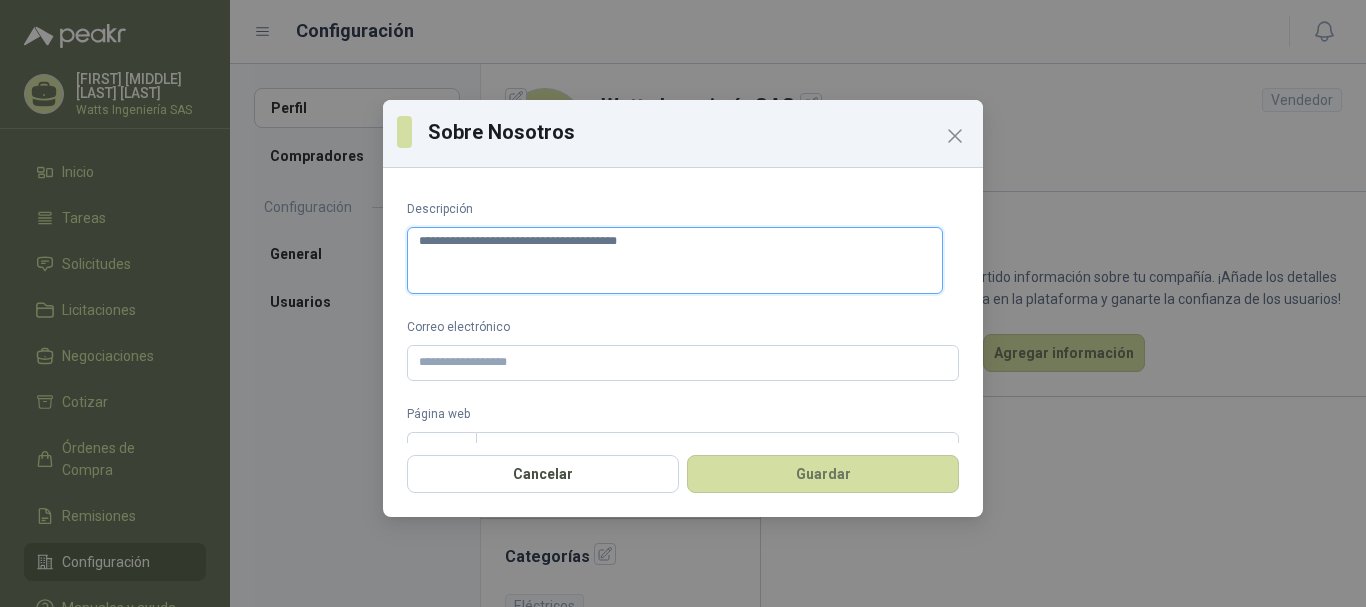 type on "**********" 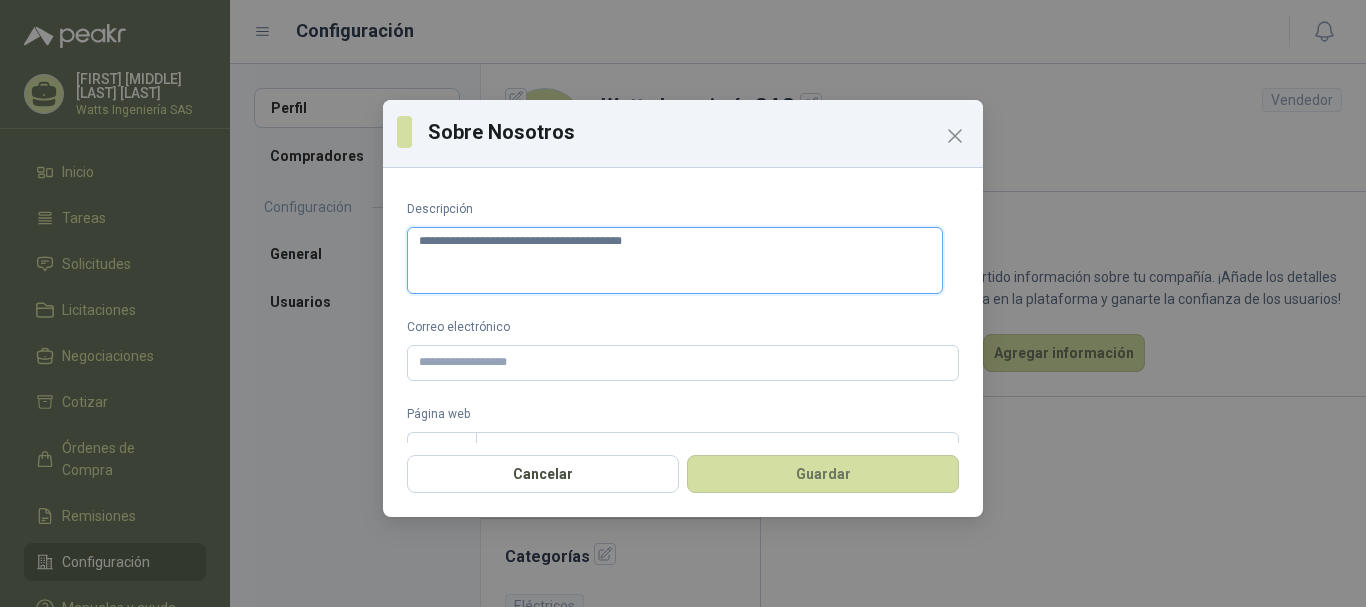 type on "**********" 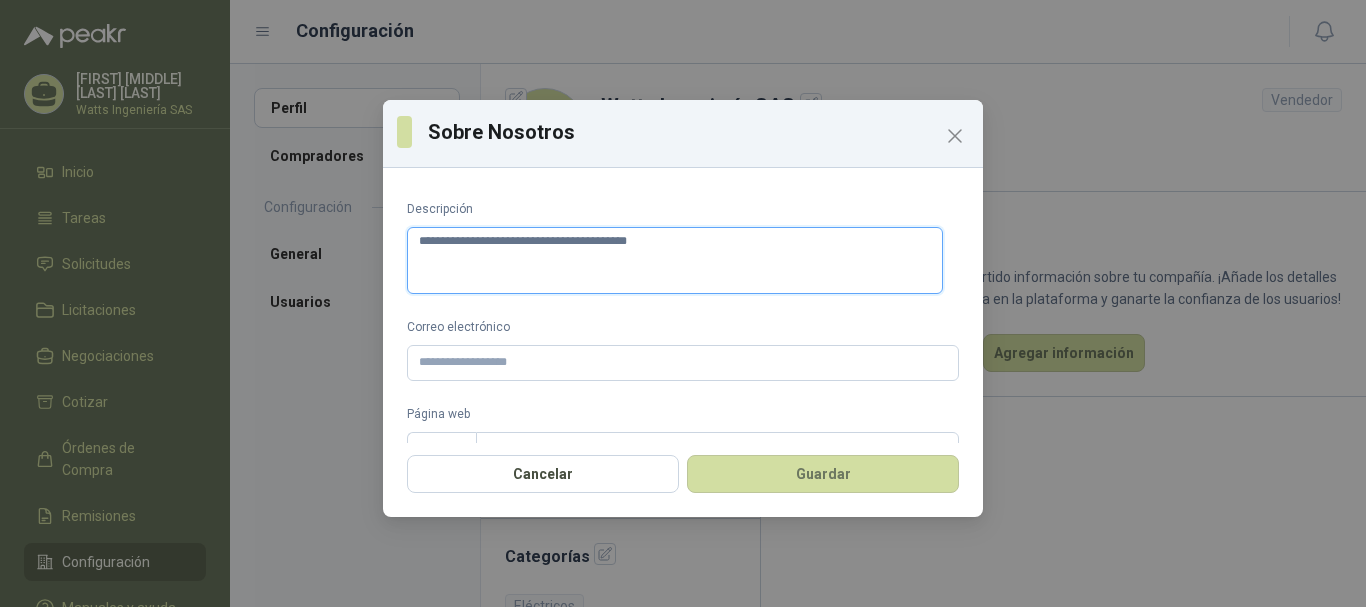 type on "**********" 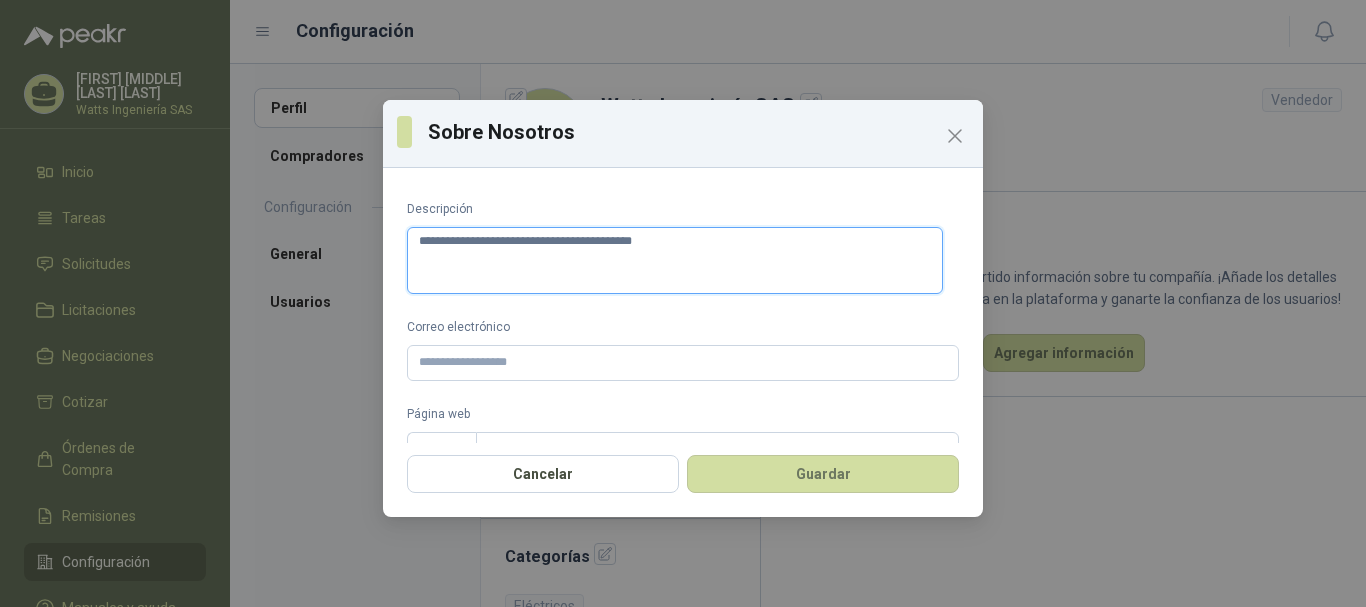 type on "**********" 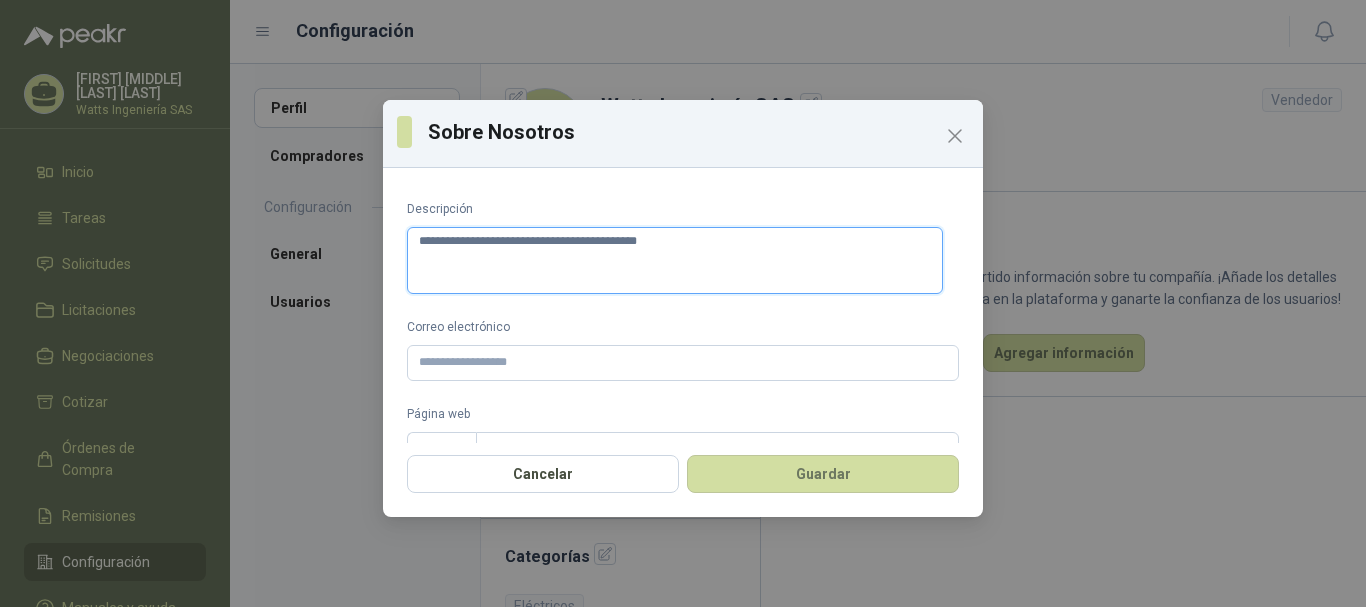 type 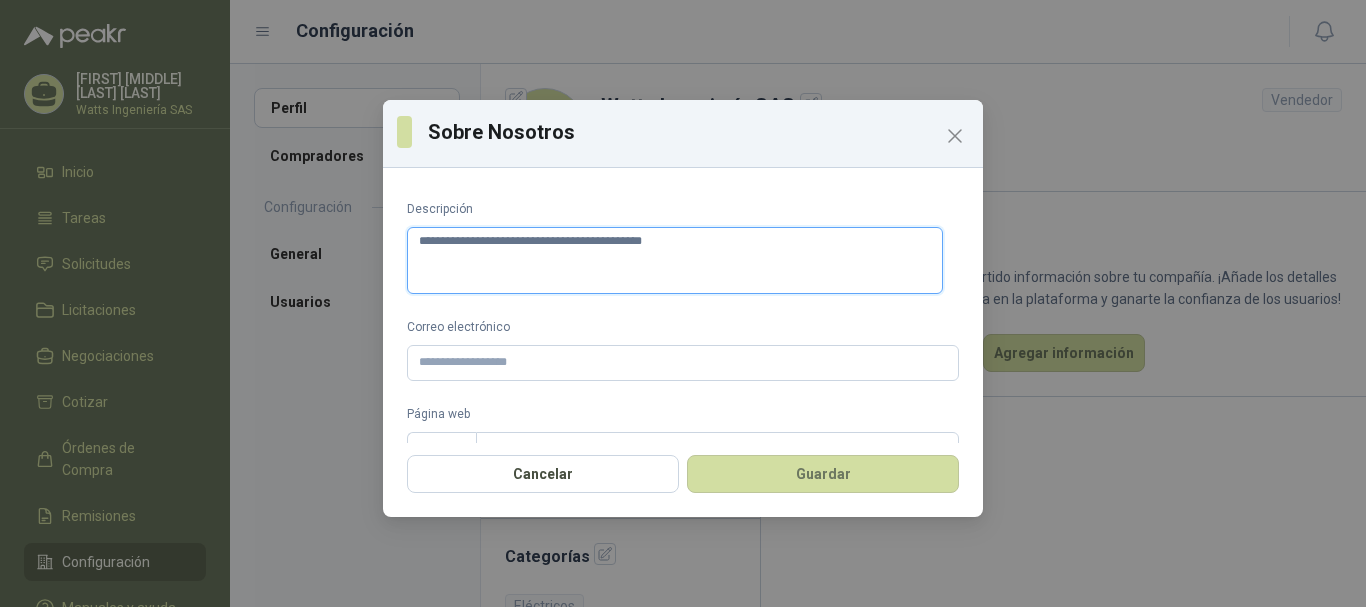 type on "**********" 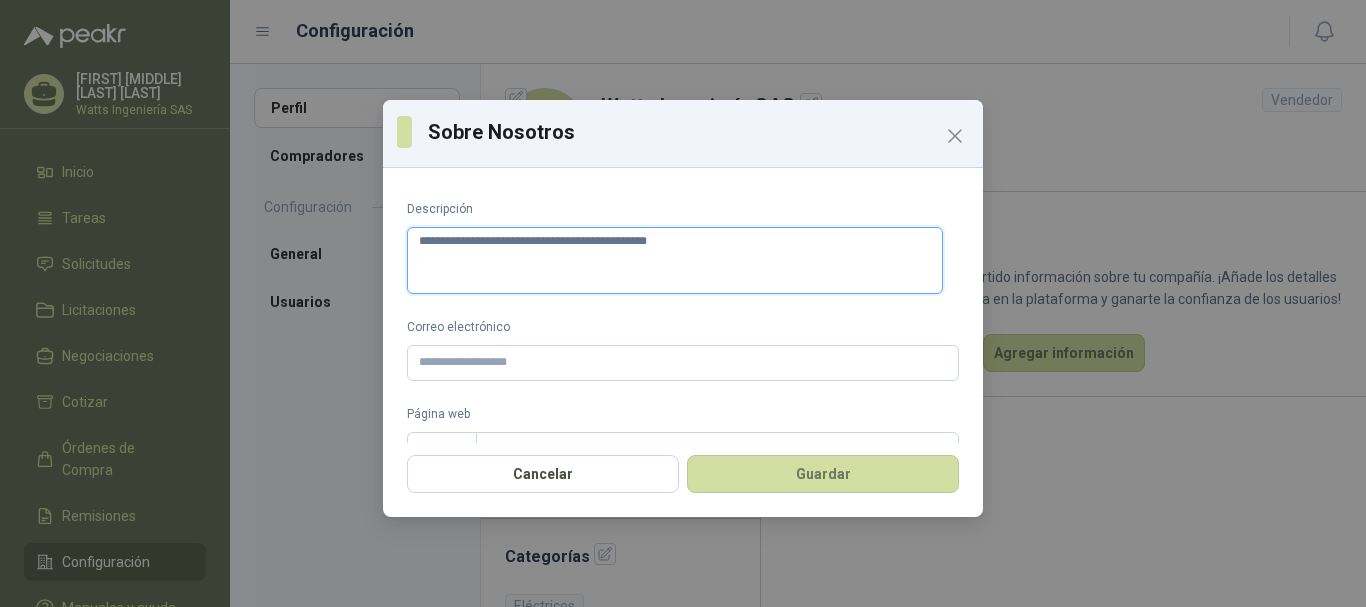 type on "**********" 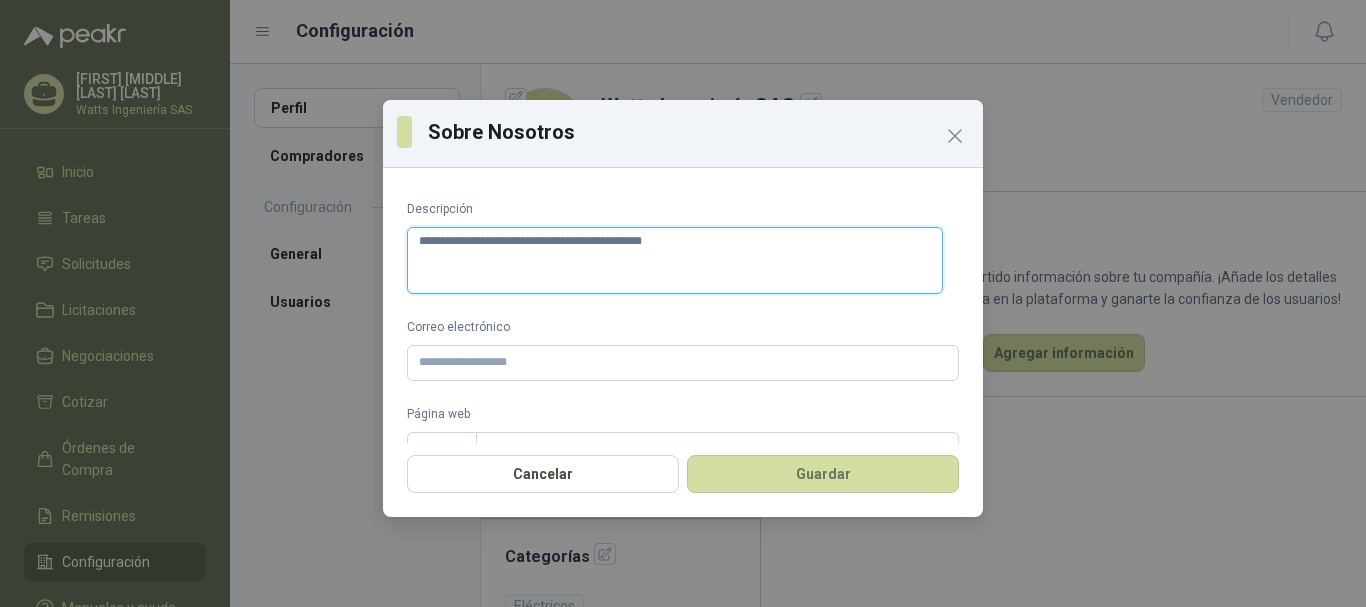 type on "**********" 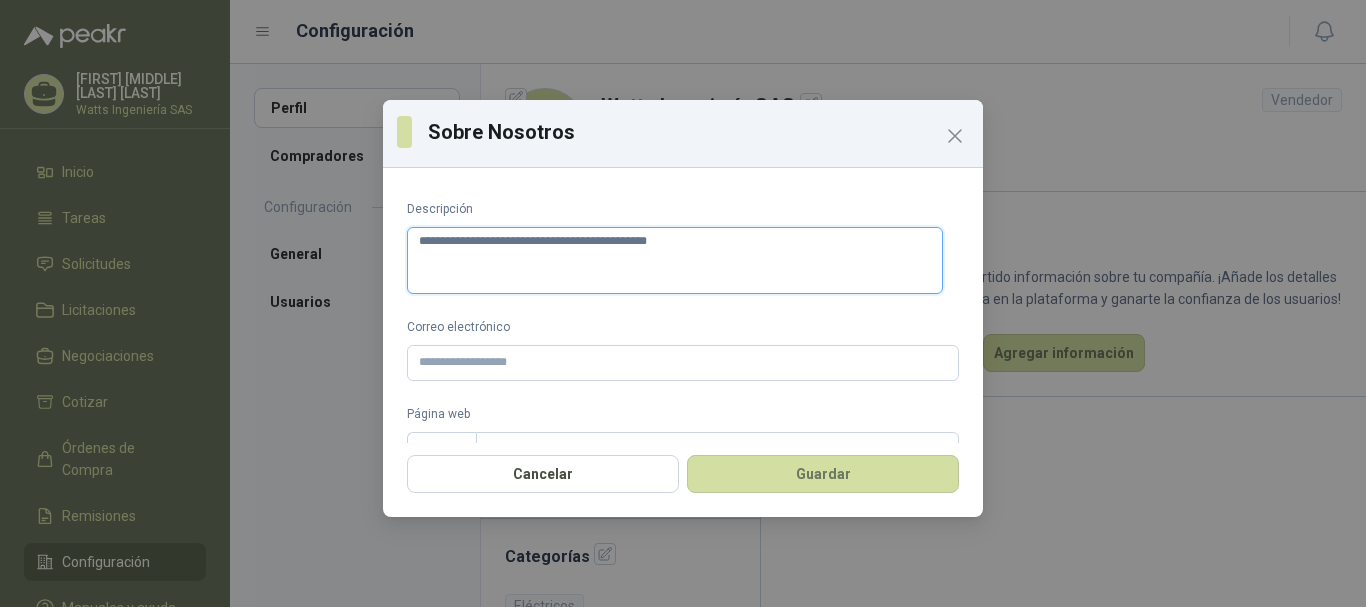 type on "**********" 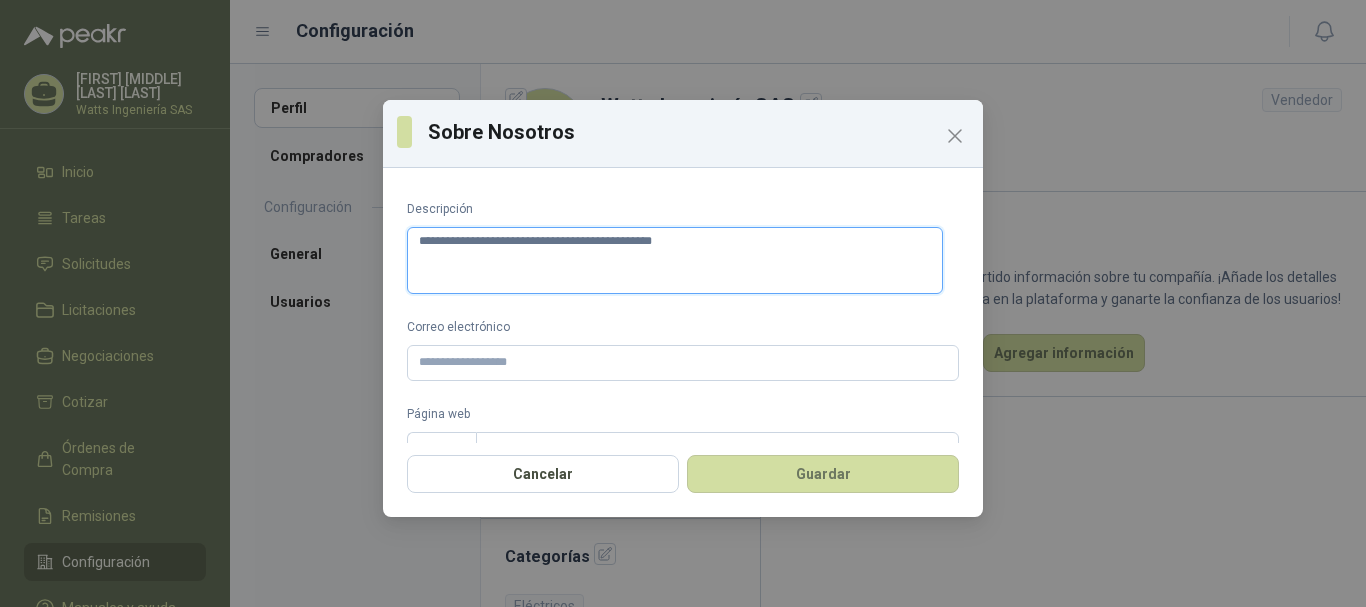 type on "**********" 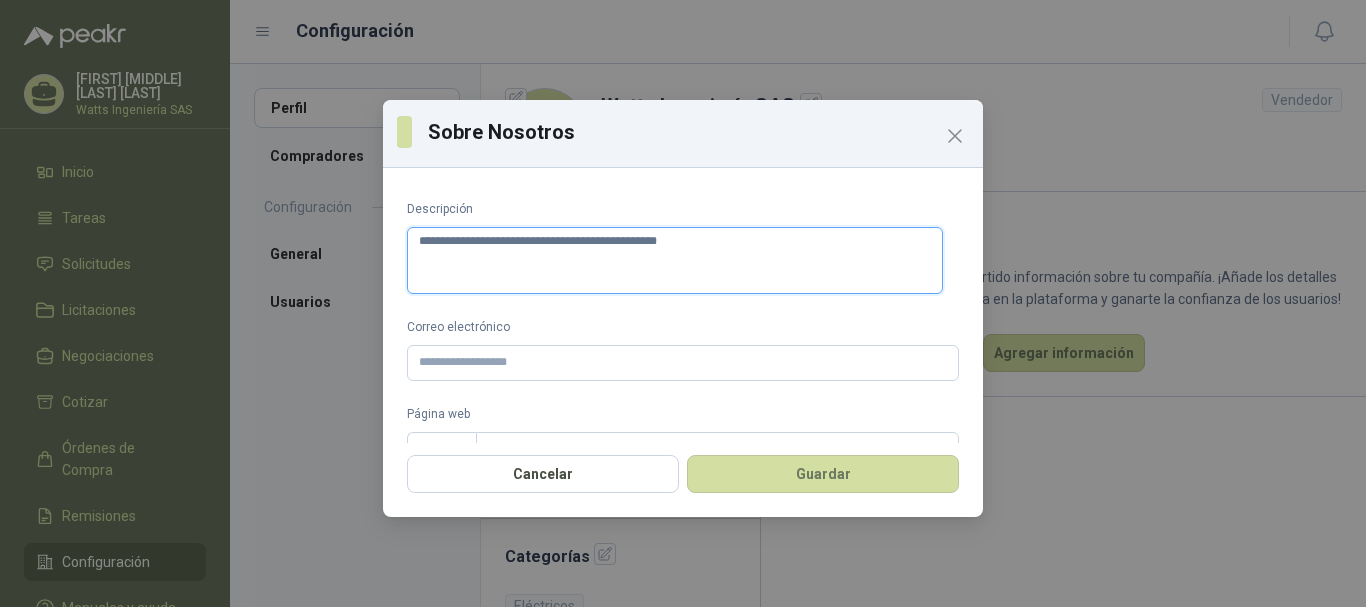 type on "**********" 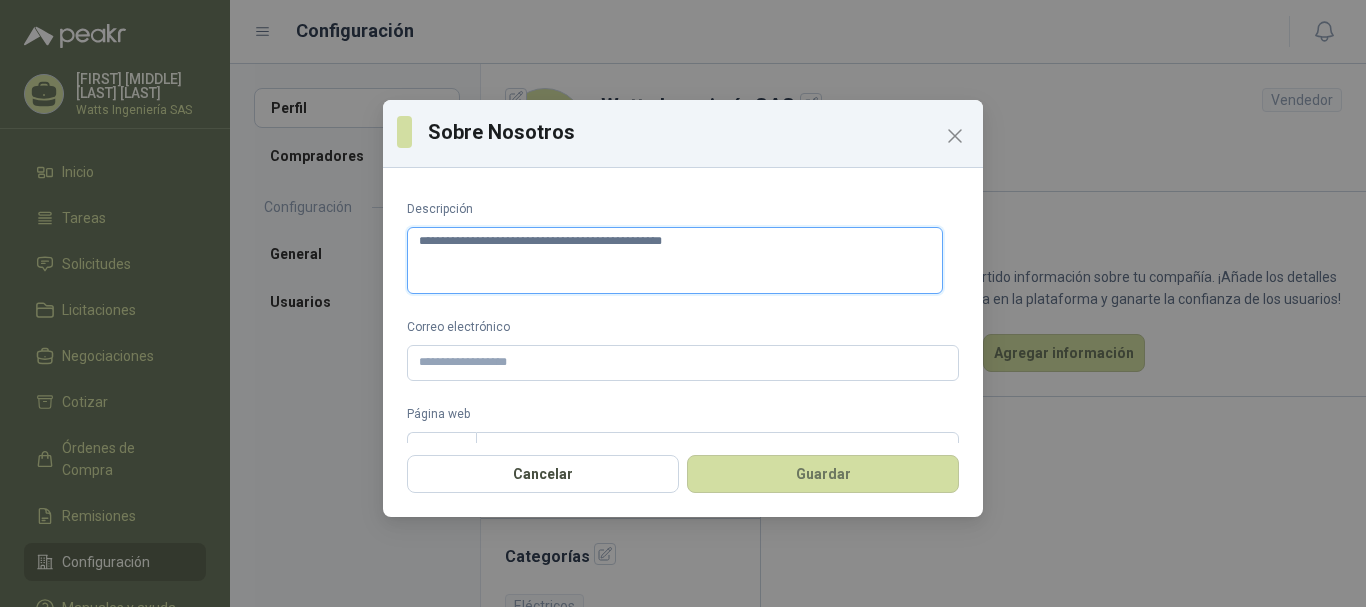 type on "**********" 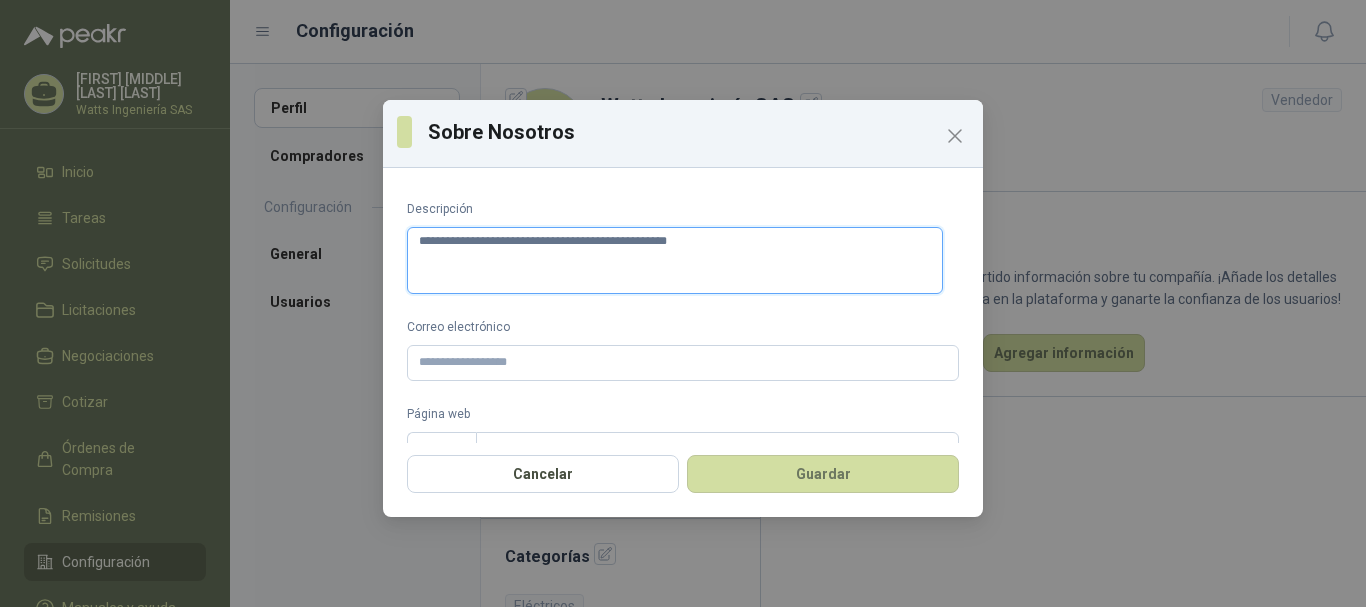 type on "**********" 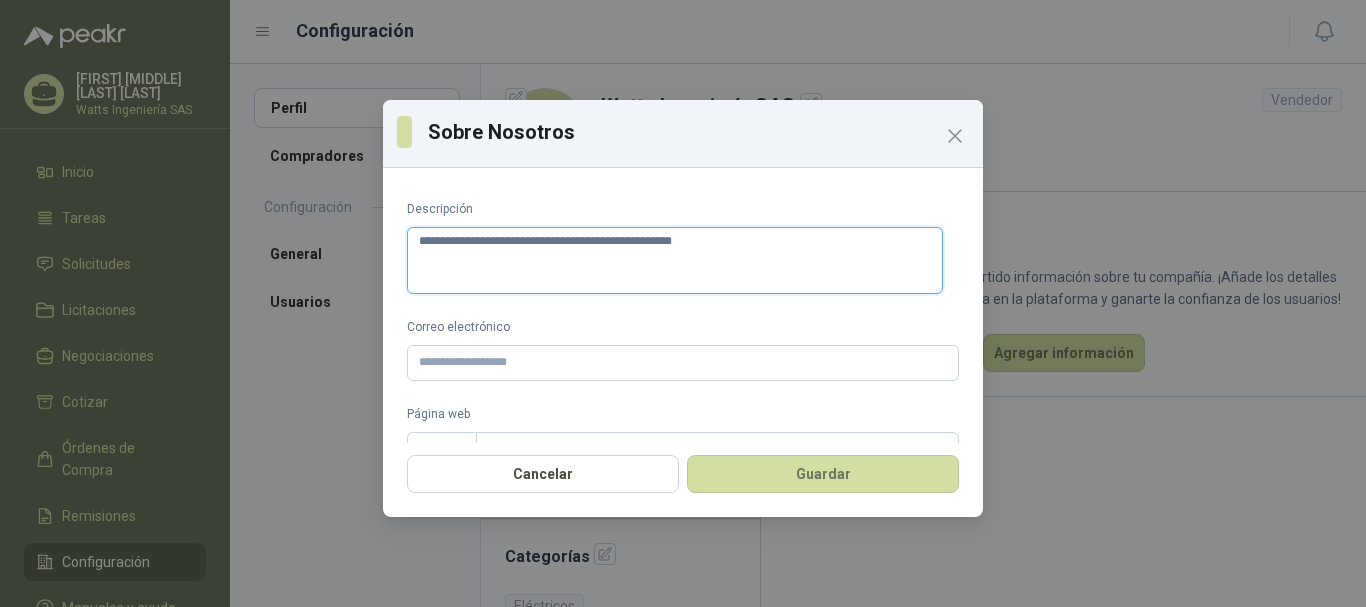 type on "**********" 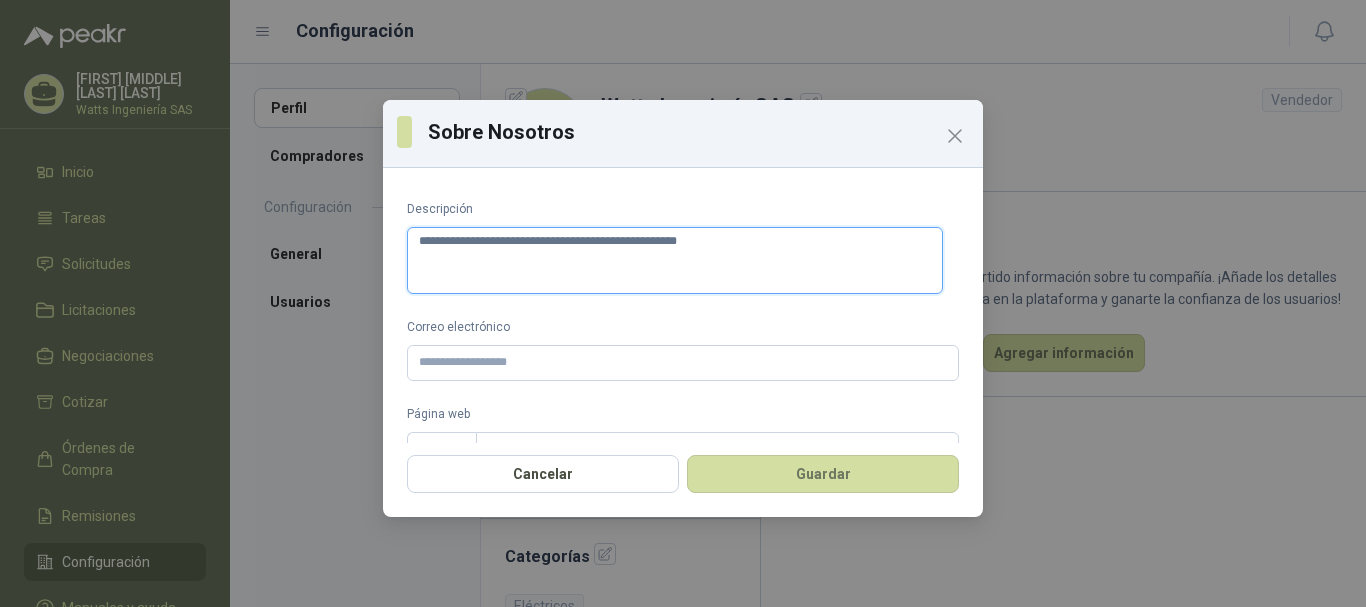type 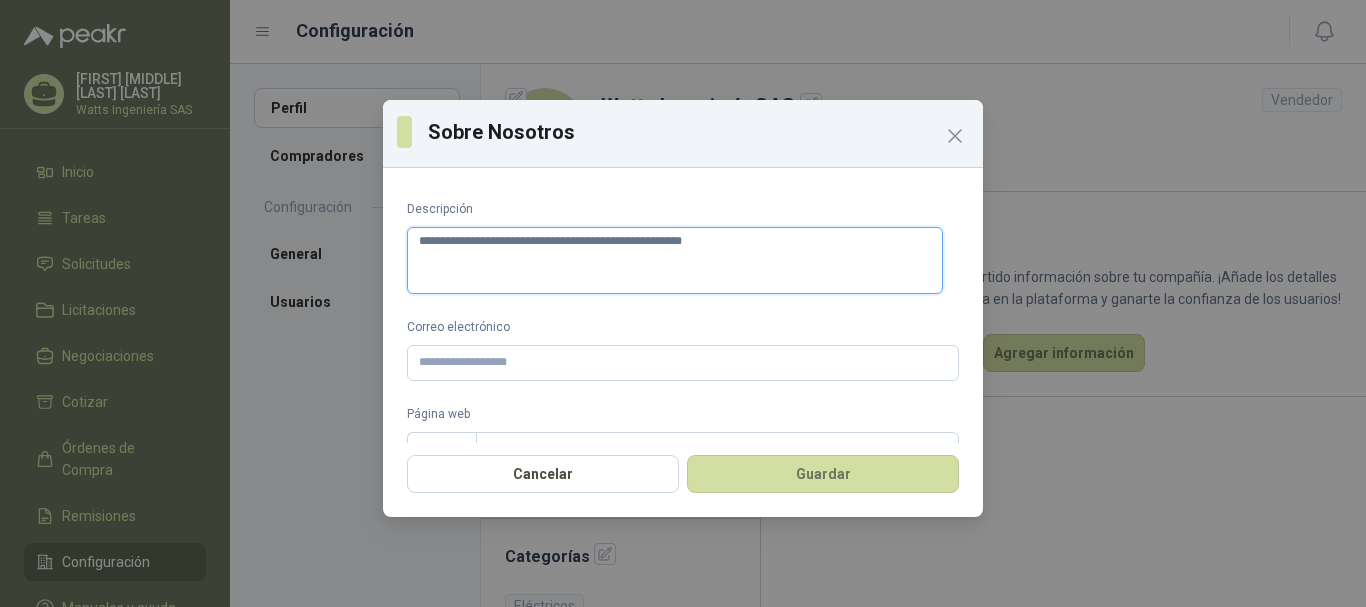 type on "**********" 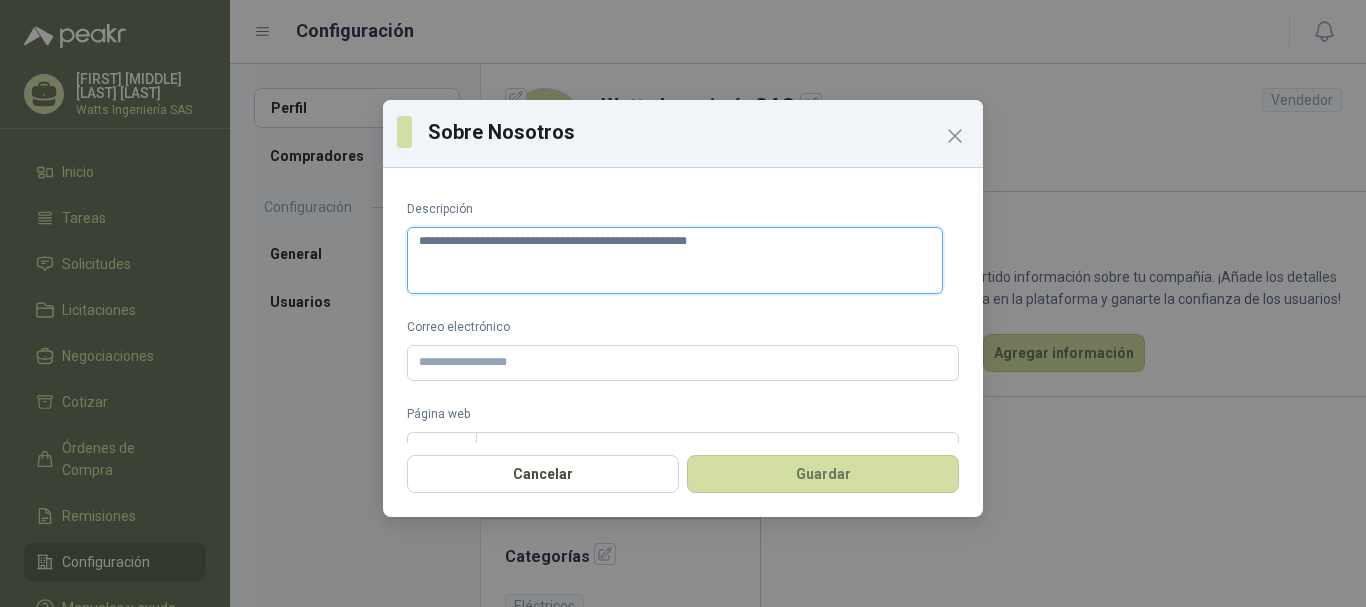 type on "**********" 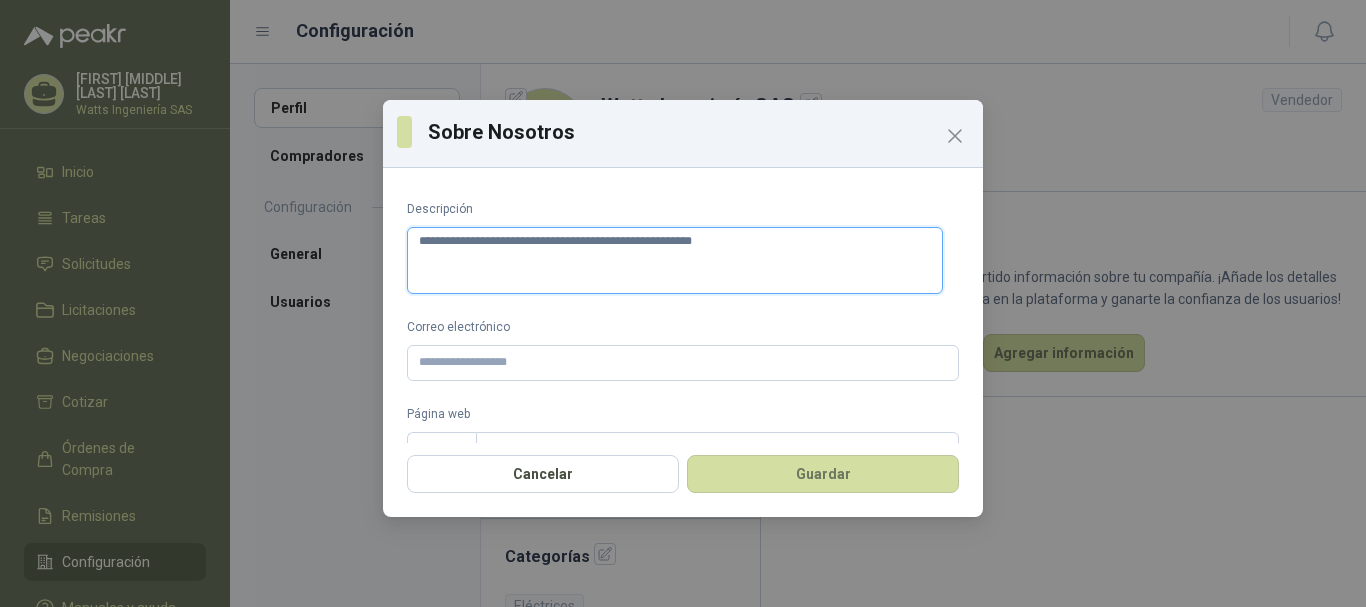 type on "**********" 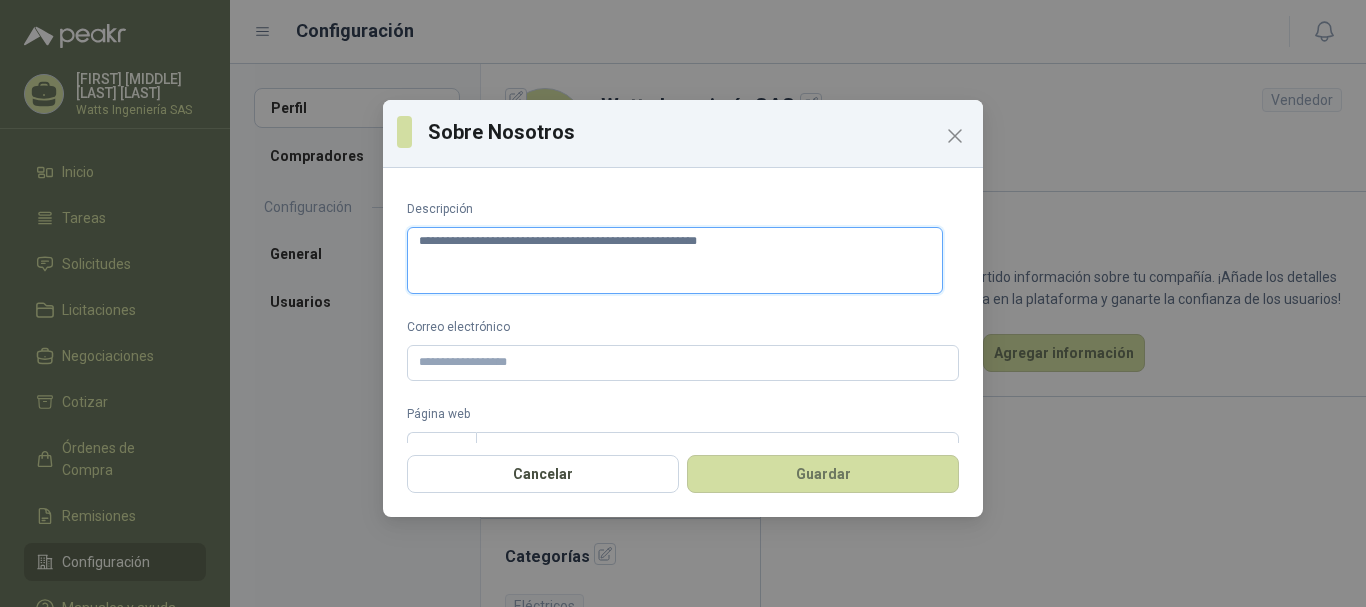 type on "**********" 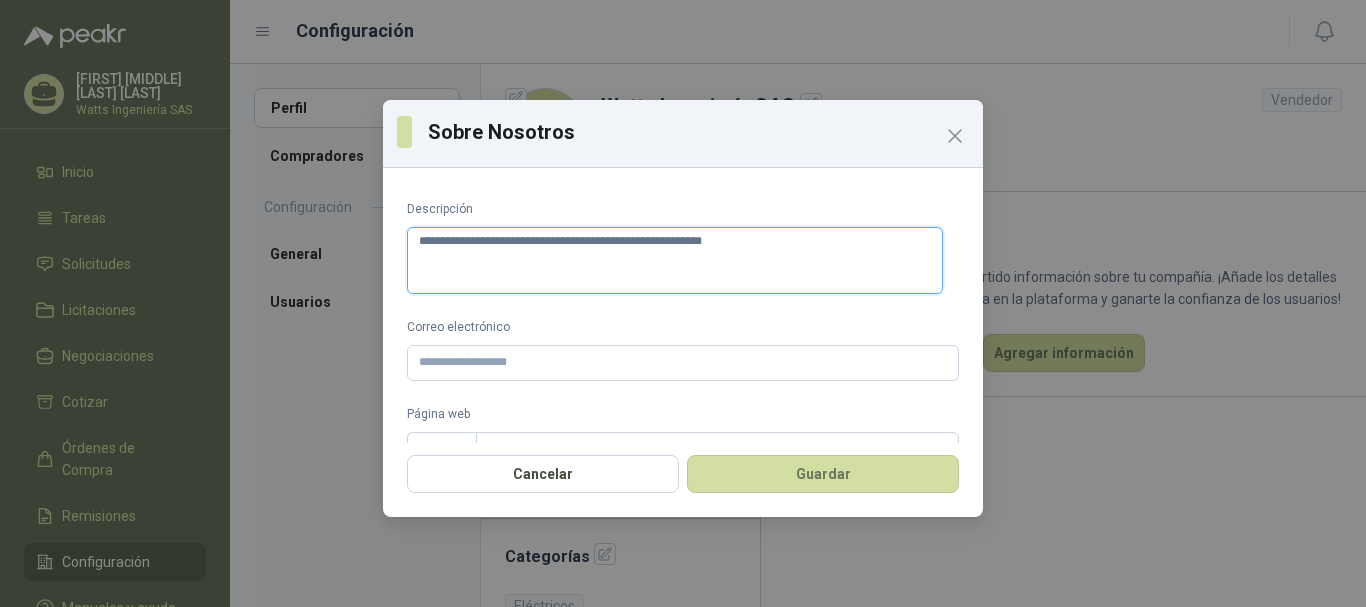 type on "**********" 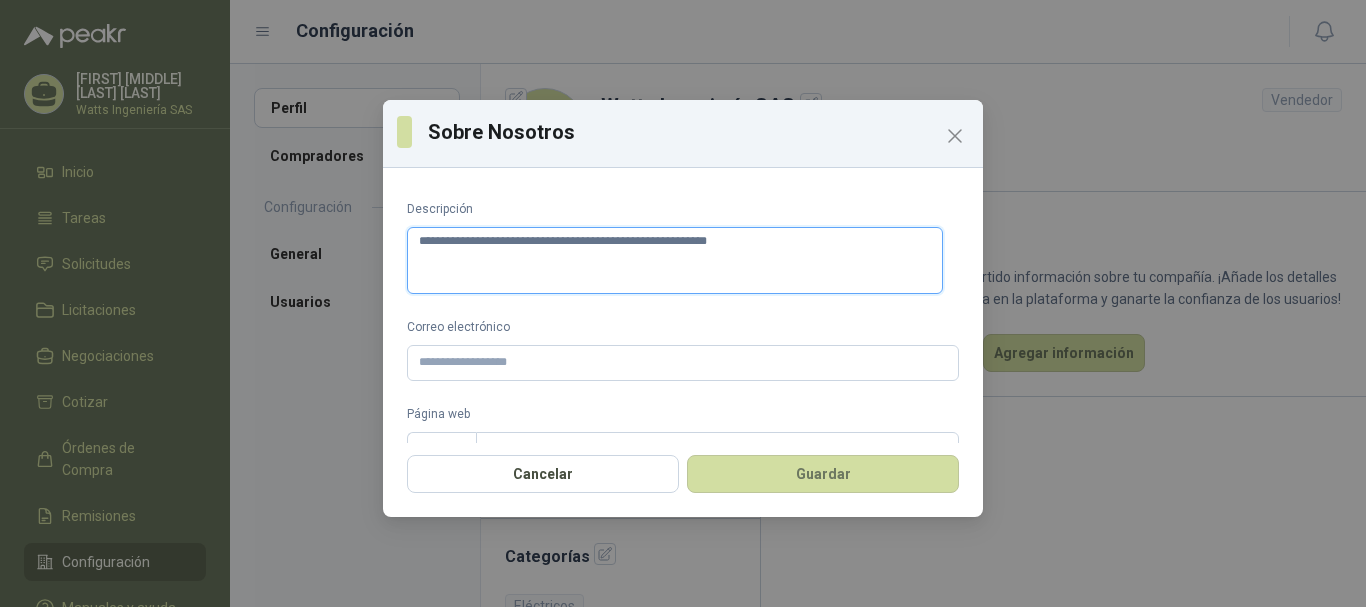 type on "**********" 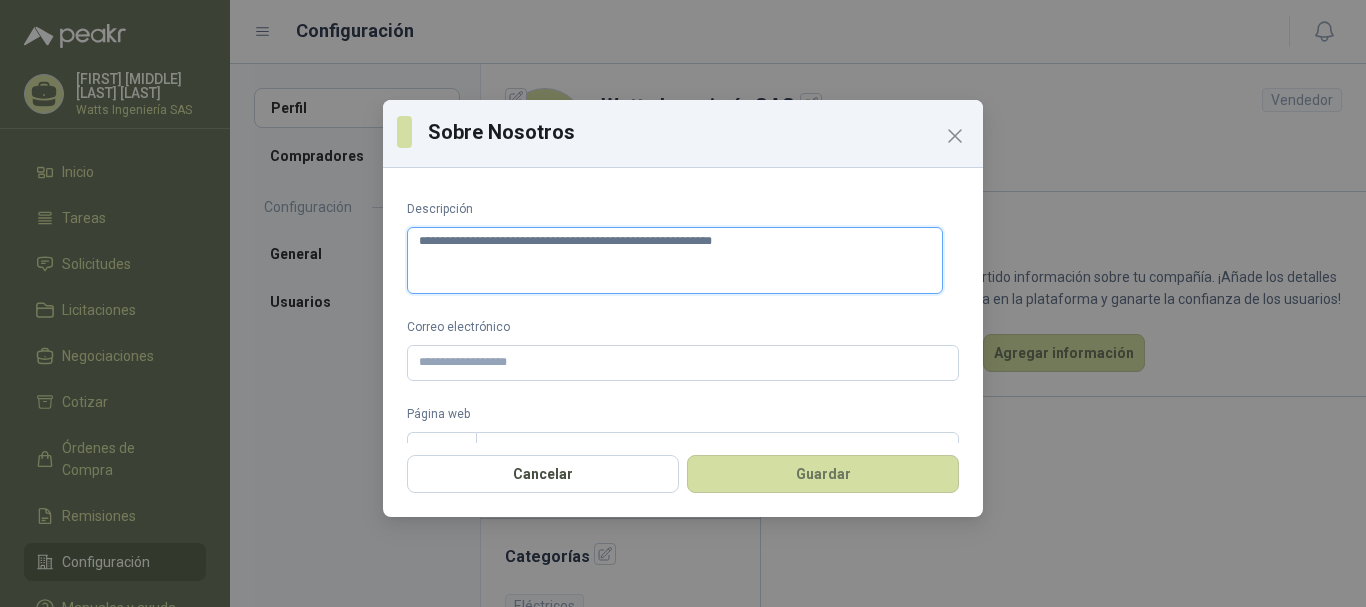 type 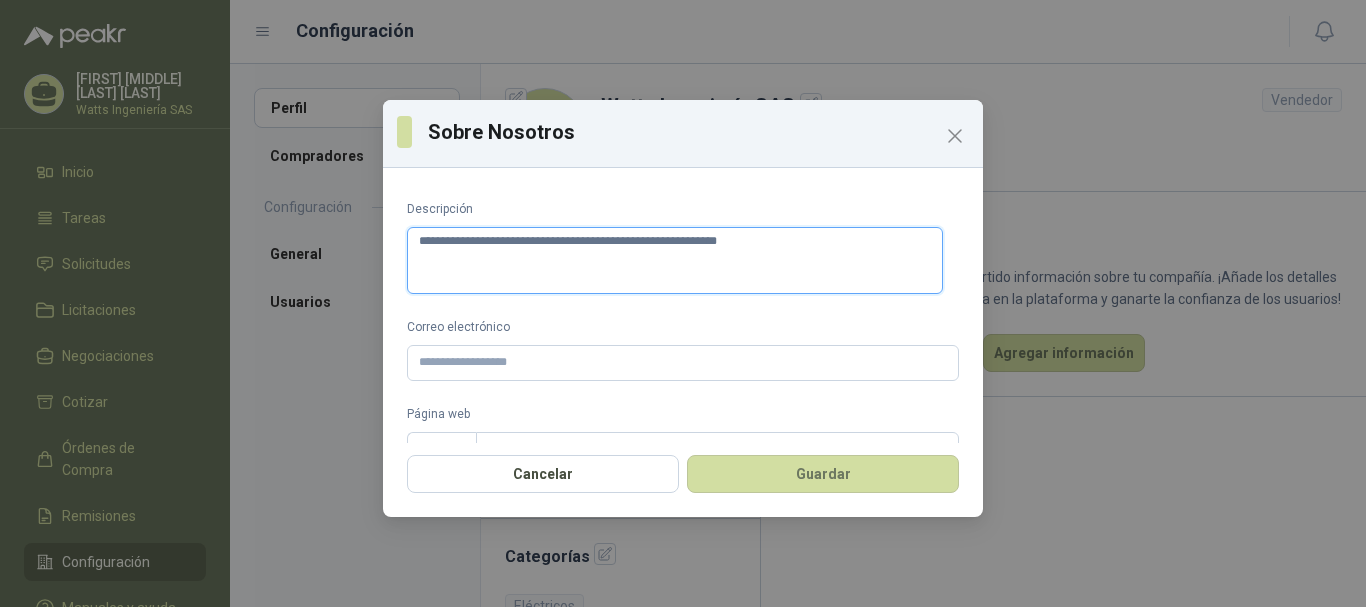 type on "**********" 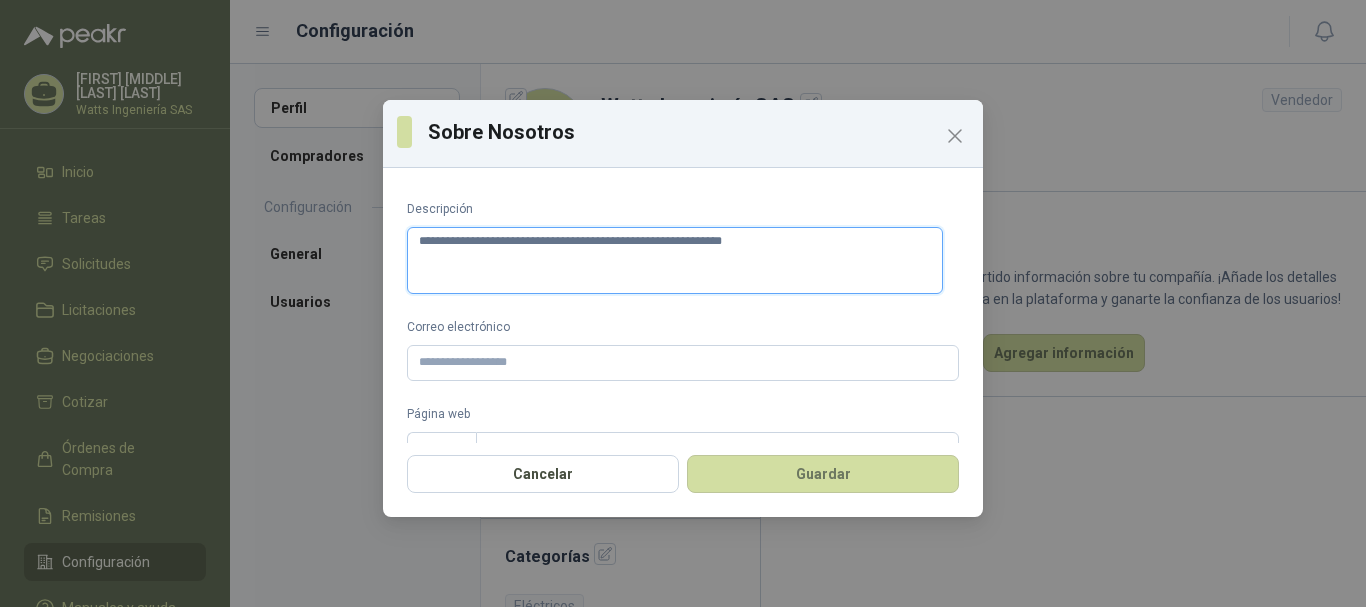 type on "**********" 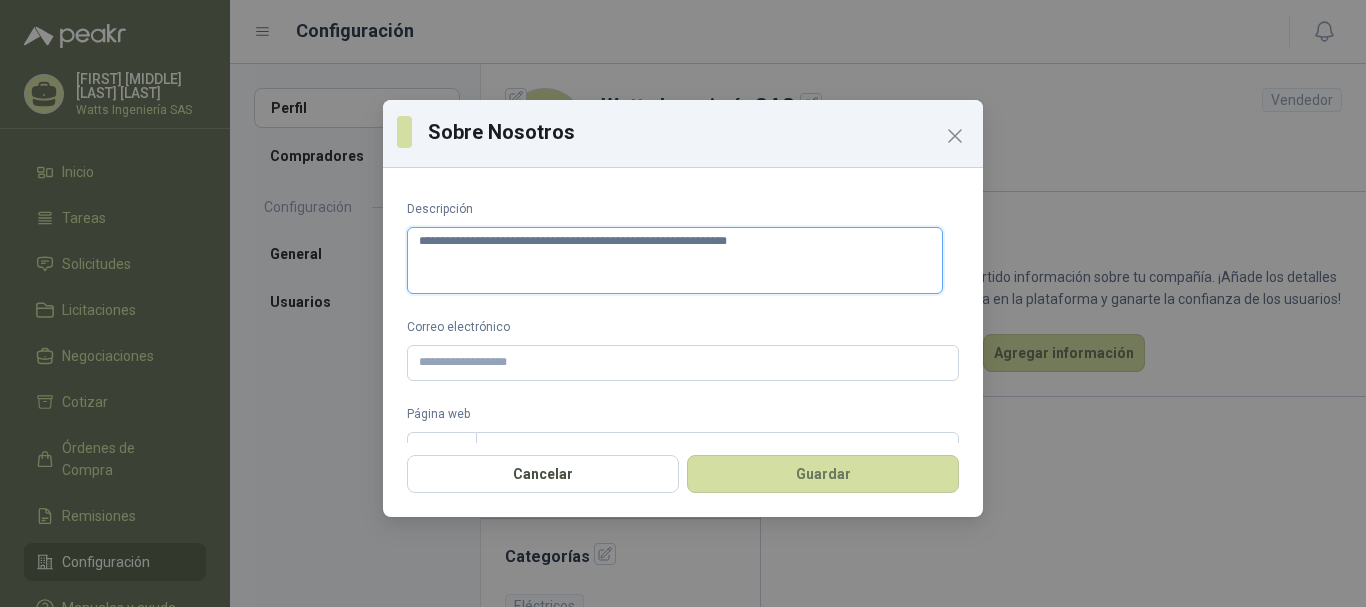 type on "**********" 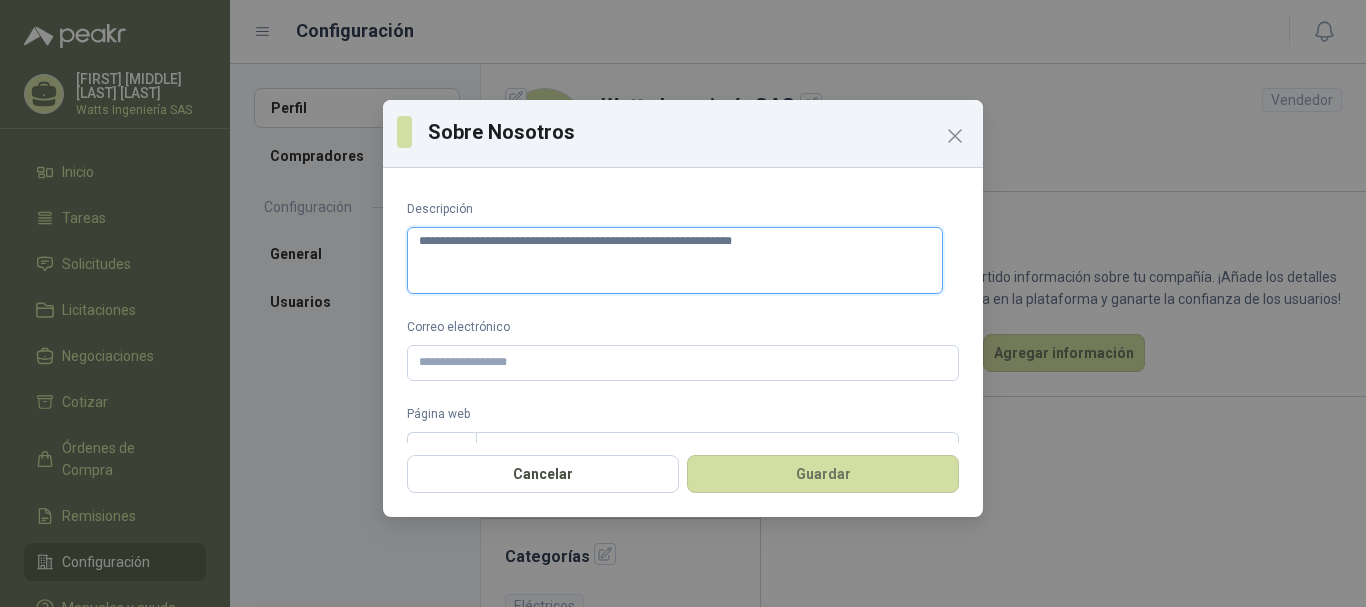 type on "**********" 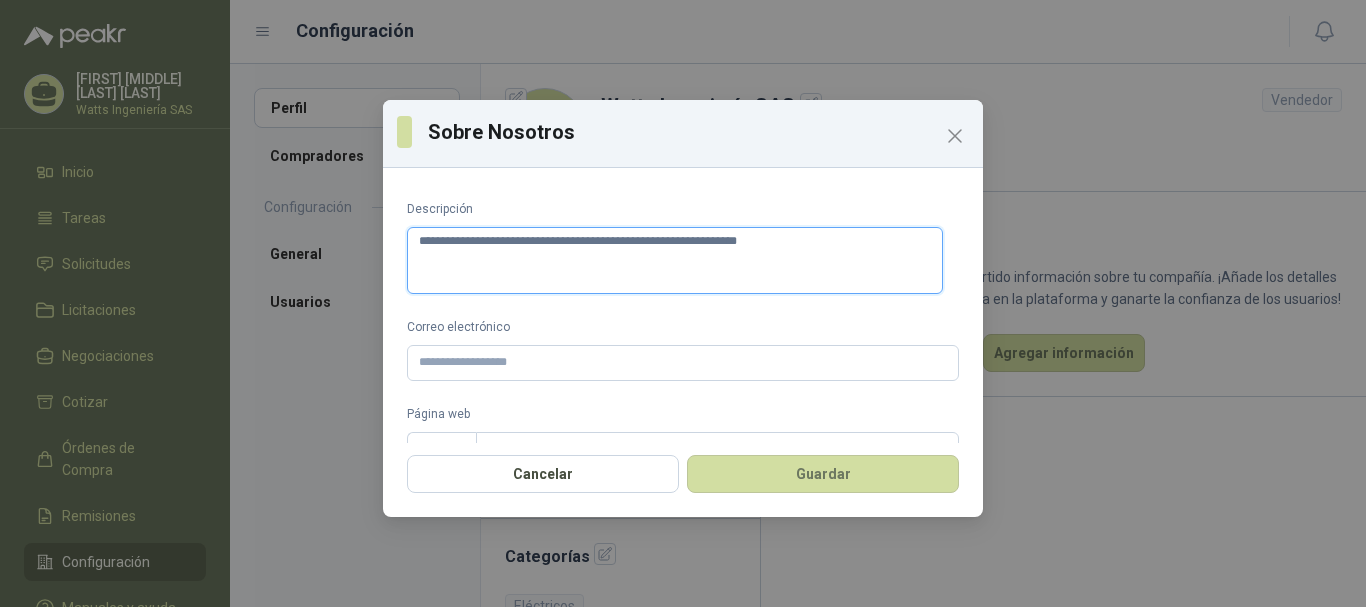 type 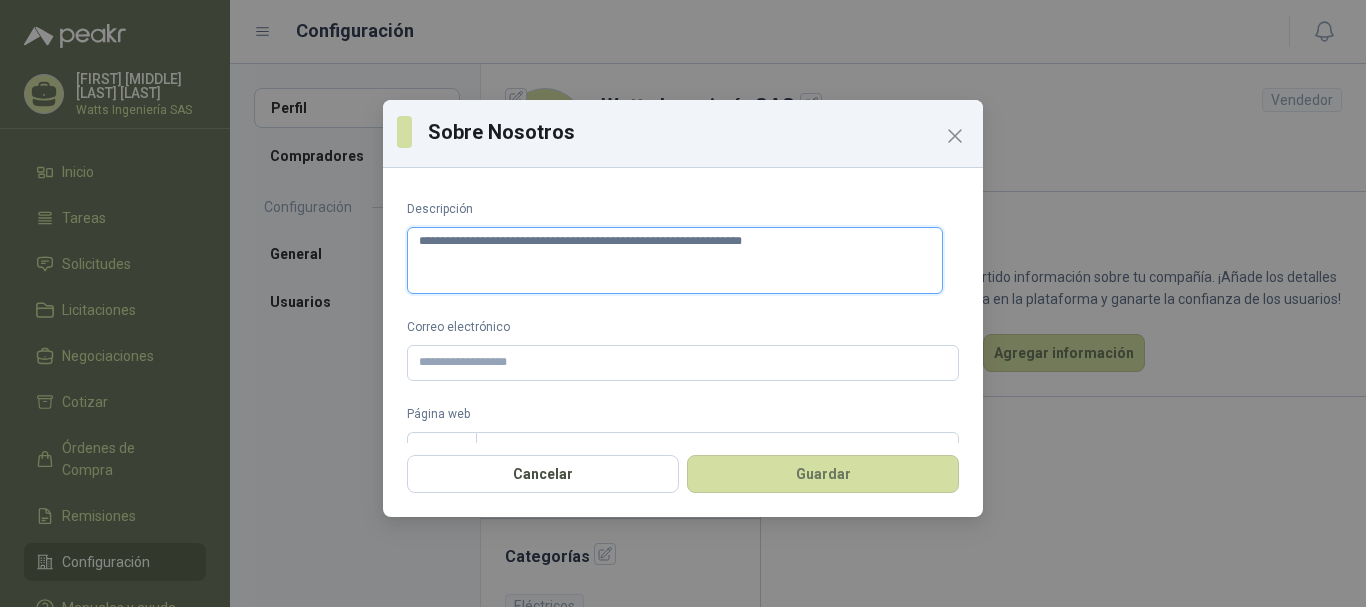type on "**********" 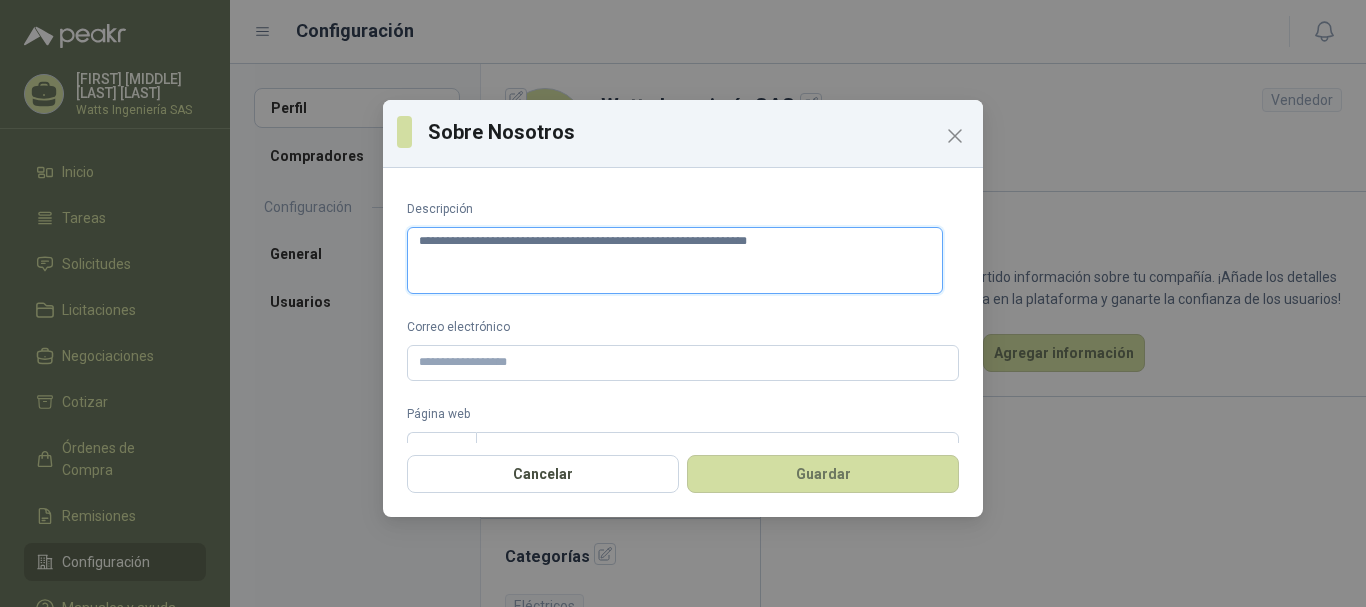 type on "**********" 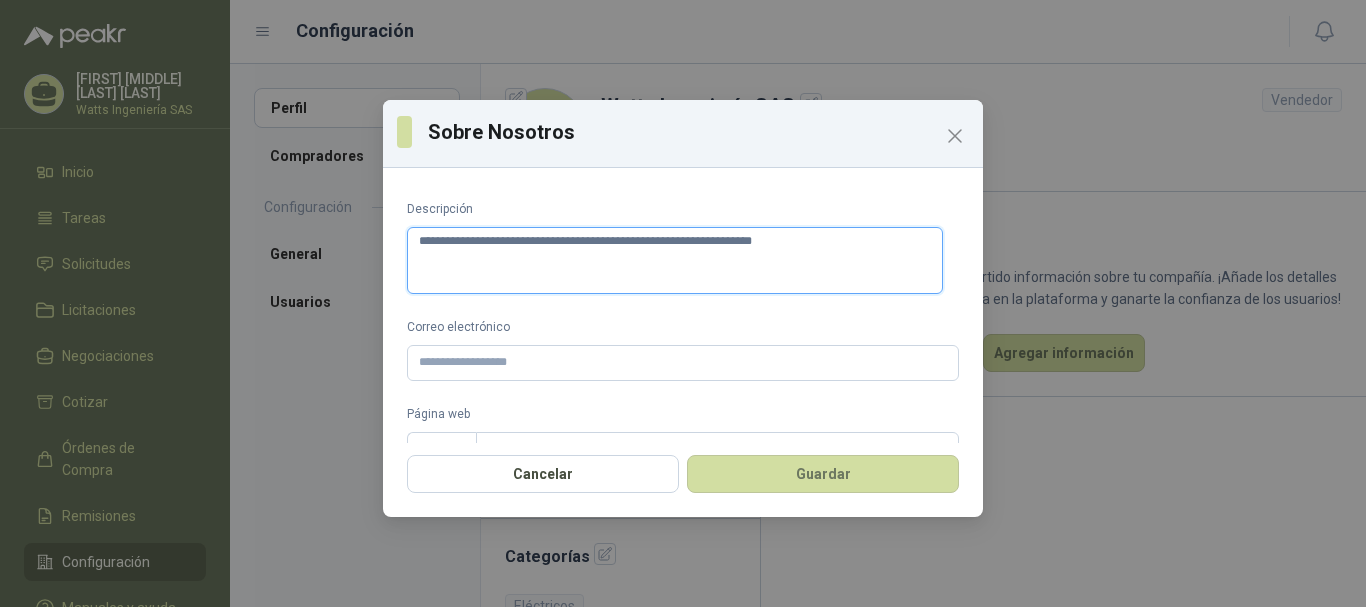 type on "**********" 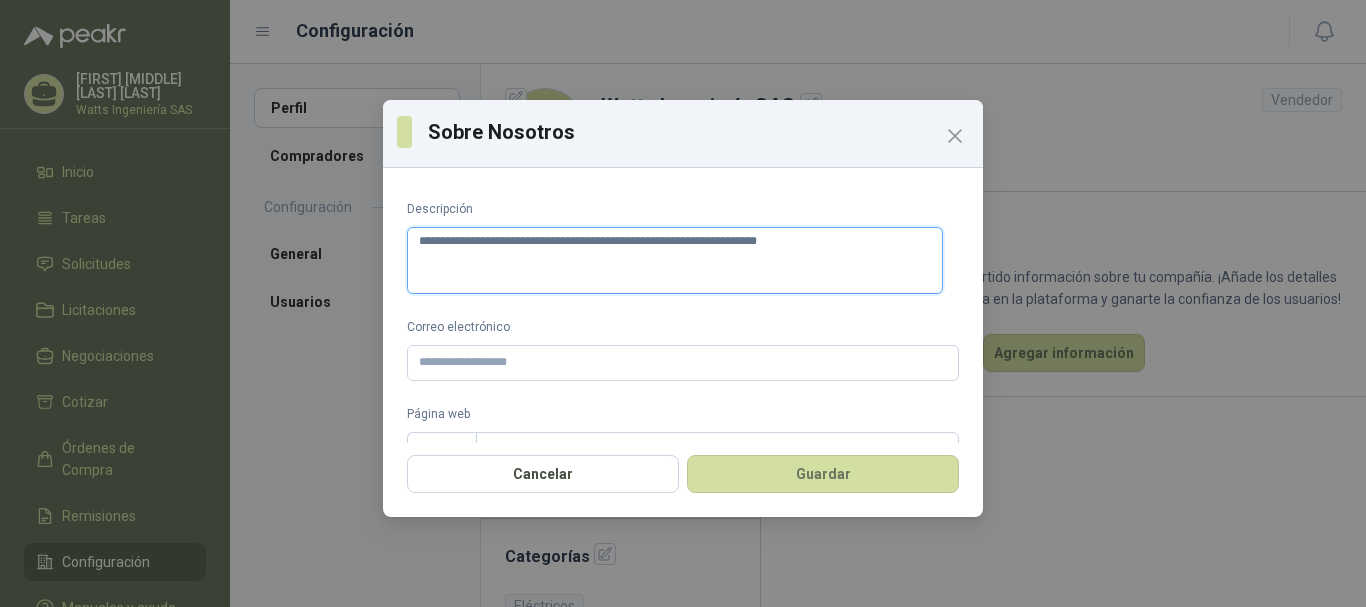 type on "**********" 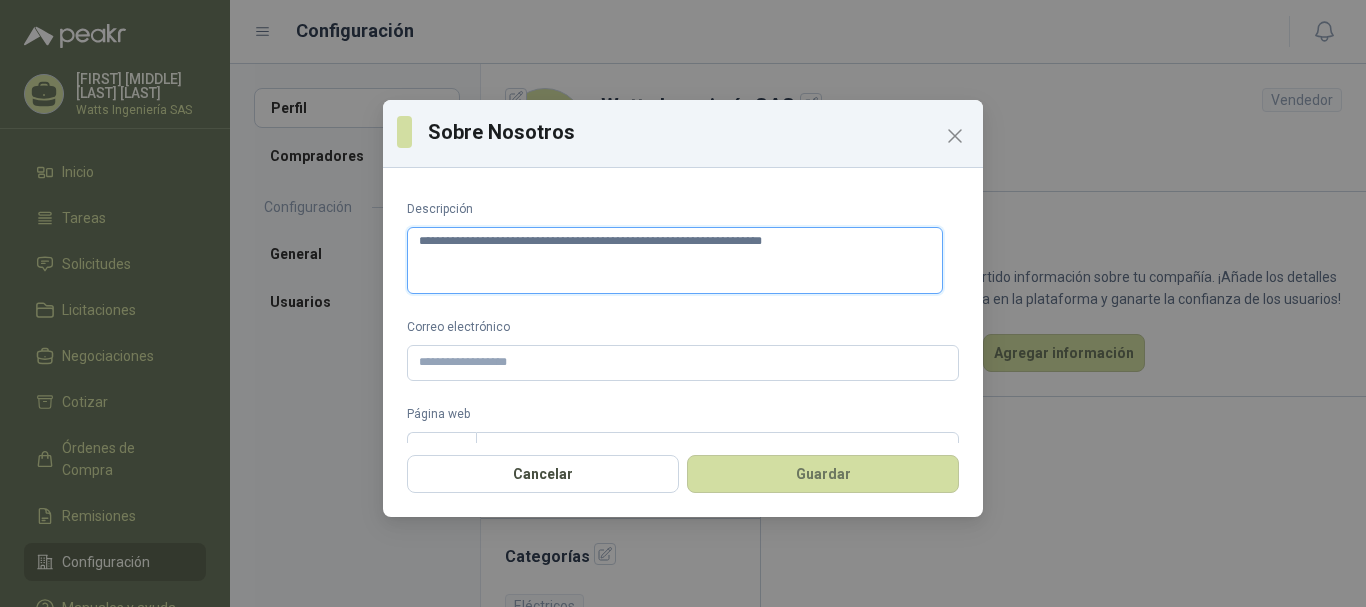 type on "**********" 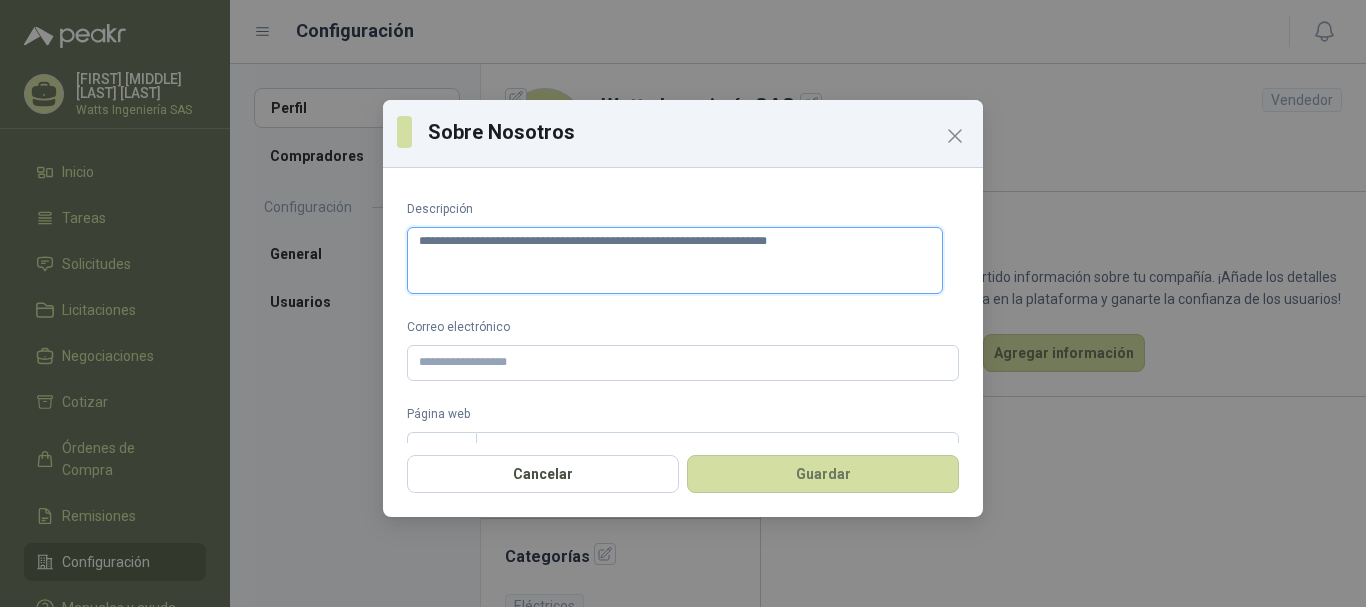 type on "**********" 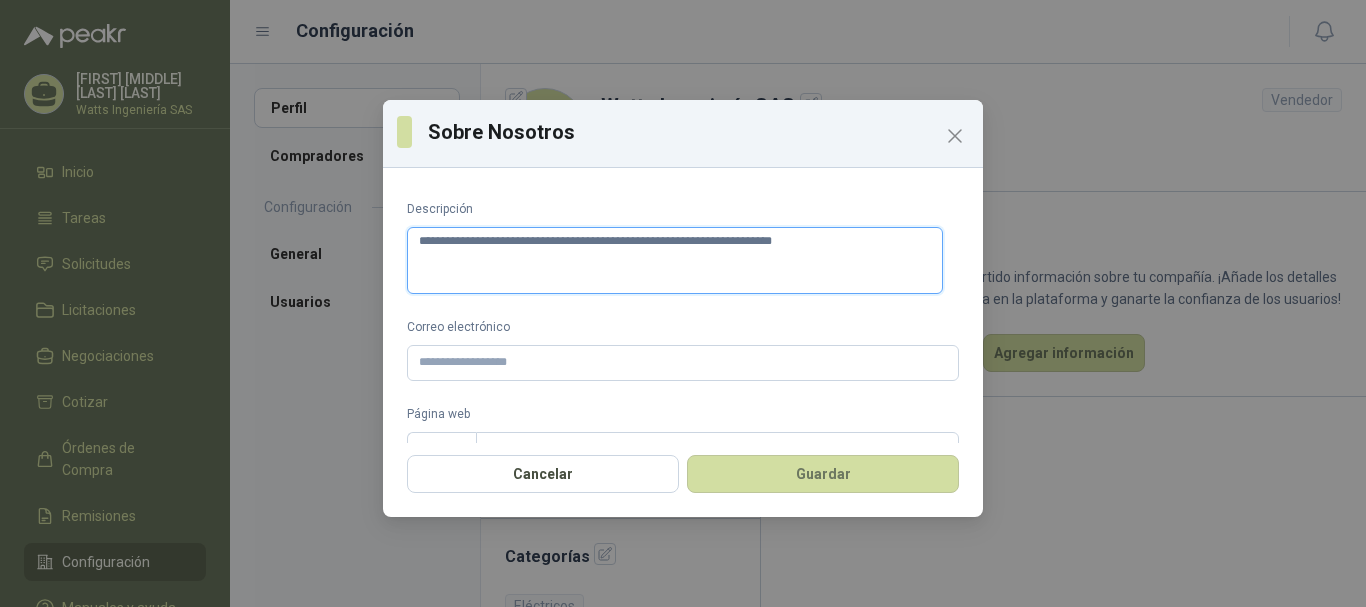 type on "**********" 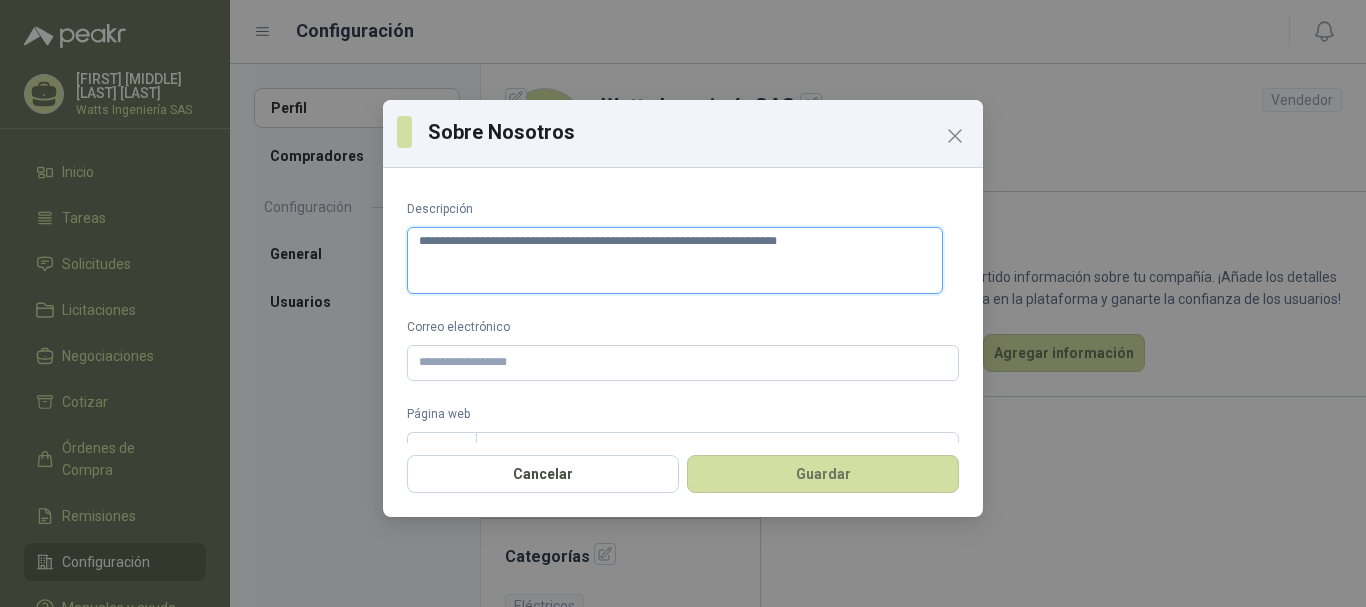 type on "**********" 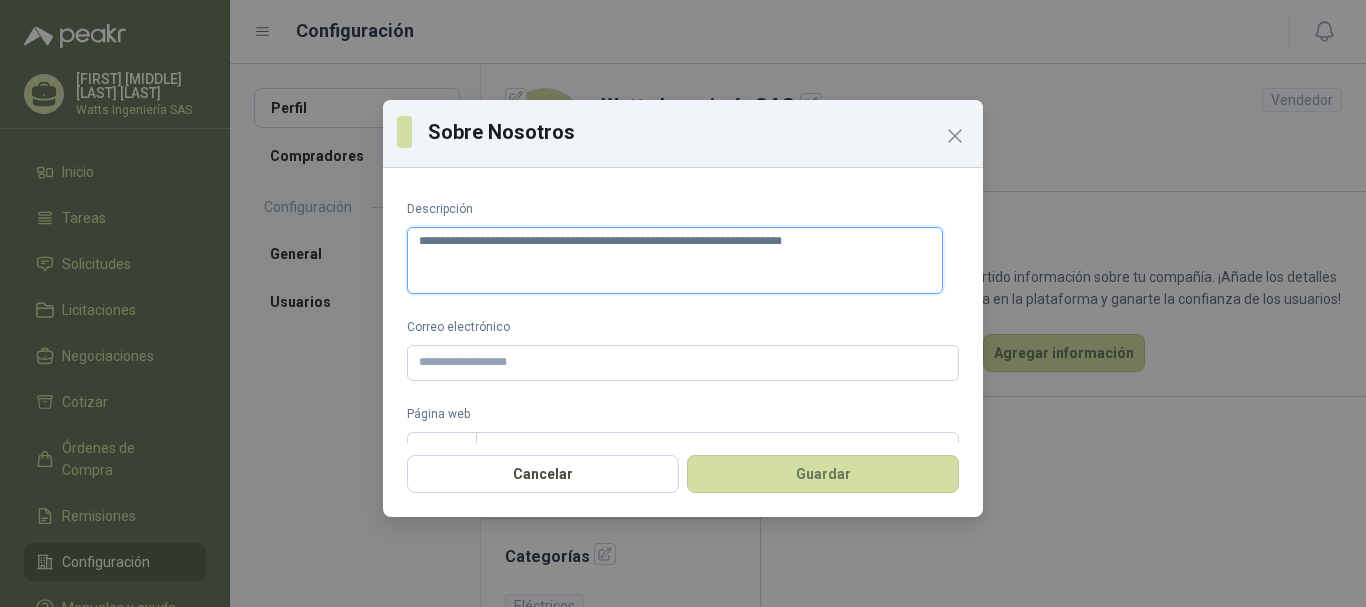 type on "**********" 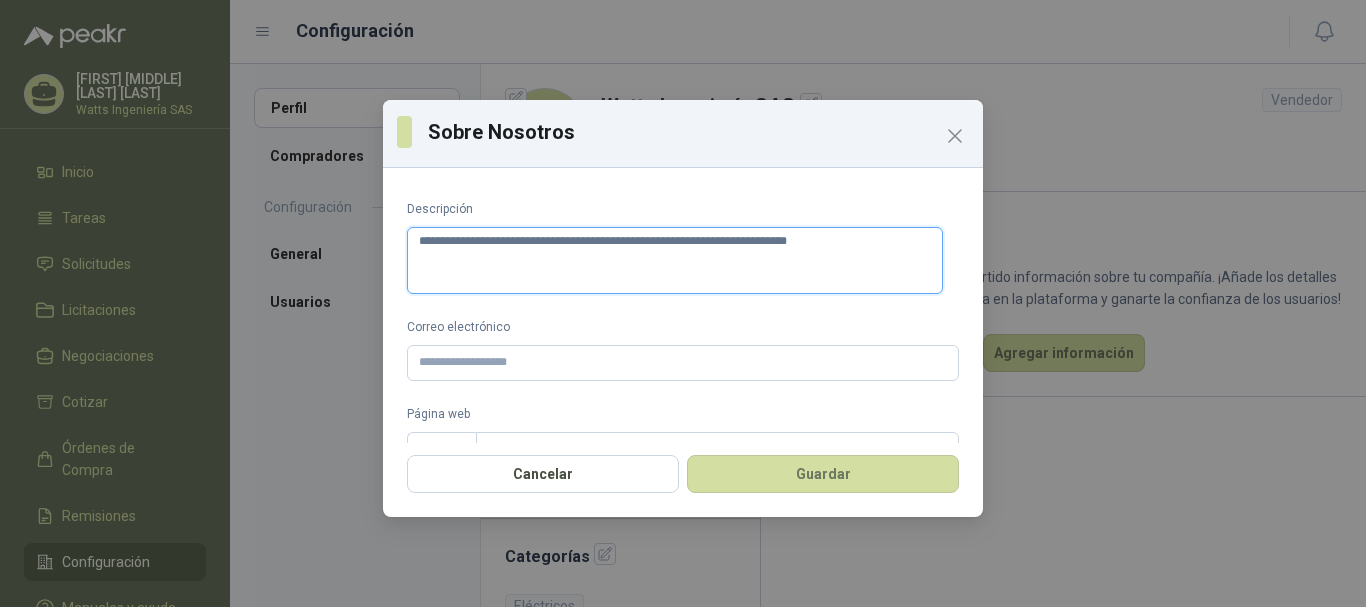 type on "**********" 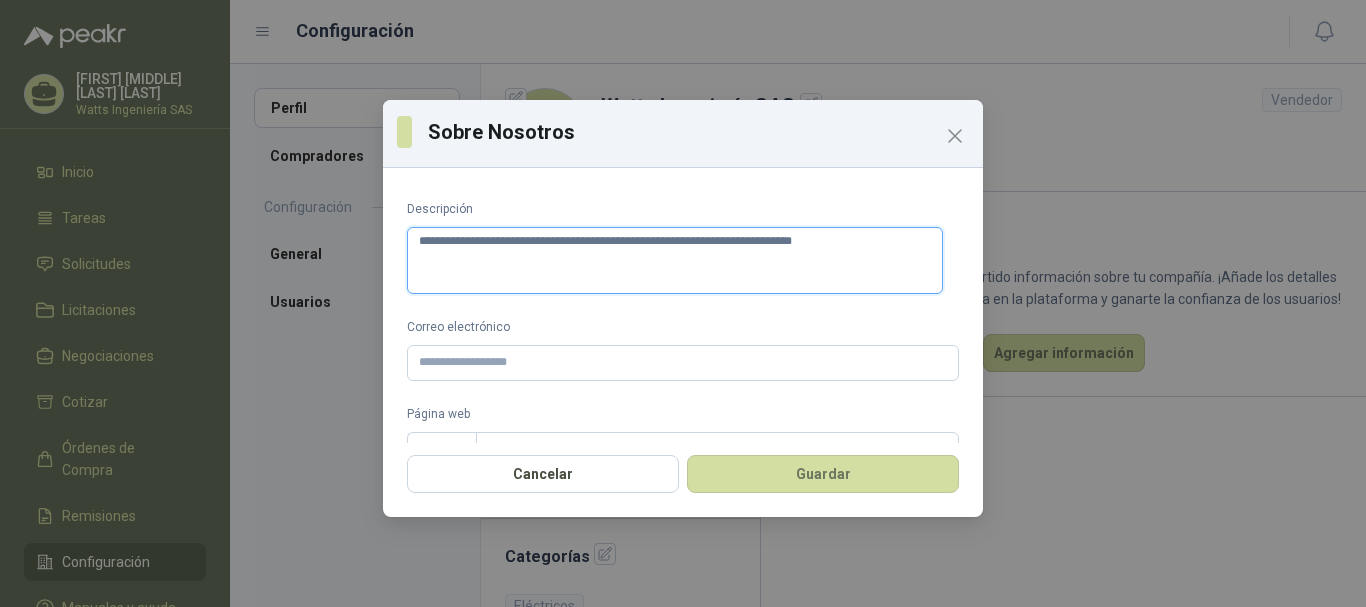 type on "**********" 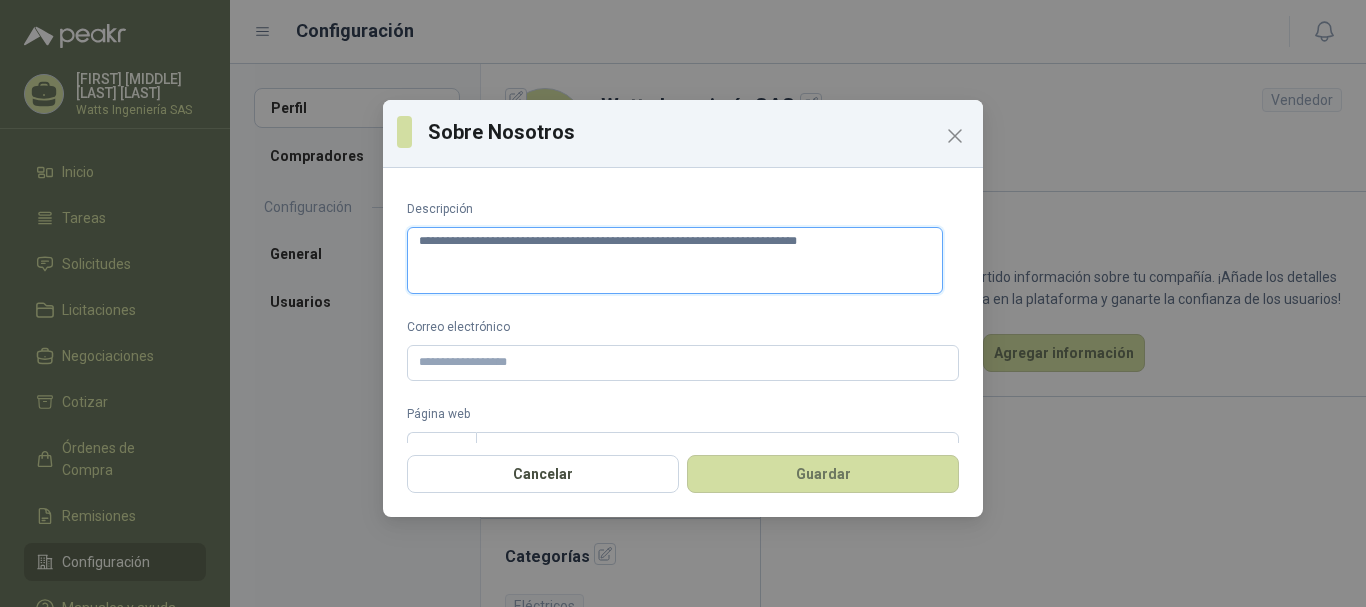 type on "**********" 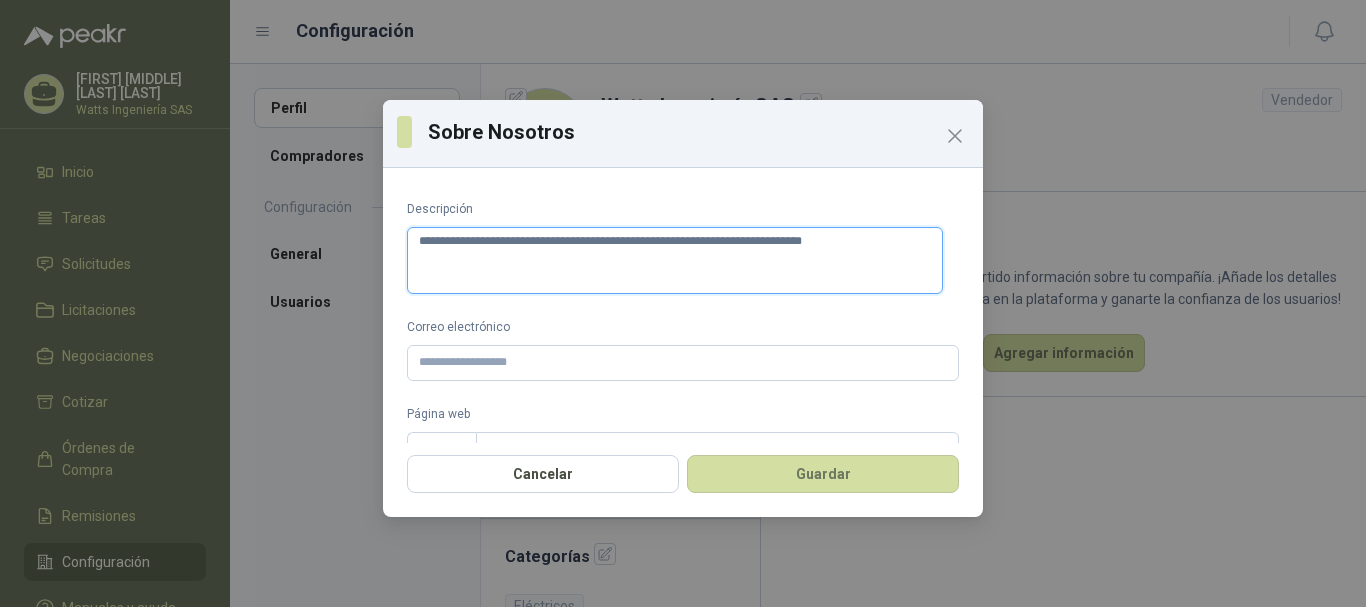 type on "**********" 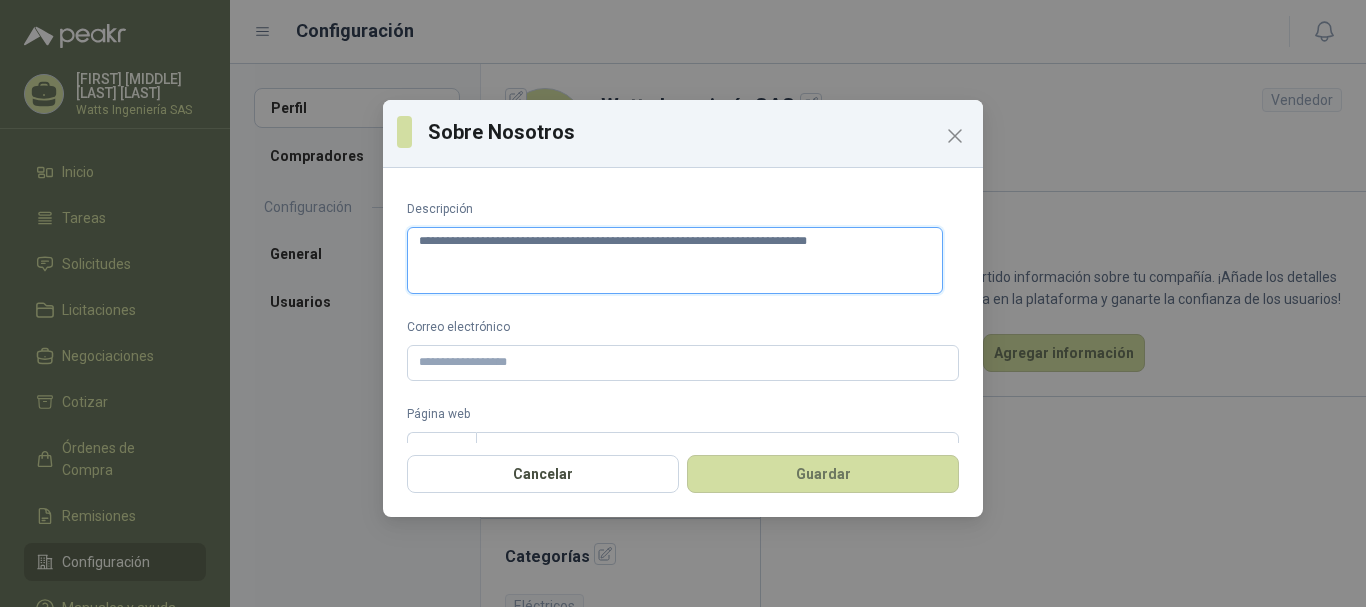 type on "**********" 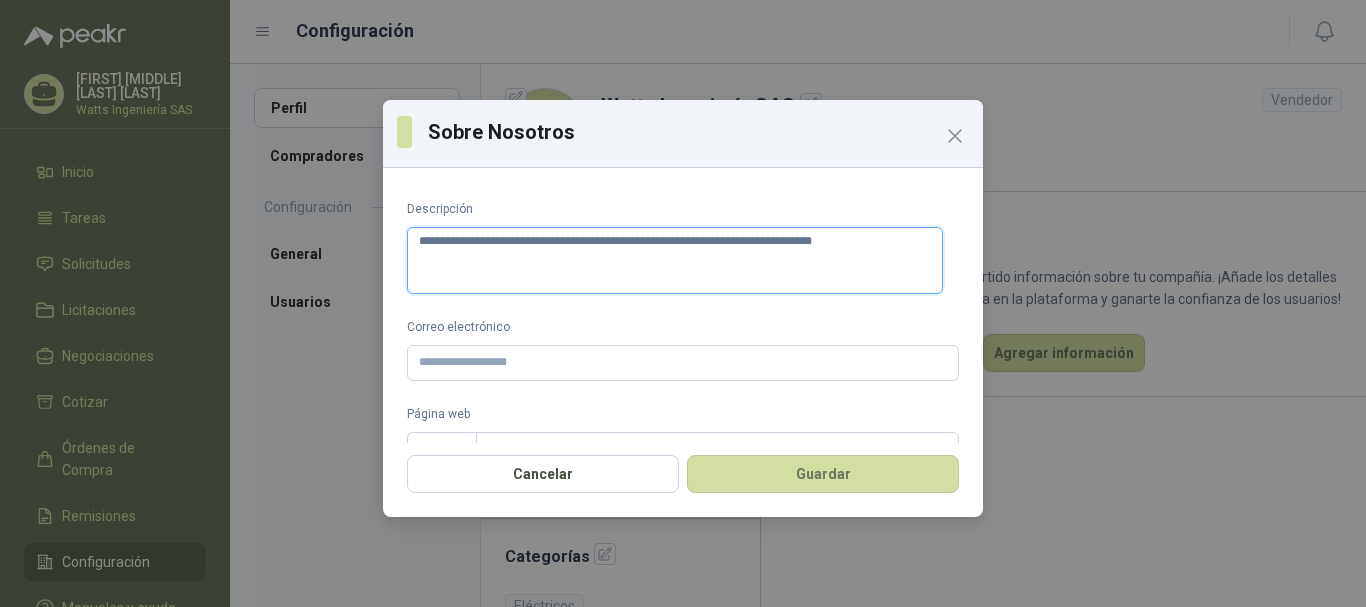 type on "**********" 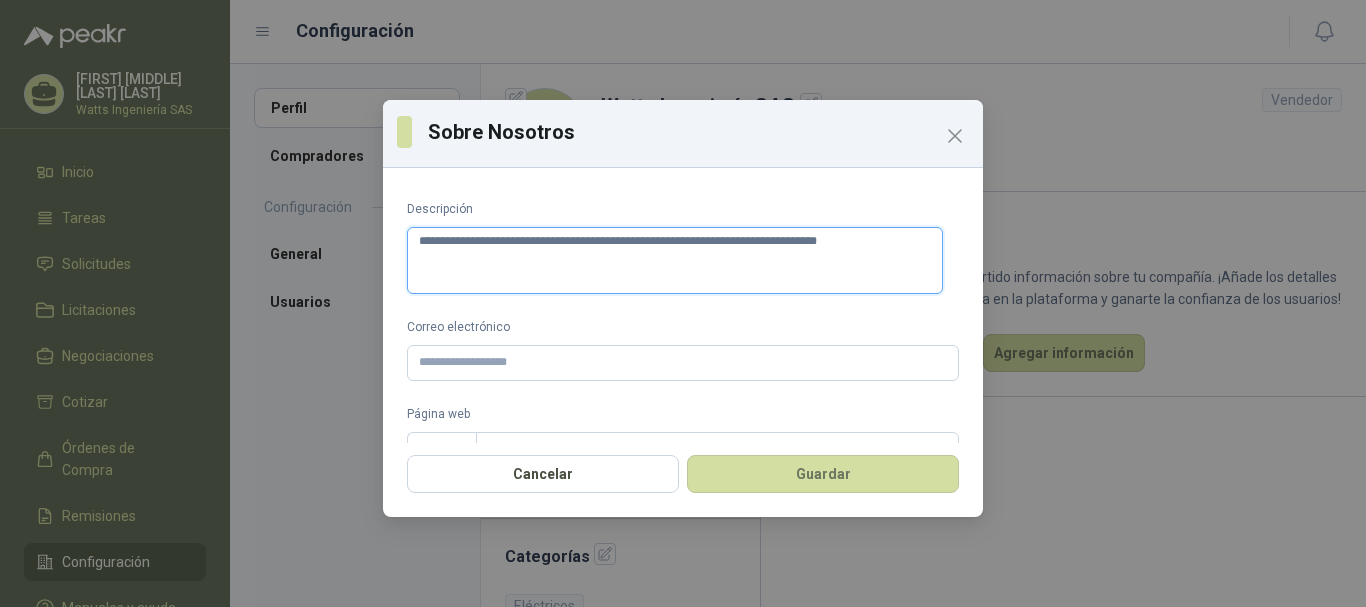 type on "**********" 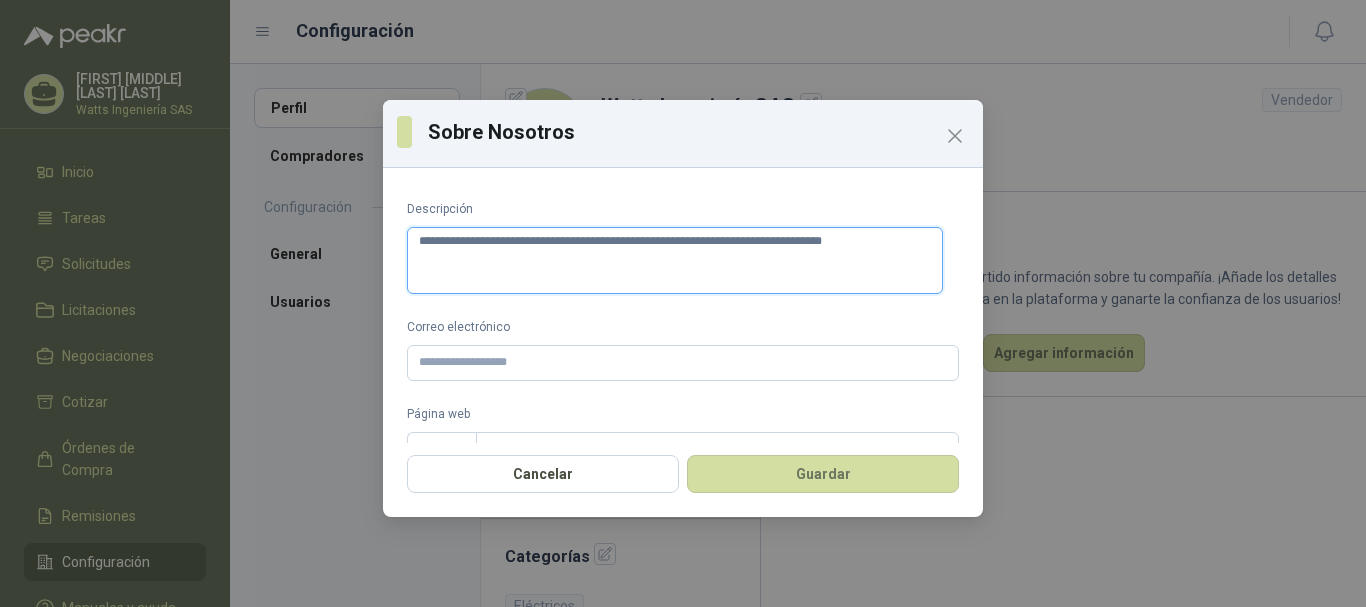type on "**********" 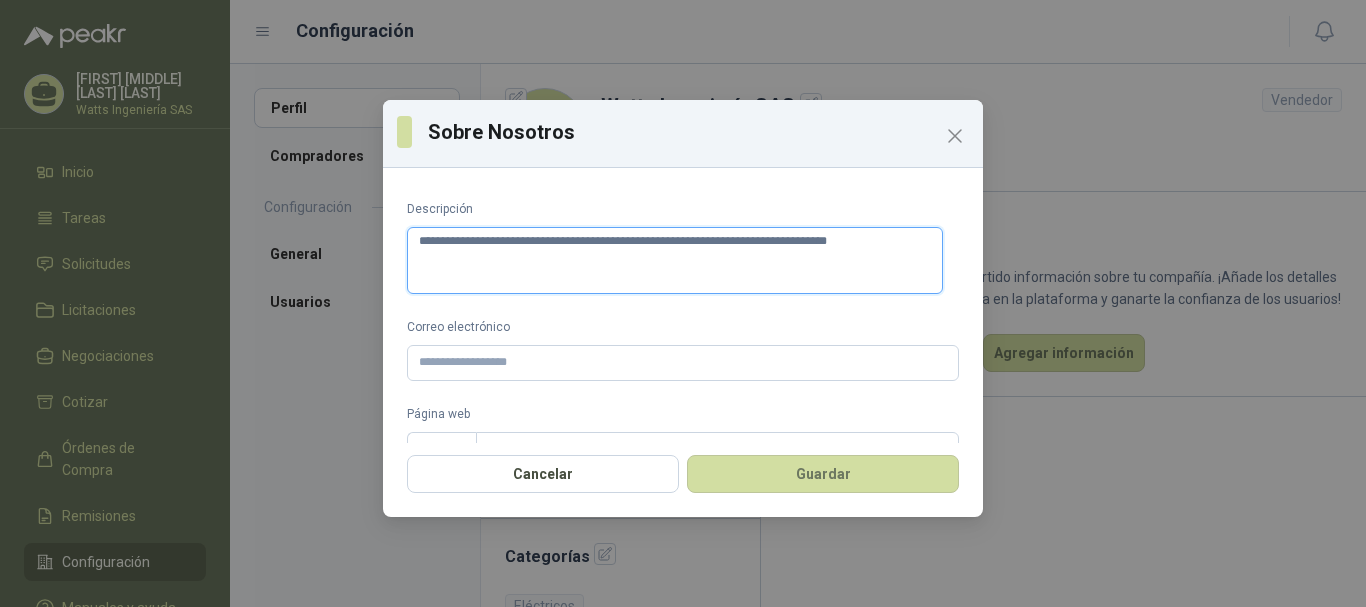 type on "**********" 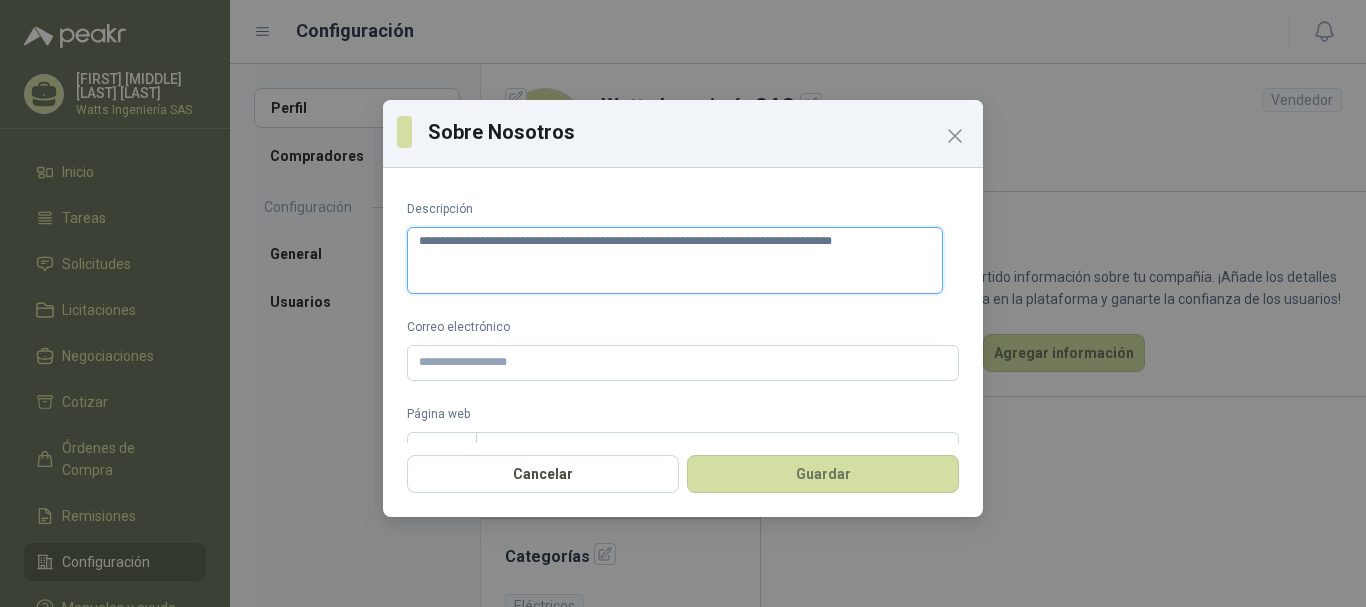 type on "**********" 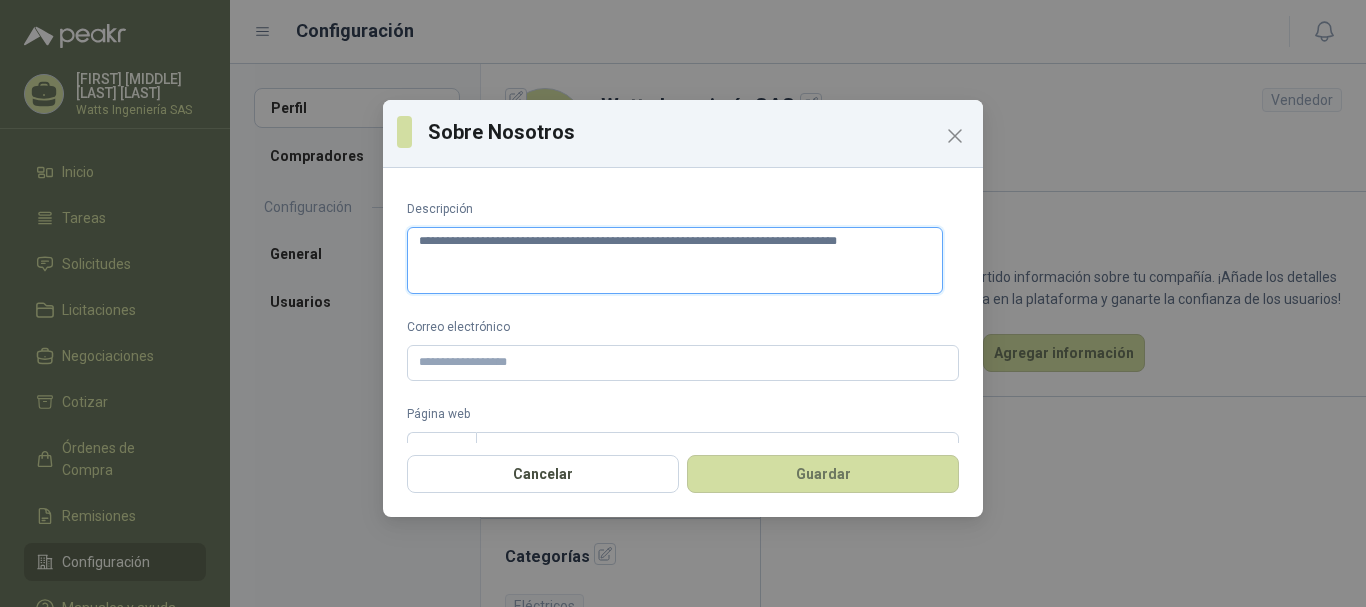 type on "**********" 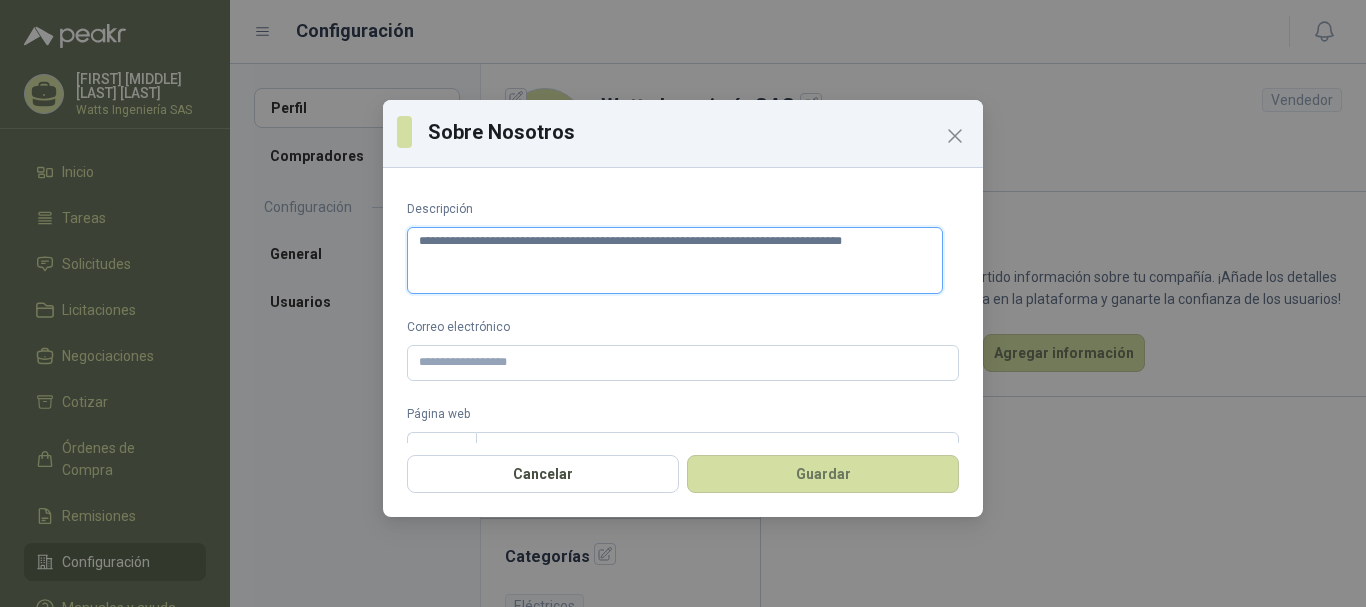 type on "**********" 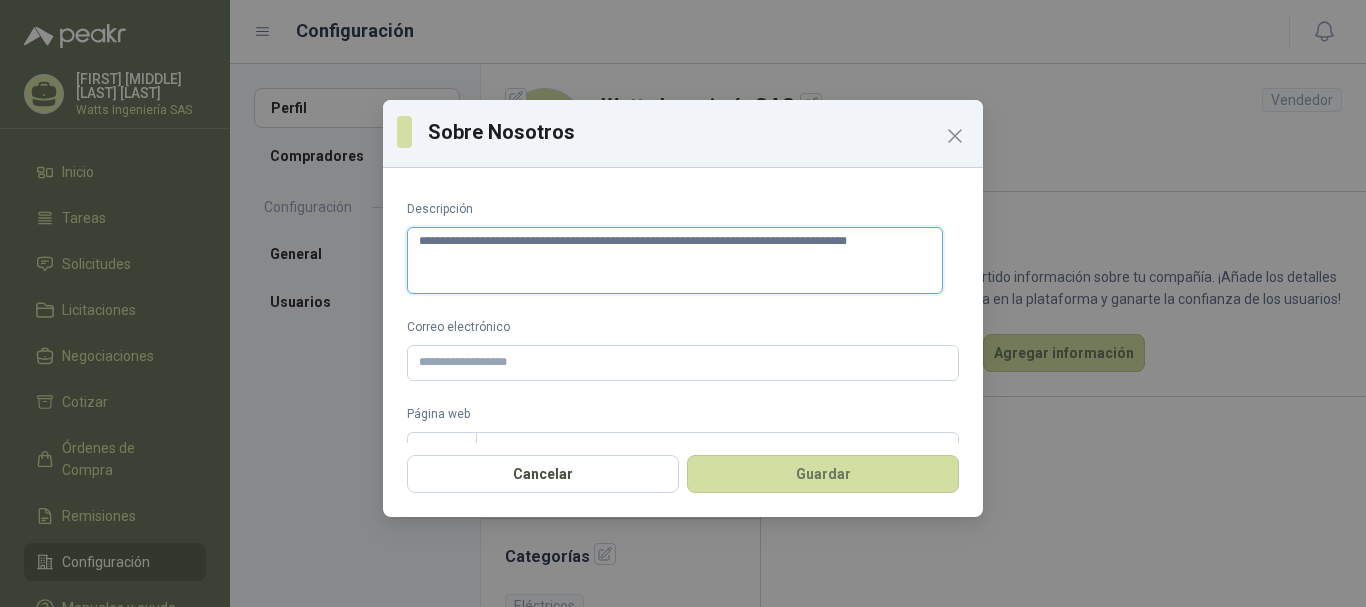 type on "**********" 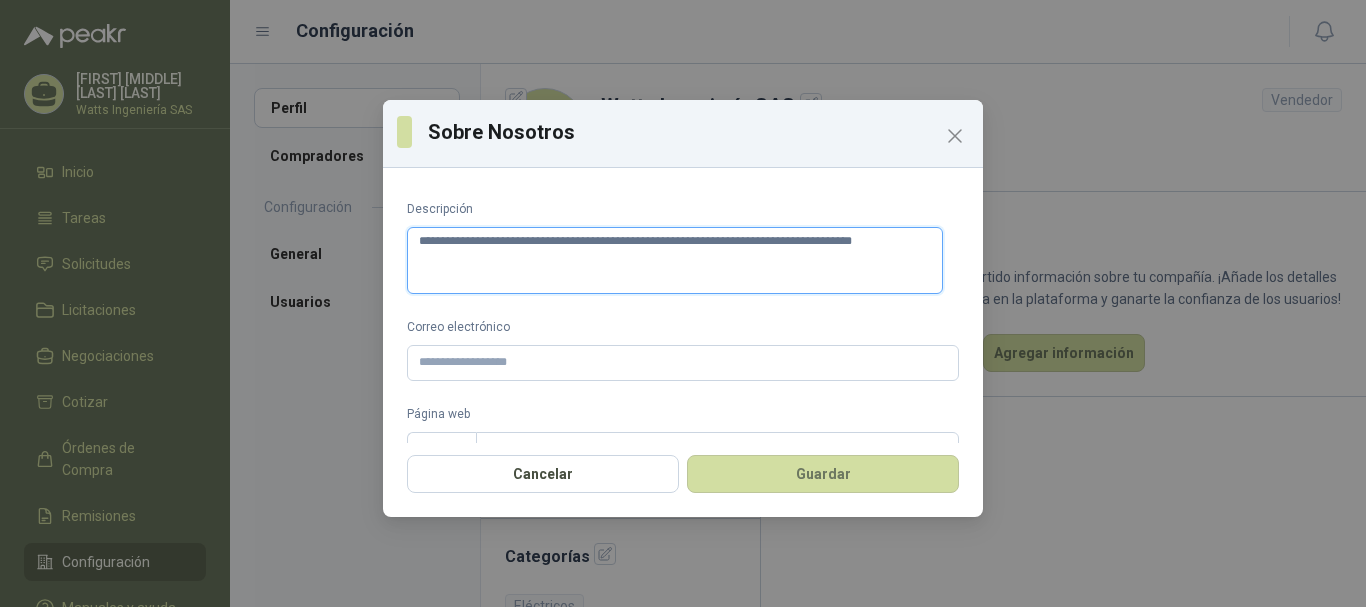 type on "**********" 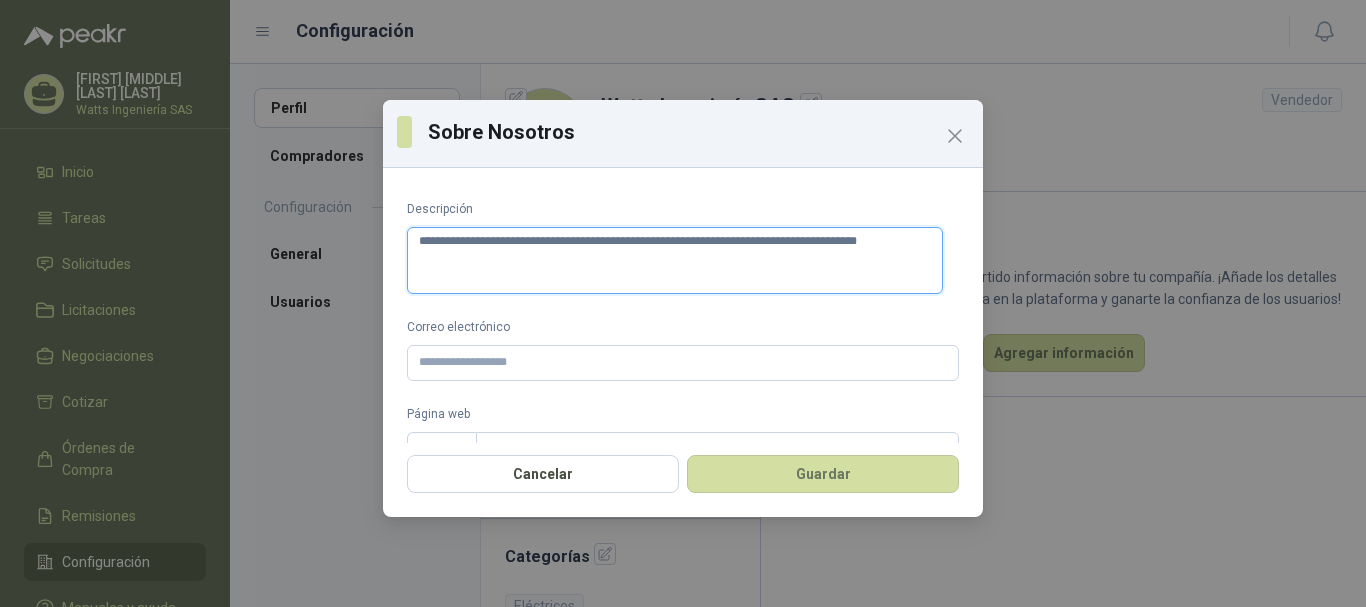 type on "**********" 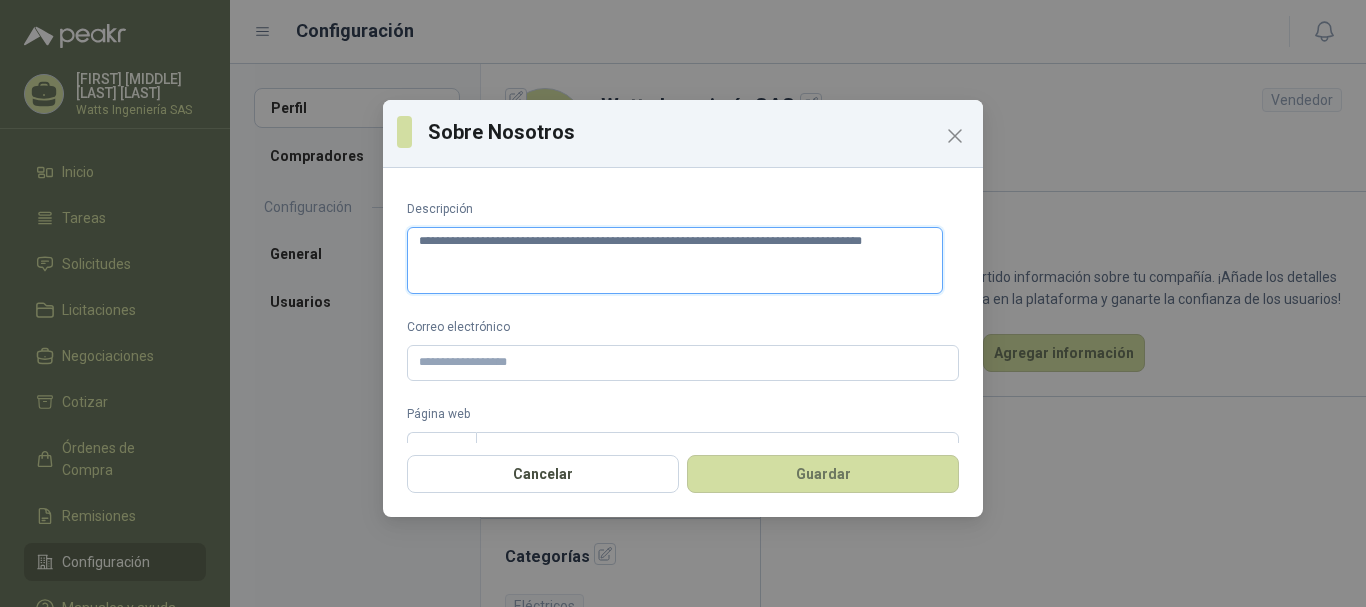 type on "**********" 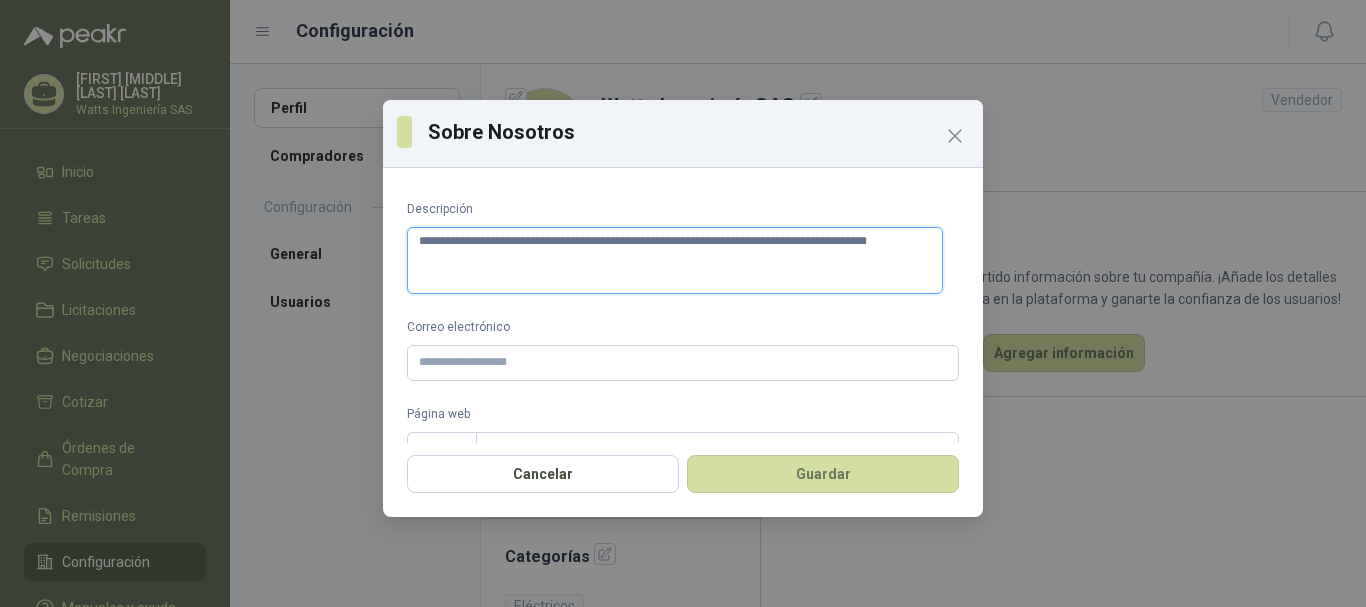 type 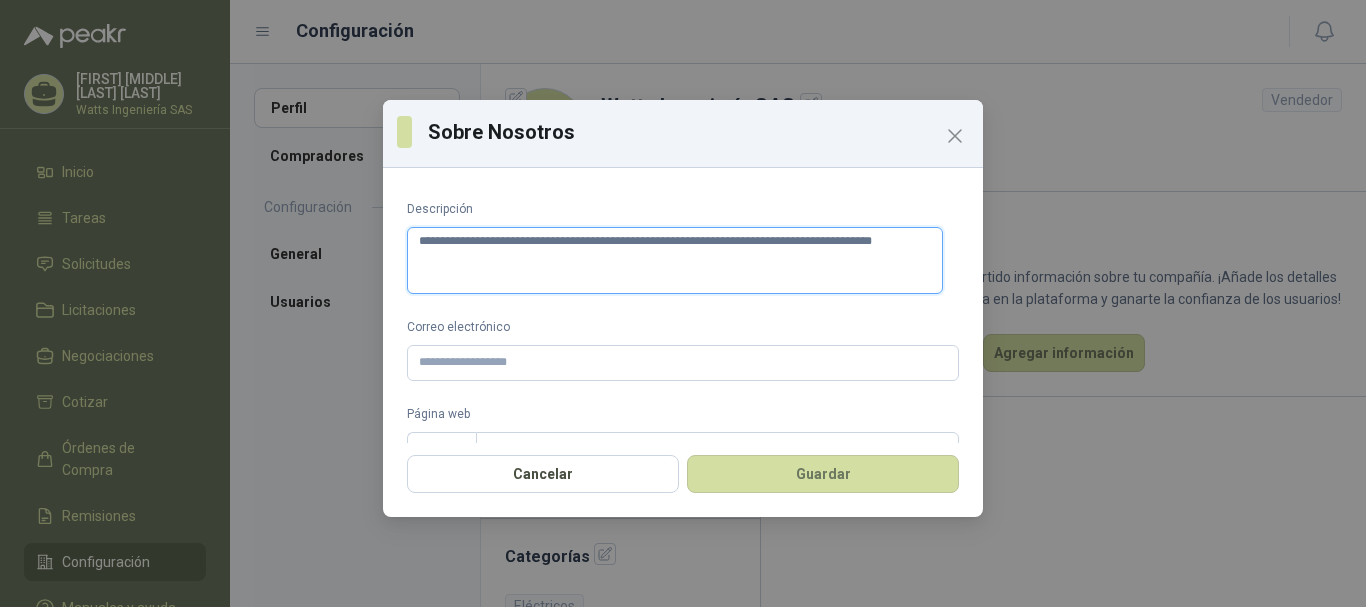 type on "**********" 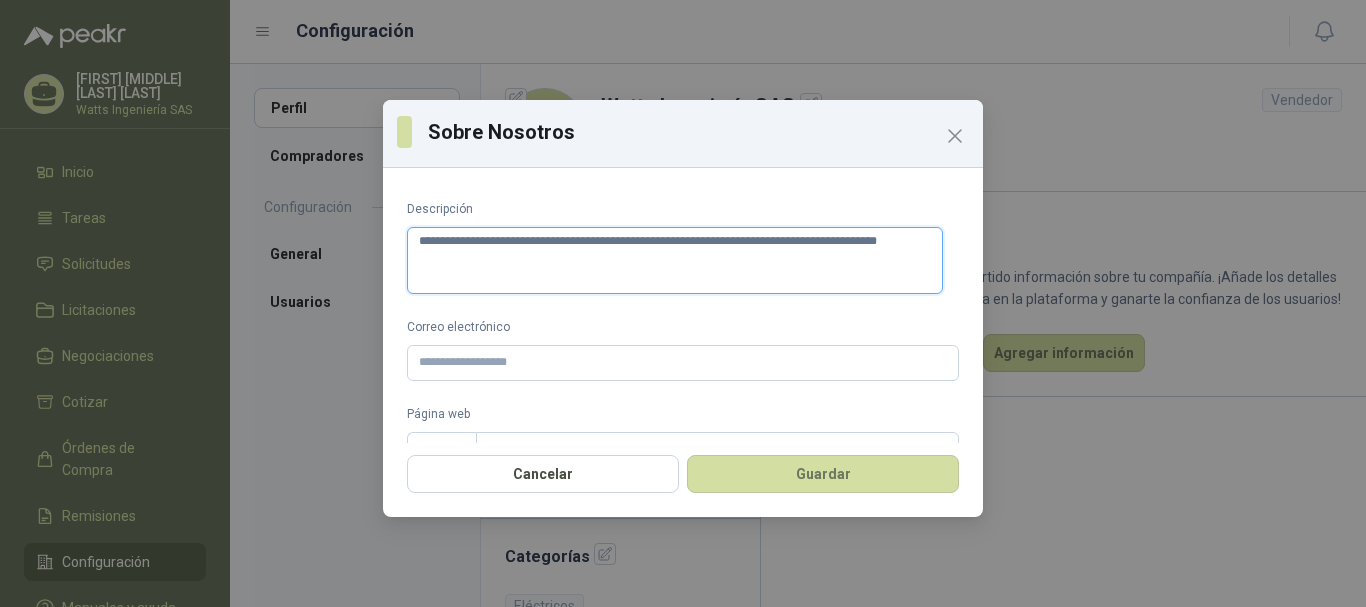 type on "**********" 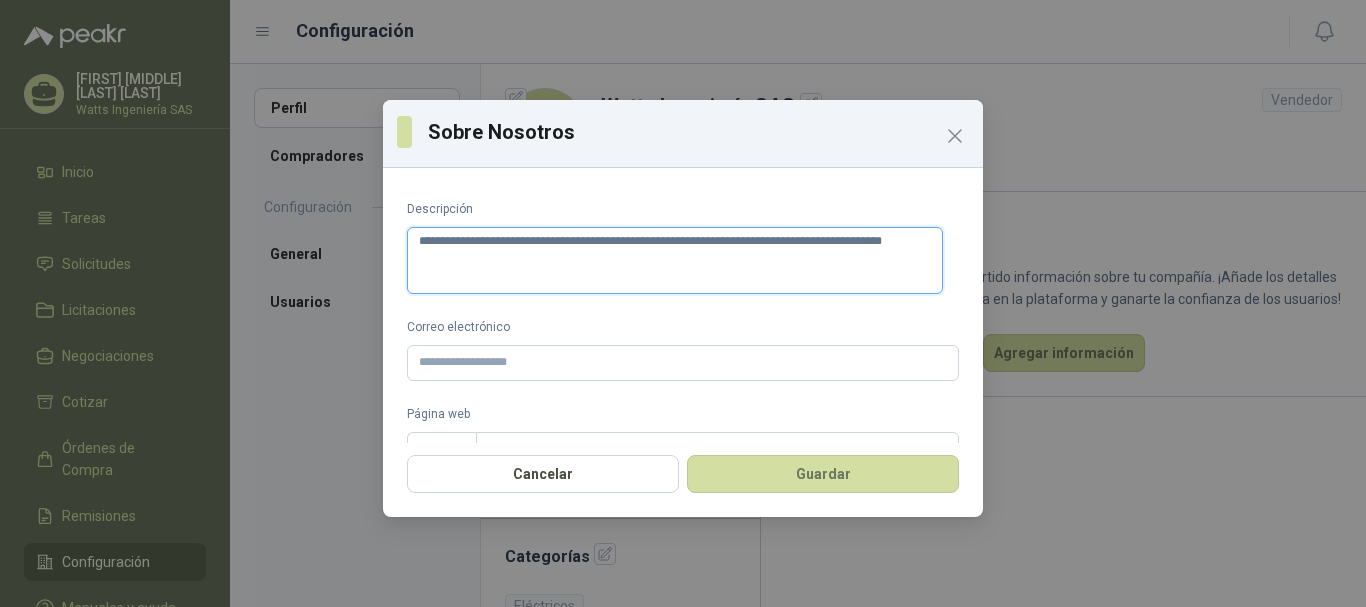 type on "**********" 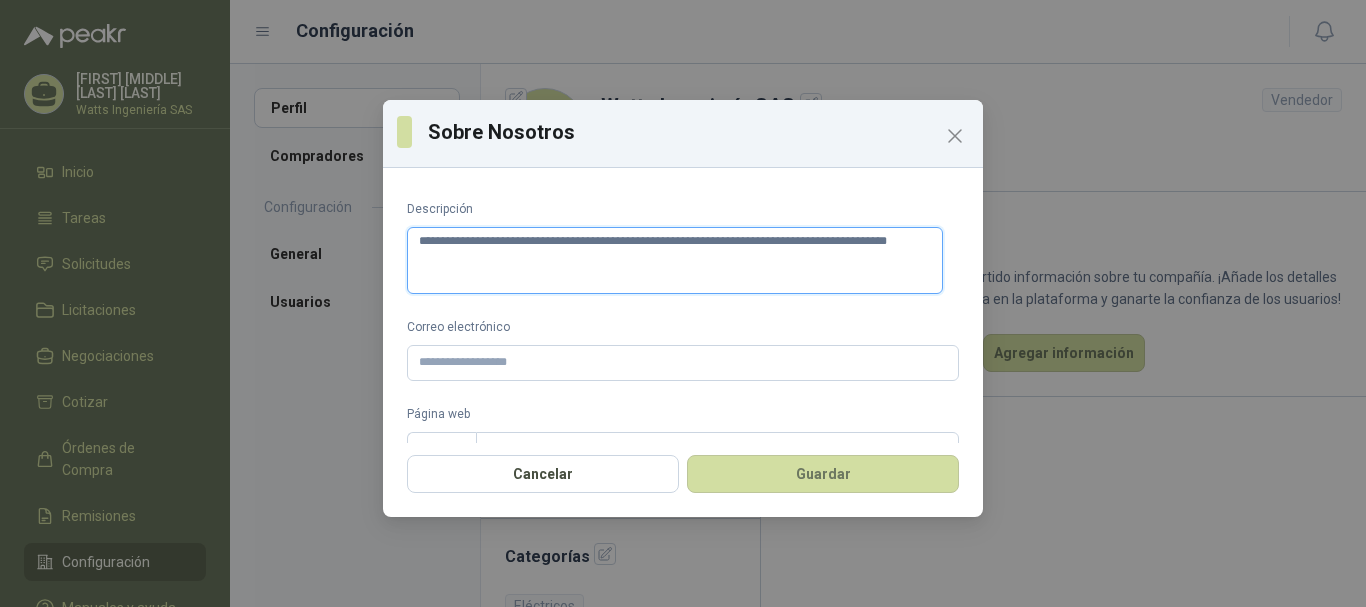 type on "**********" 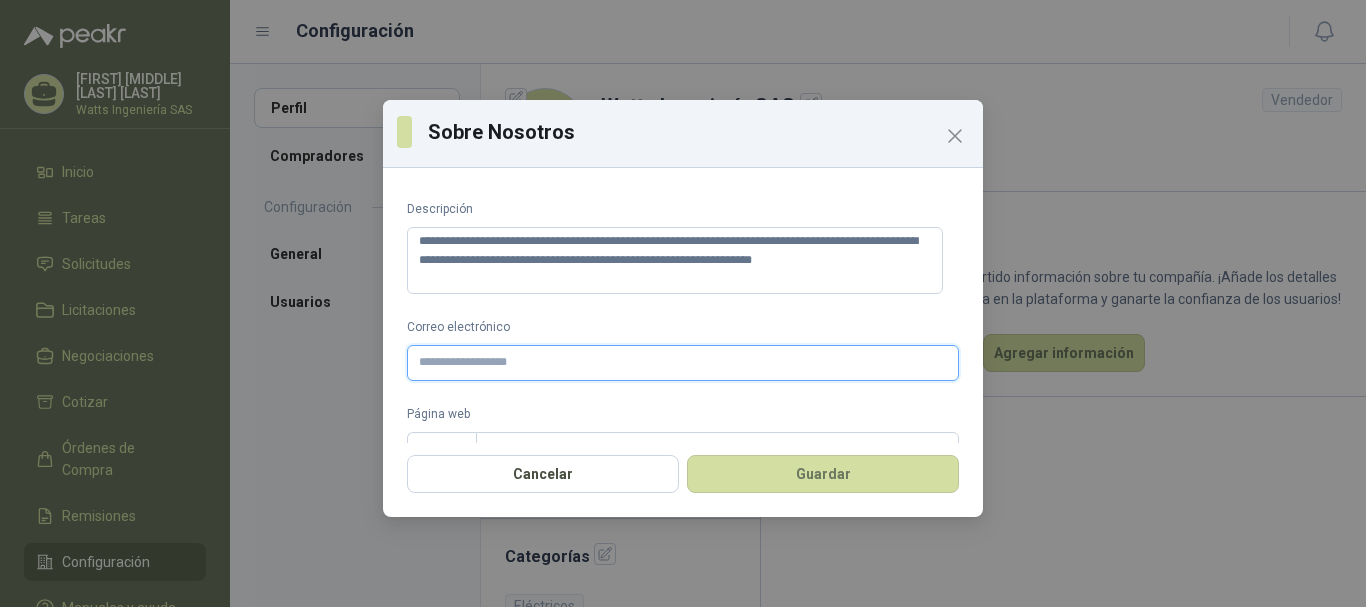 click on "Correo electrónico" at bounding box center [683, 363] 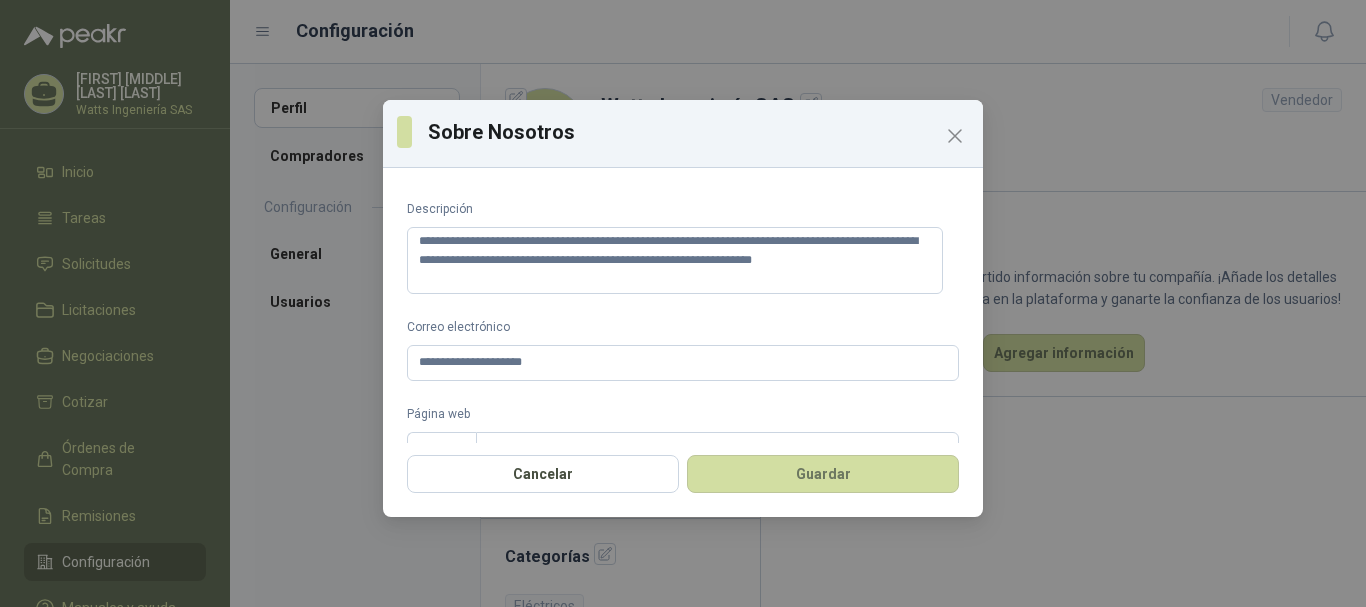 click on "https://" at bounding box center [441, 450] 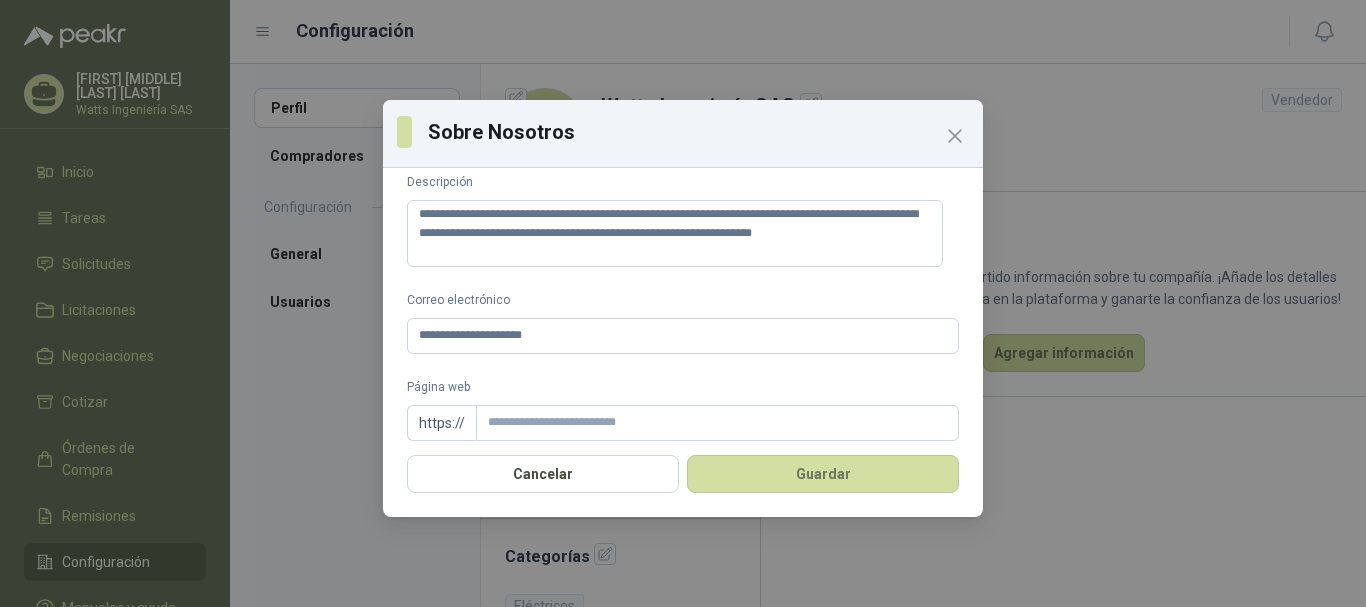 scroll, scrollTop: 41, scrollLeft: 0, axis: vertical 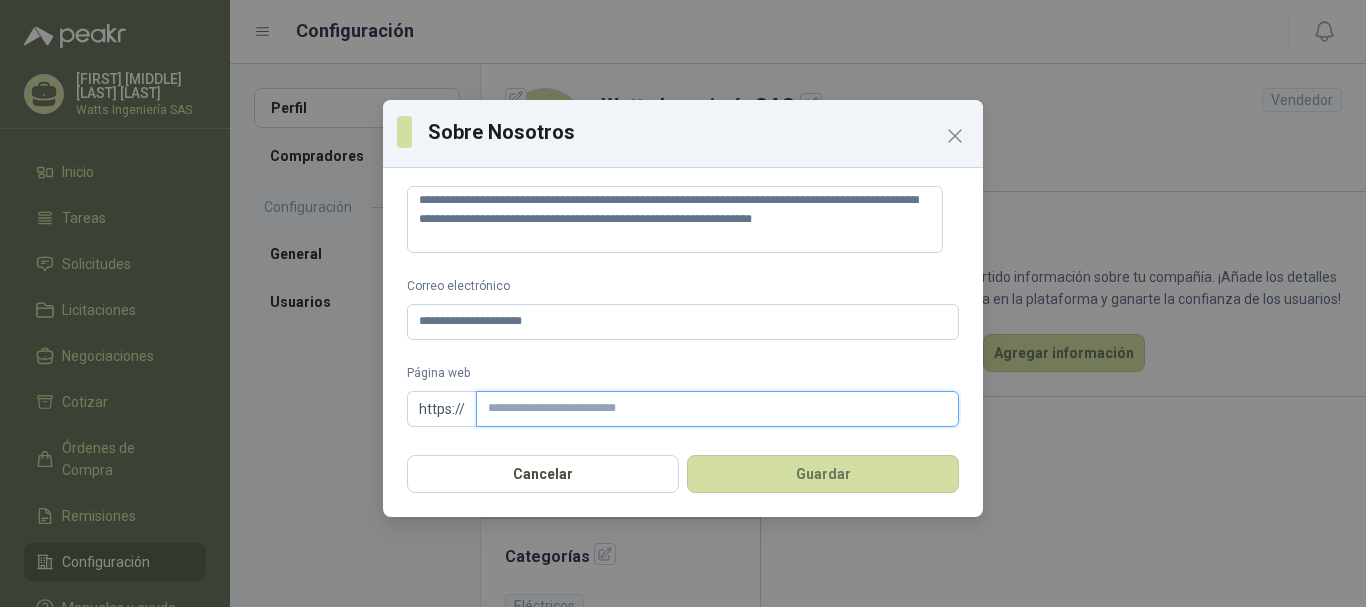 click on "Página web" at bounding box center [717, 409] 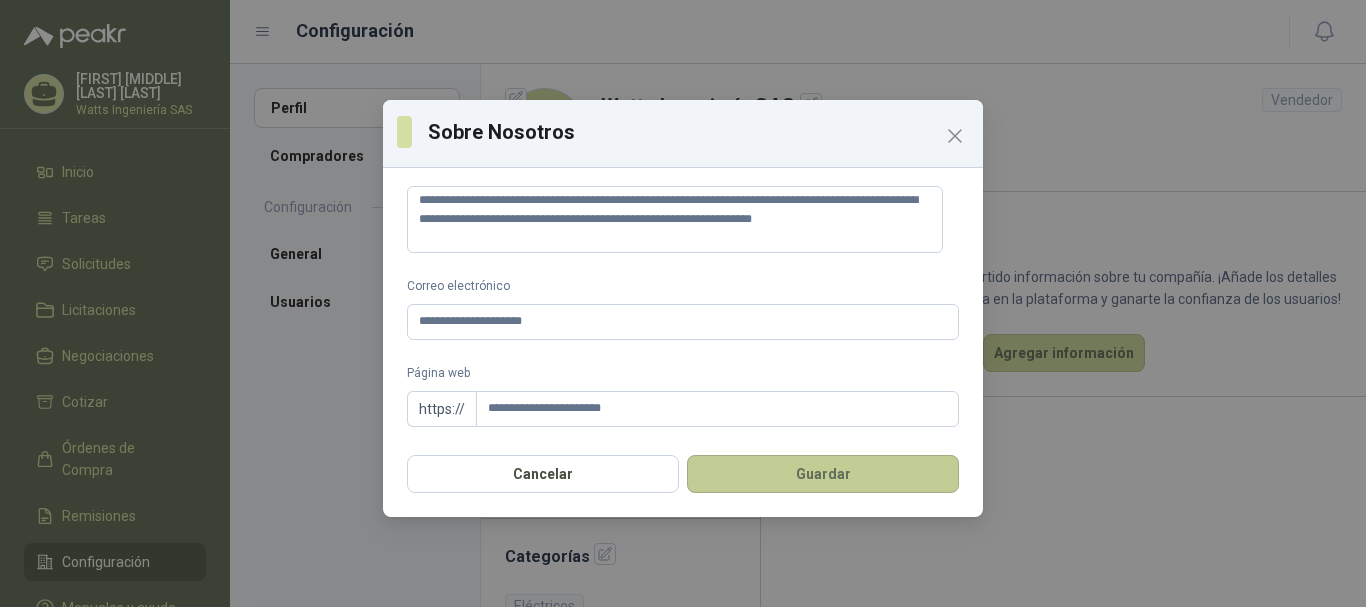 click on "Guardar" at bounding box center [823, 474] 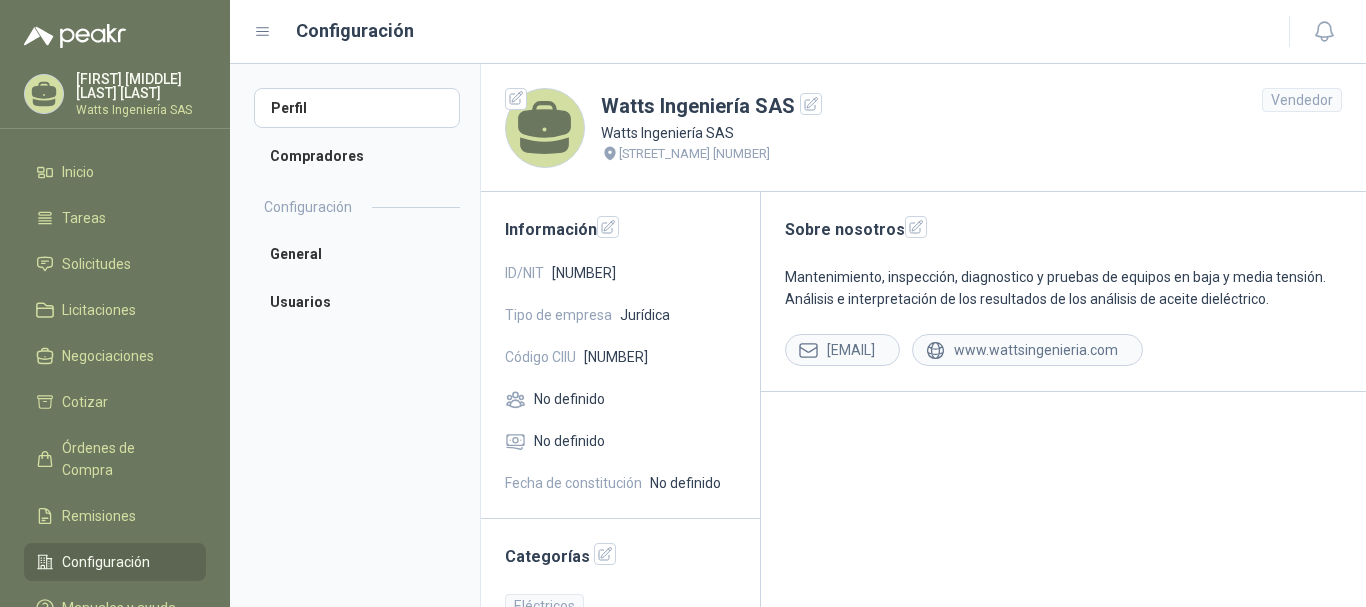 scroll, scrollTop: 47, scrollLeft: 0, axis: vertical 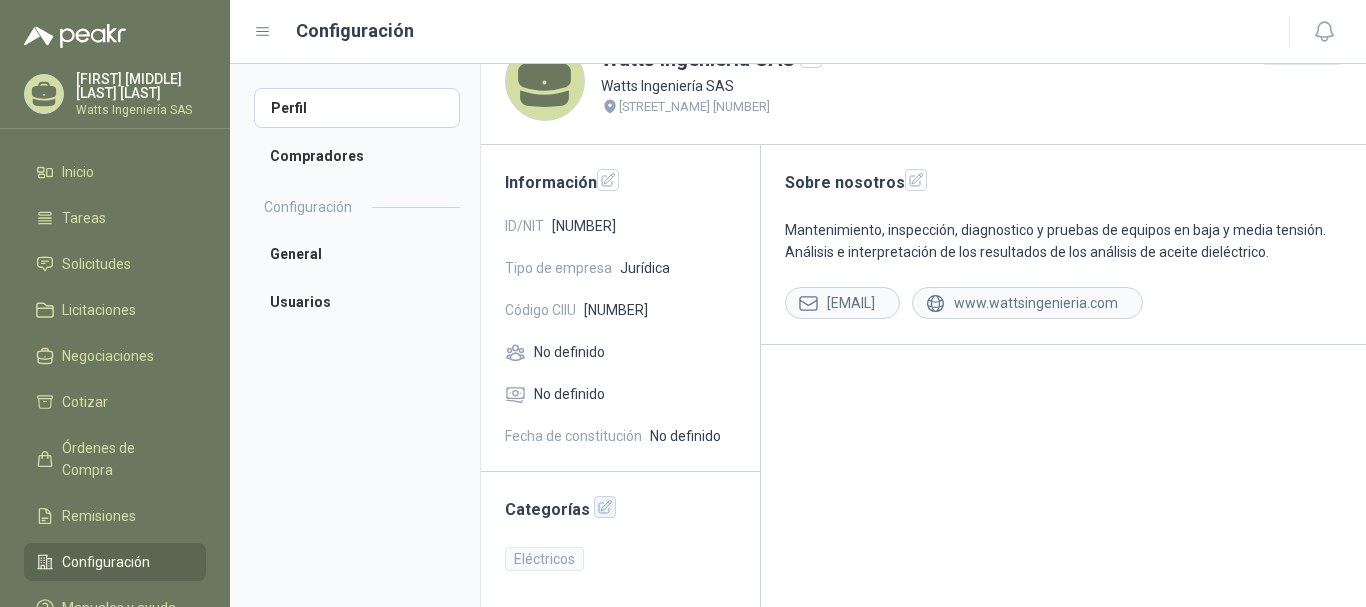 click 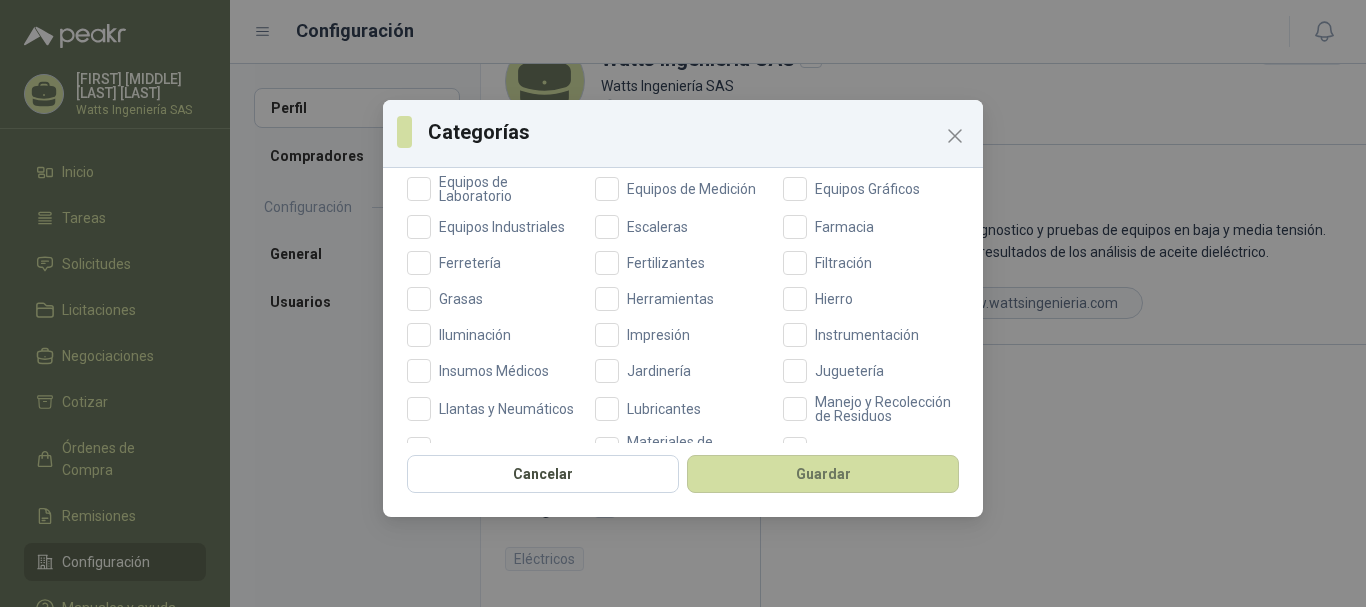 scroll, scrollTop: 400, scrollLeft: 0, axis: vertical 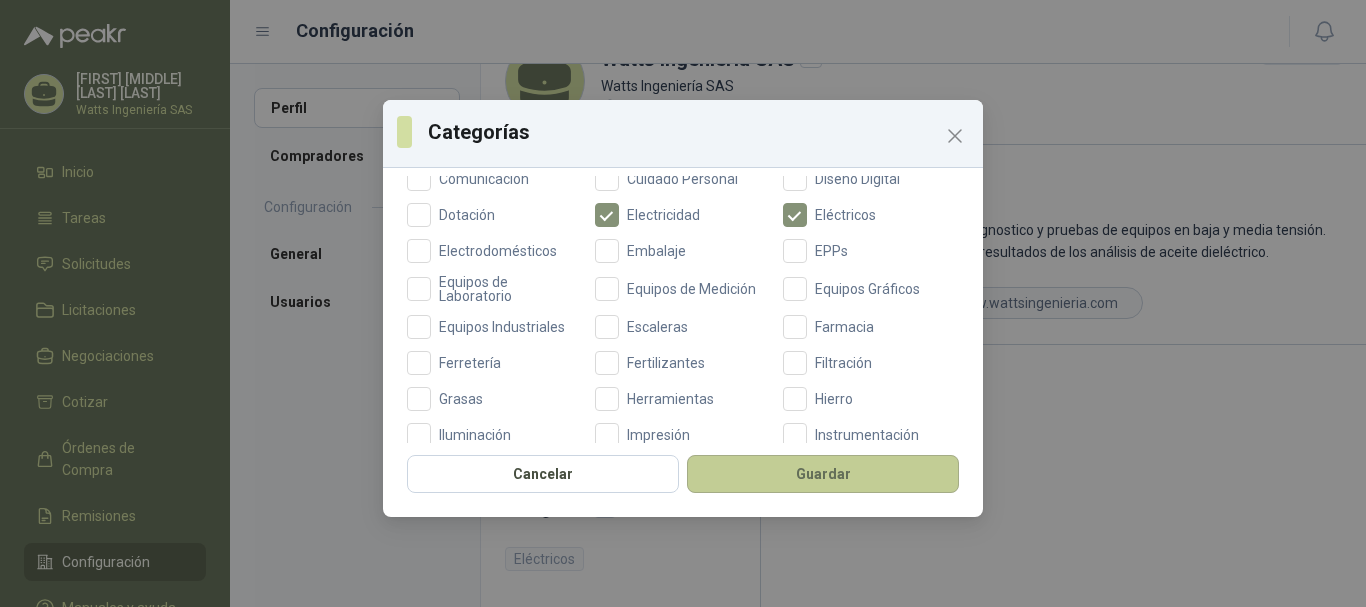 click on "Guardar" at bounding box center [823, 474] 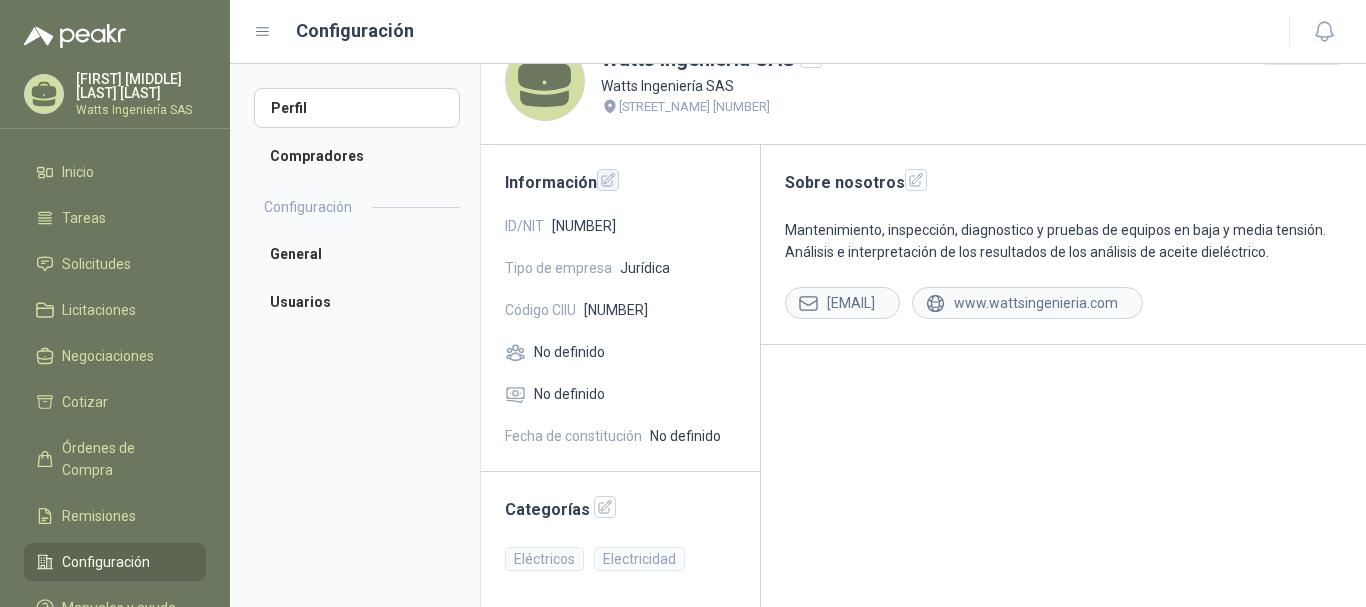 click 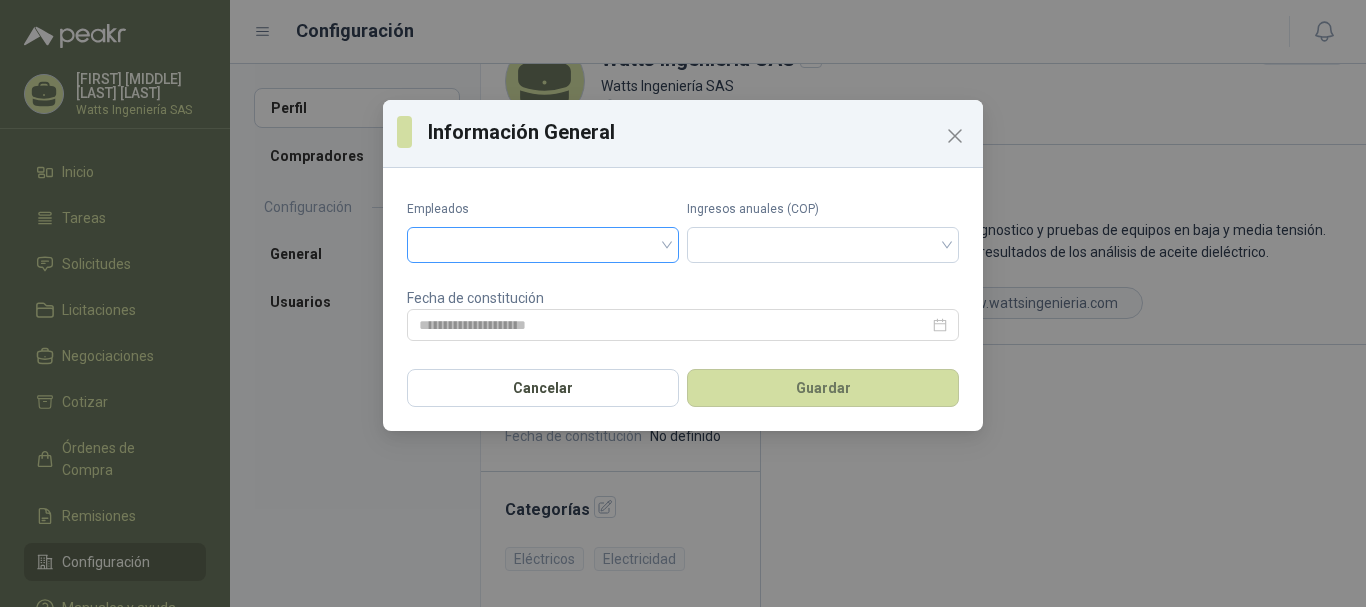 click at bounding box center [543, 245] 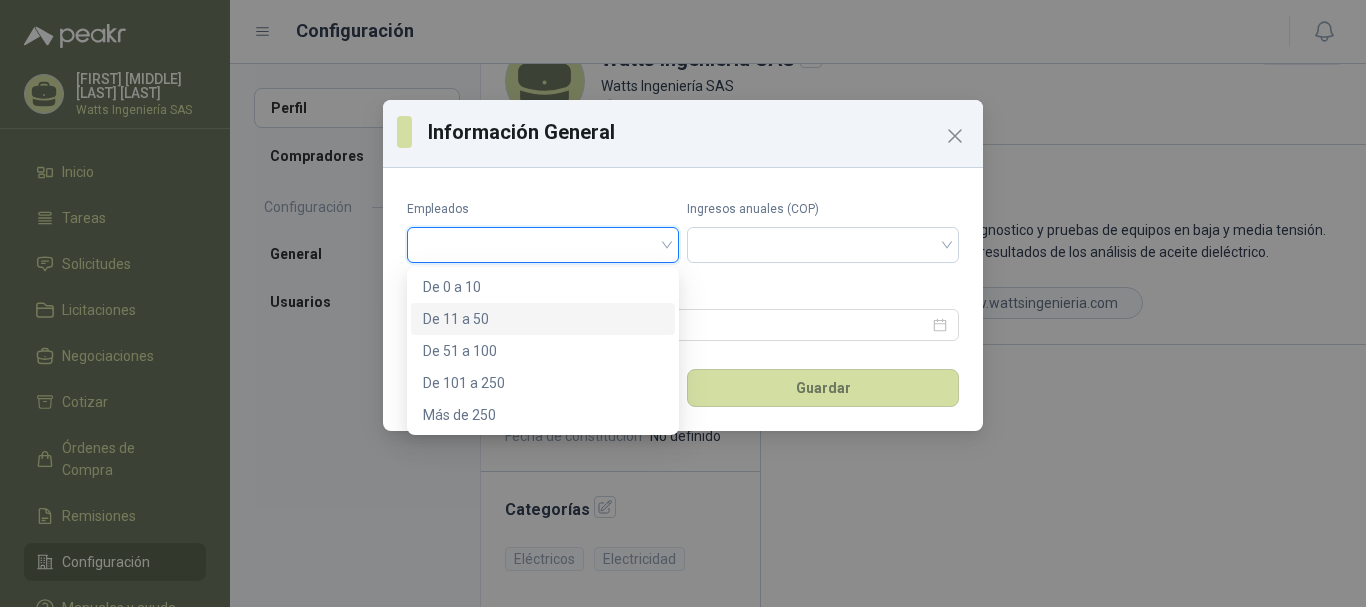 click on "De 11 a 50" at bounding box center [543, 319] 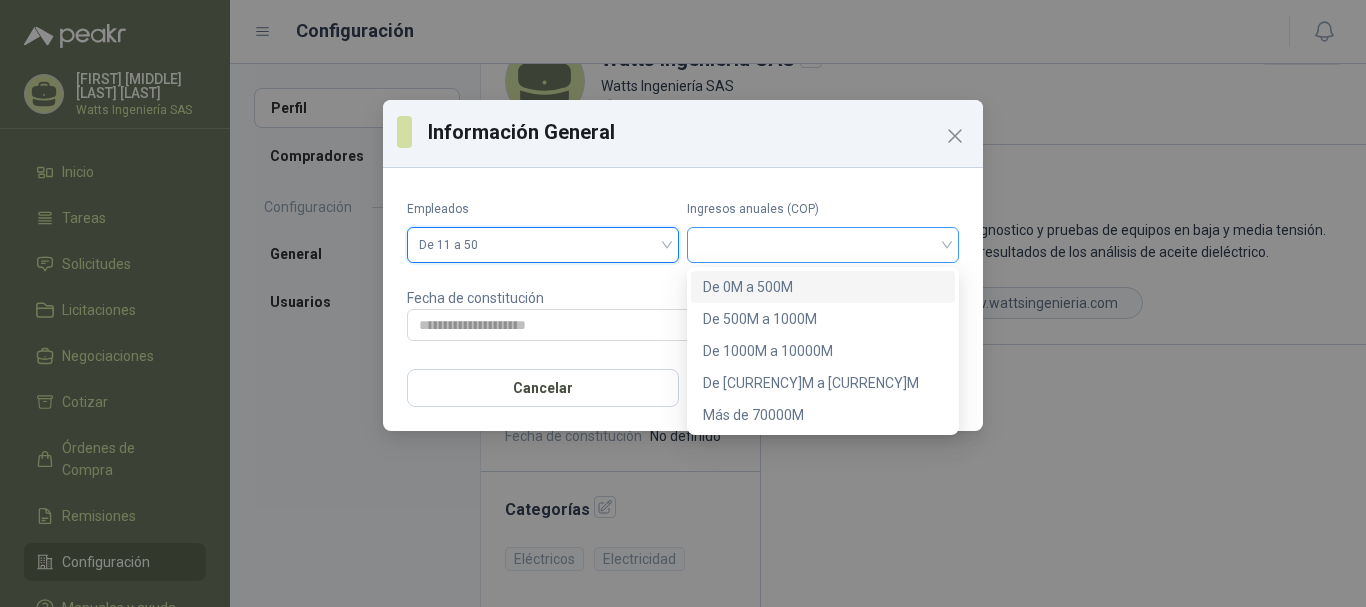 click at bounding box center [823, 245] 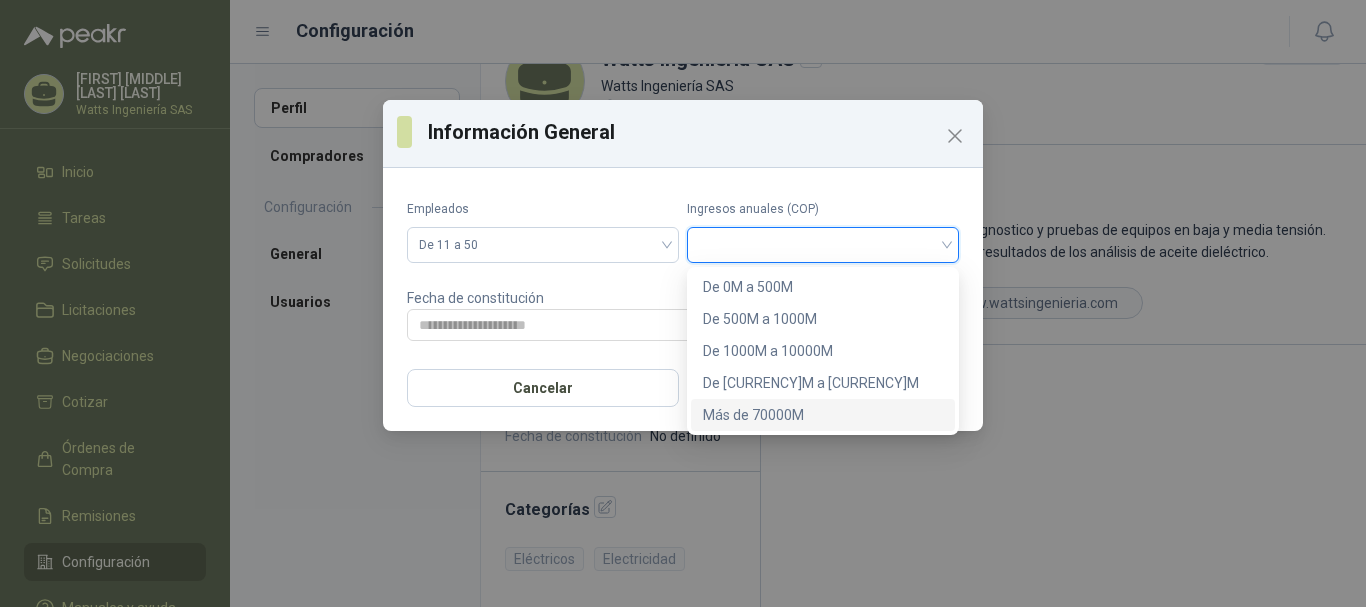 click on "Más de 70000M" at bounding box center (823, 415) 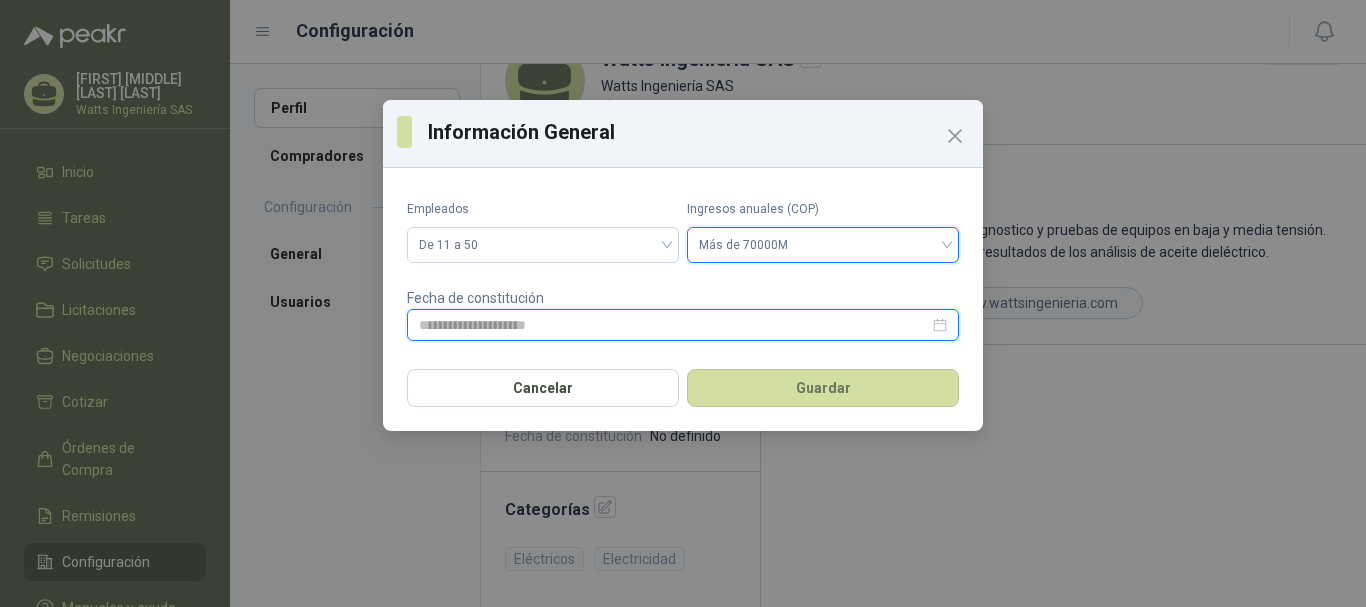 click at bounding box center [674, 325] 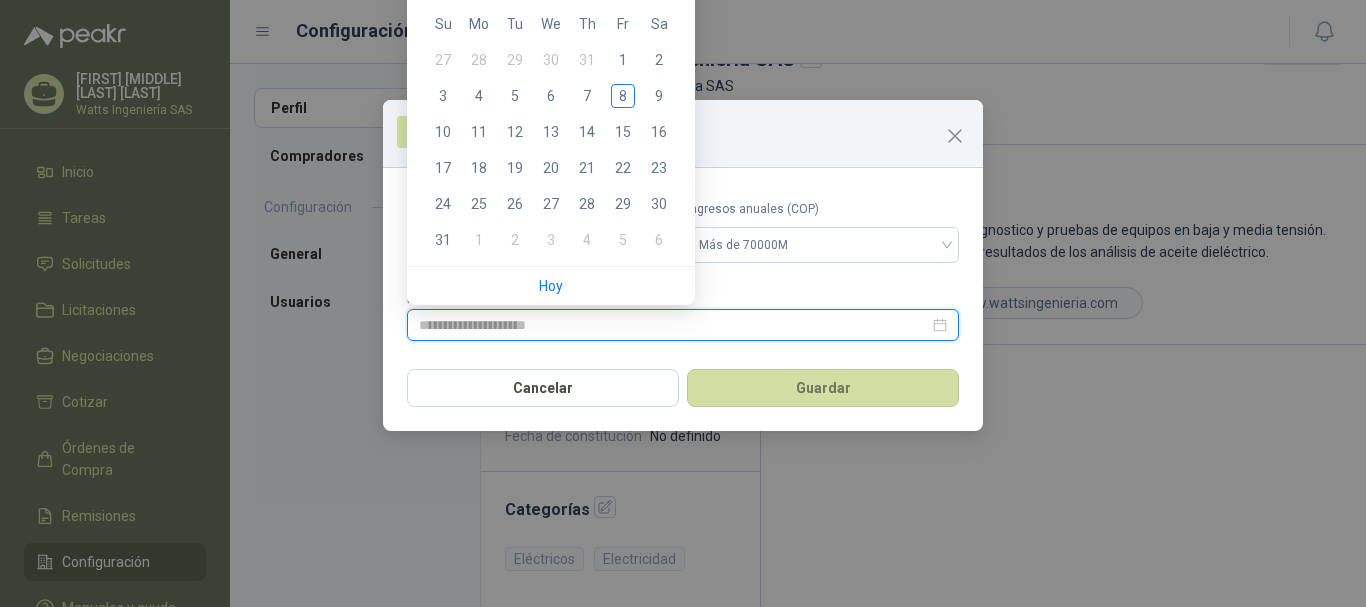 click at bounding box center (674, 325) 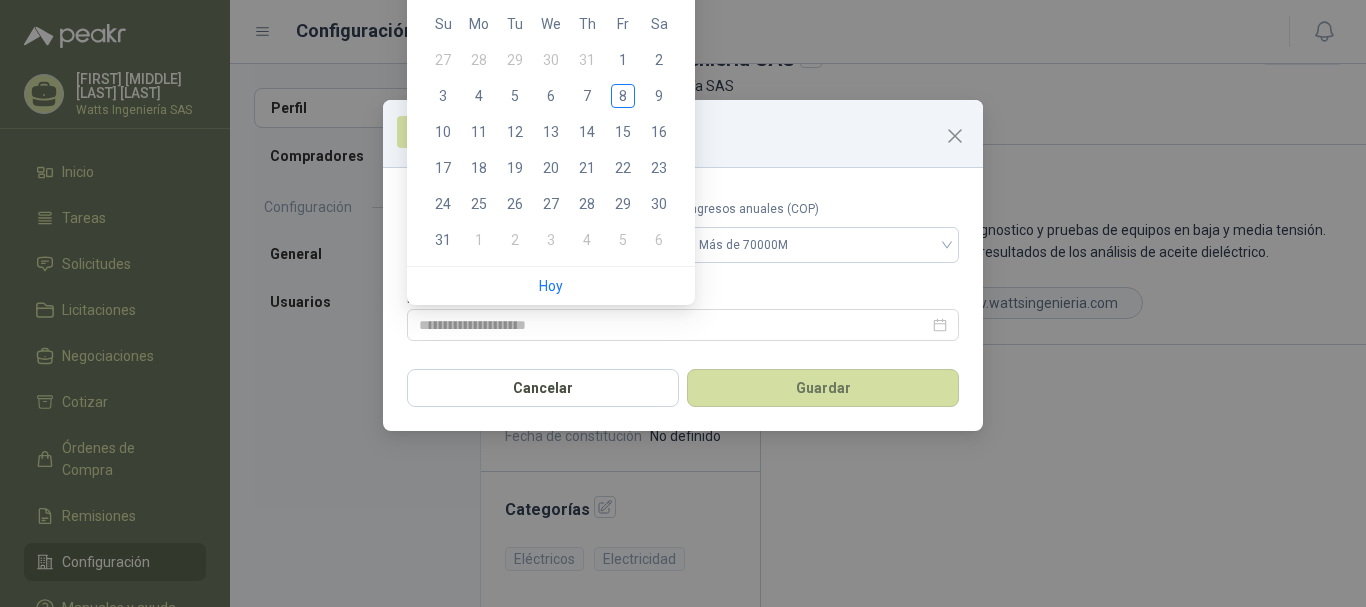 click on "Empleados De 11 a 50 Ingresos anuales (COP) Más de 70000M Fecha de constitución" at bounding box center (683, 270) 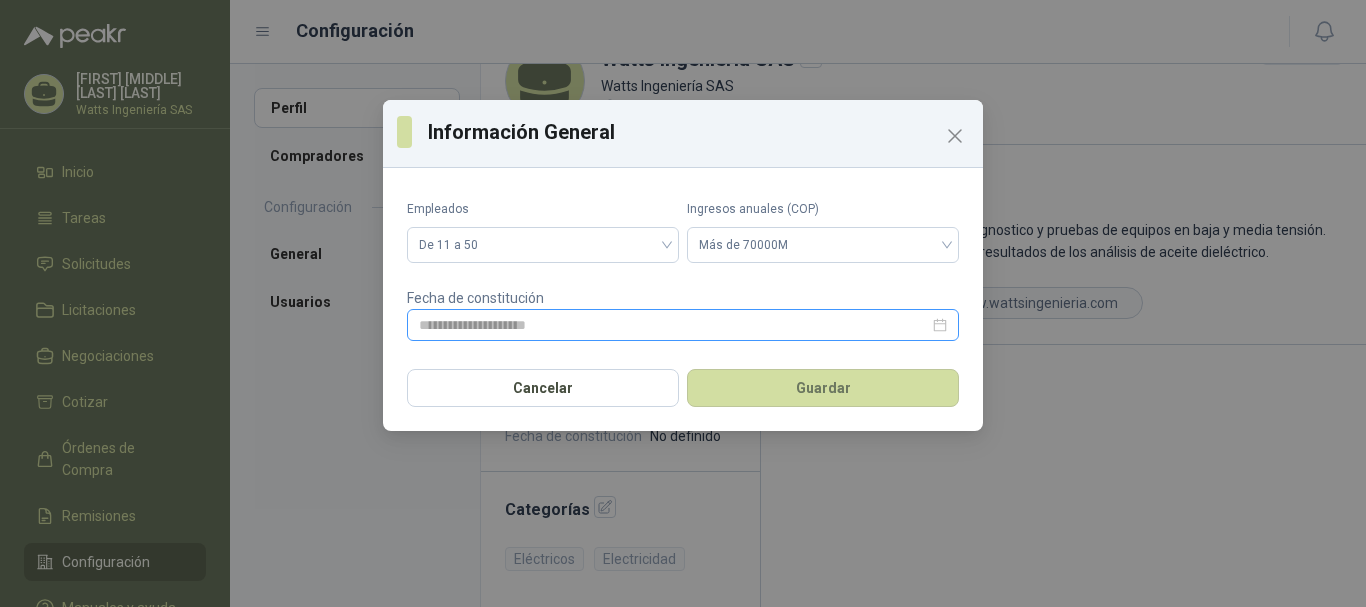 click at bounding box center [683, 325] 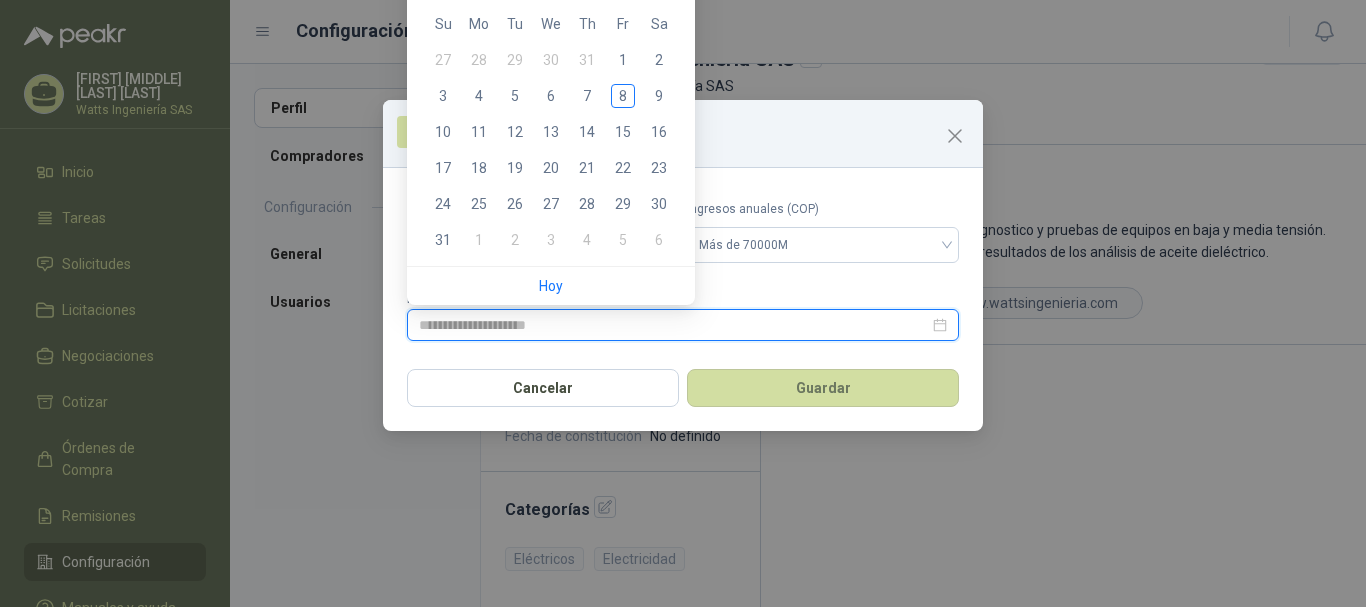 click at bounding box center (674, 325) 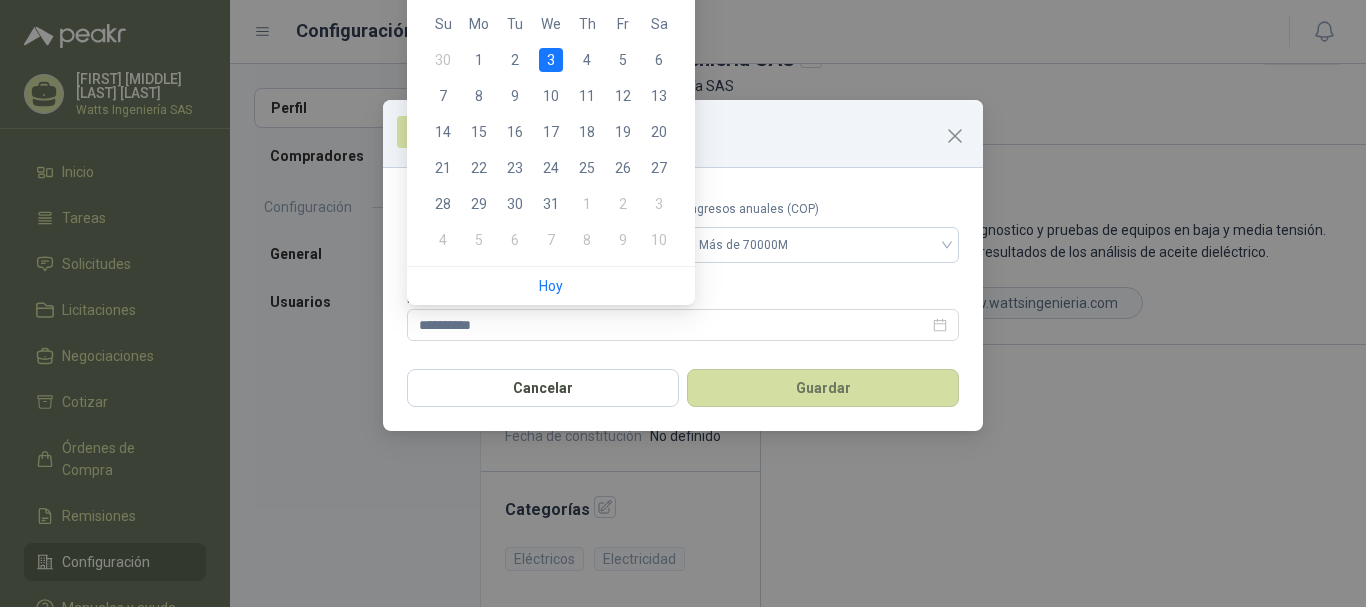 click on "**********" at bounding box center [683, 270] 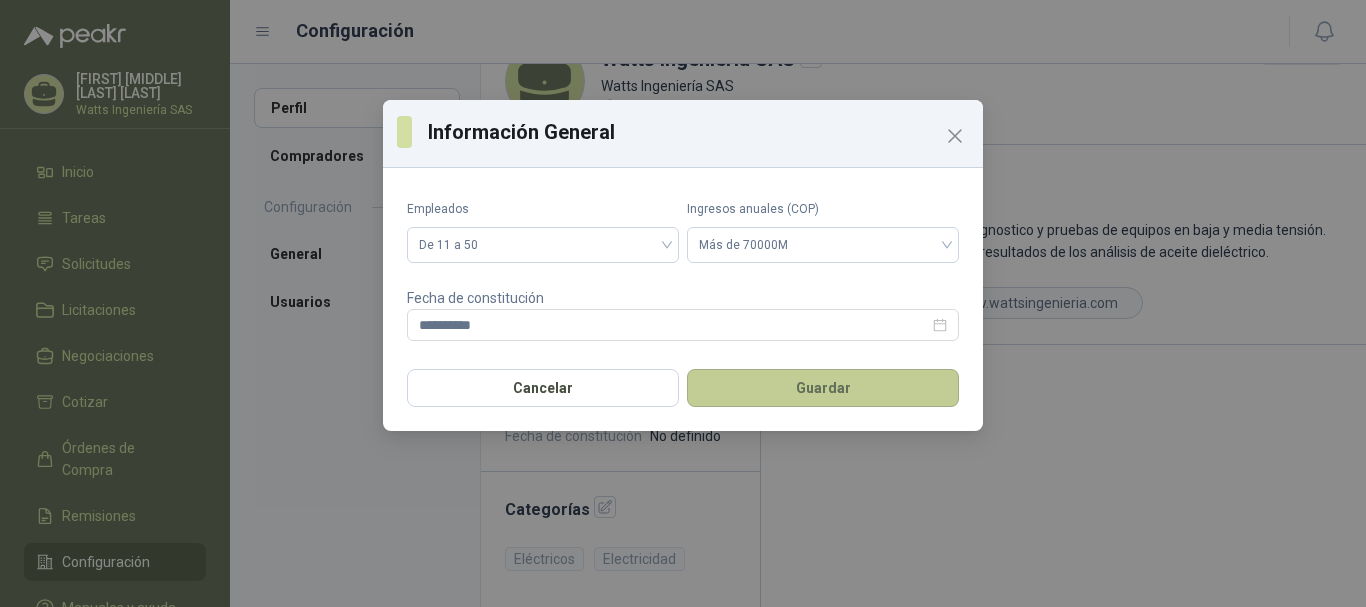 click on "Guardar" at bounding box center [823, 388] 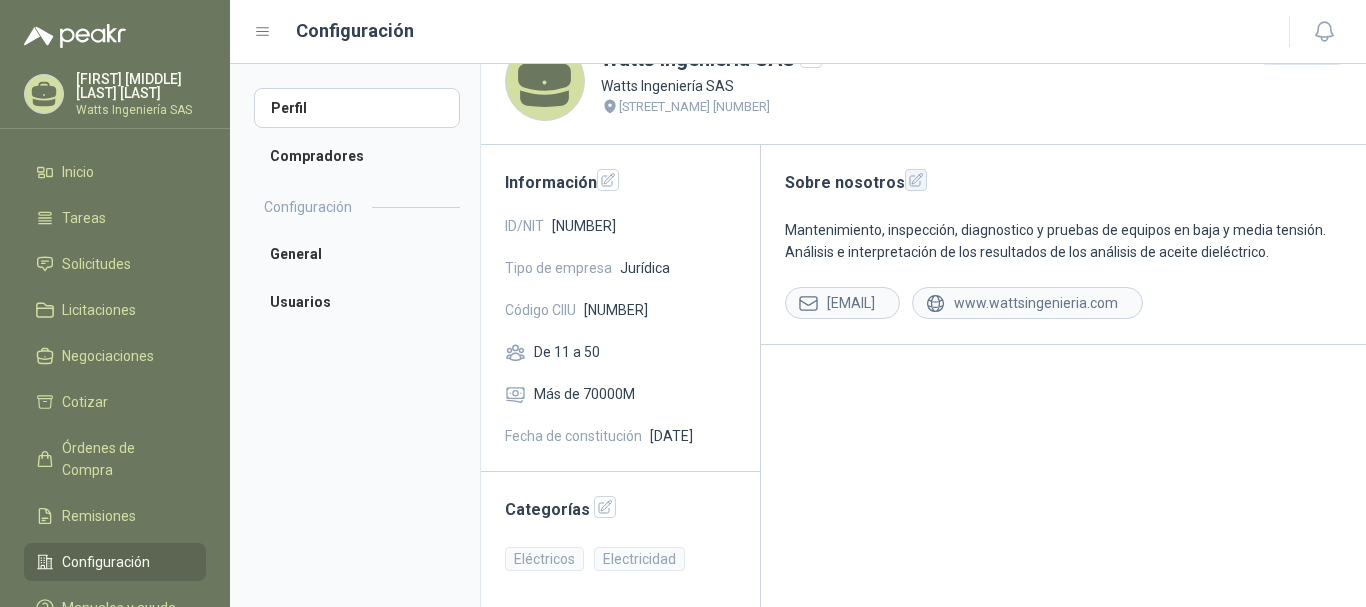 click 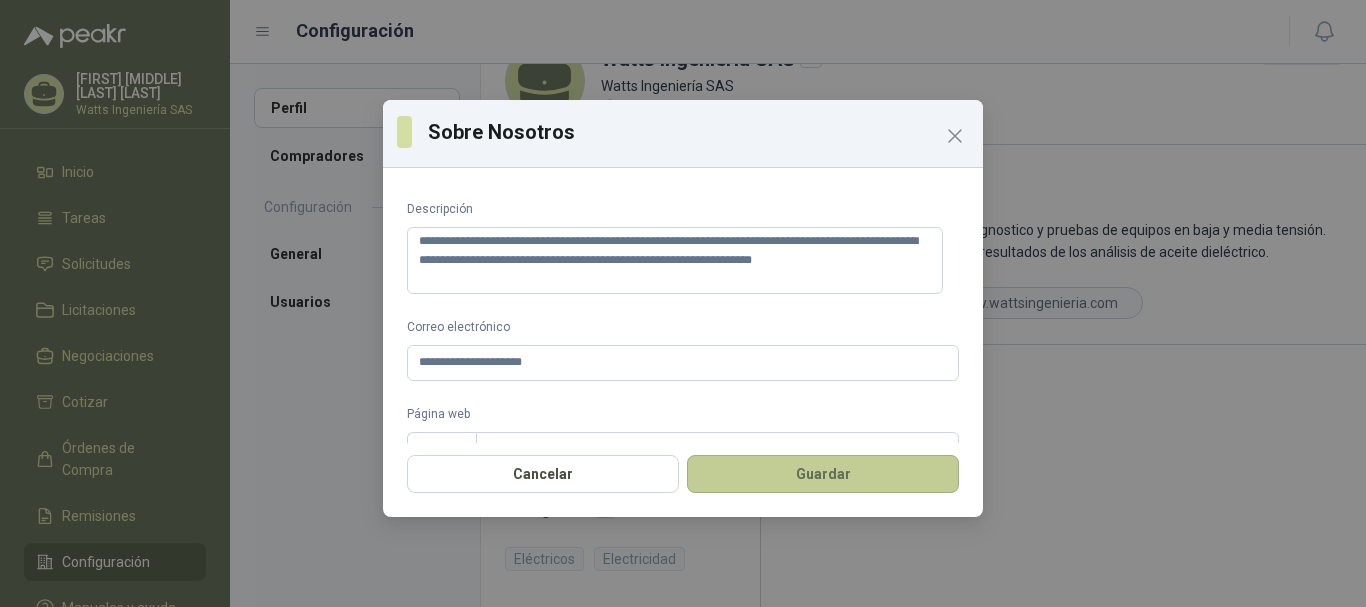 click on "Guardar" at bounding box center [823, 474] 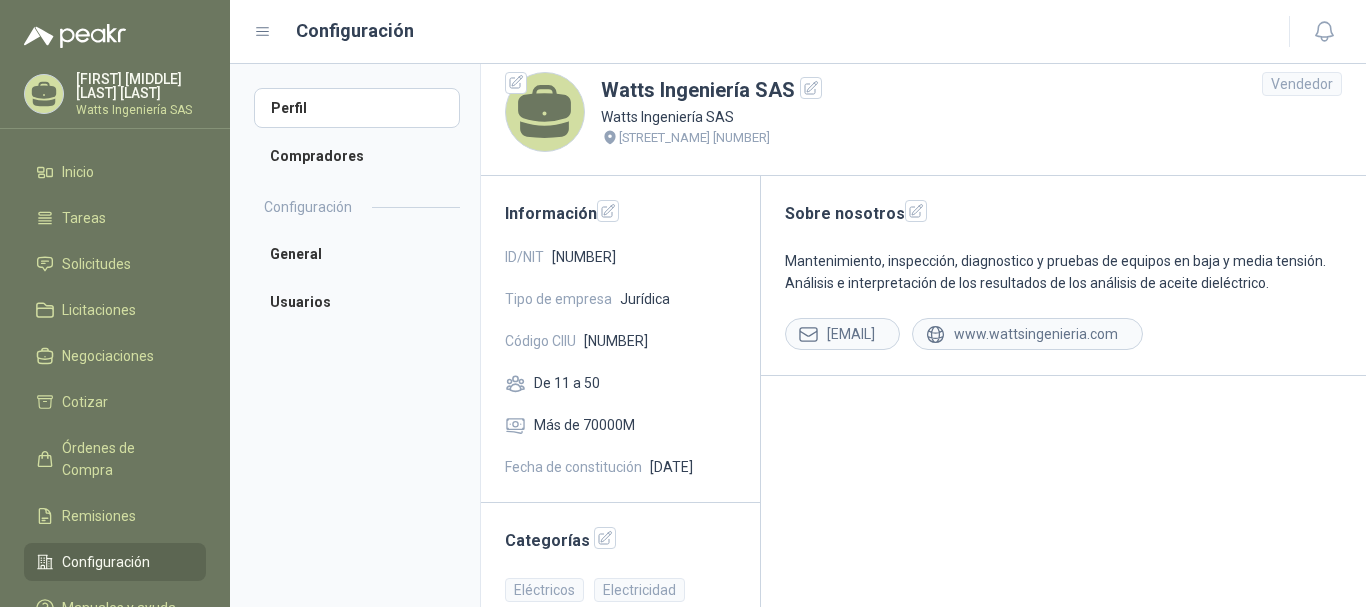scroll, scrollTop: 0, scrollLeft: 0, axis: both 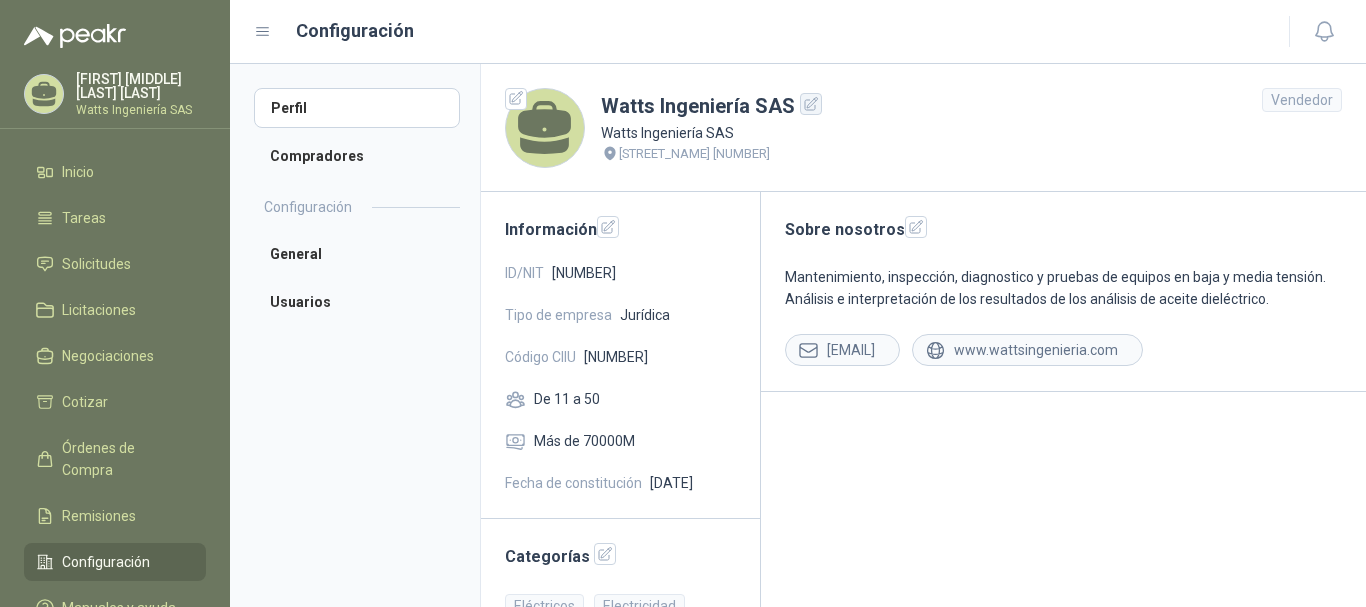 click 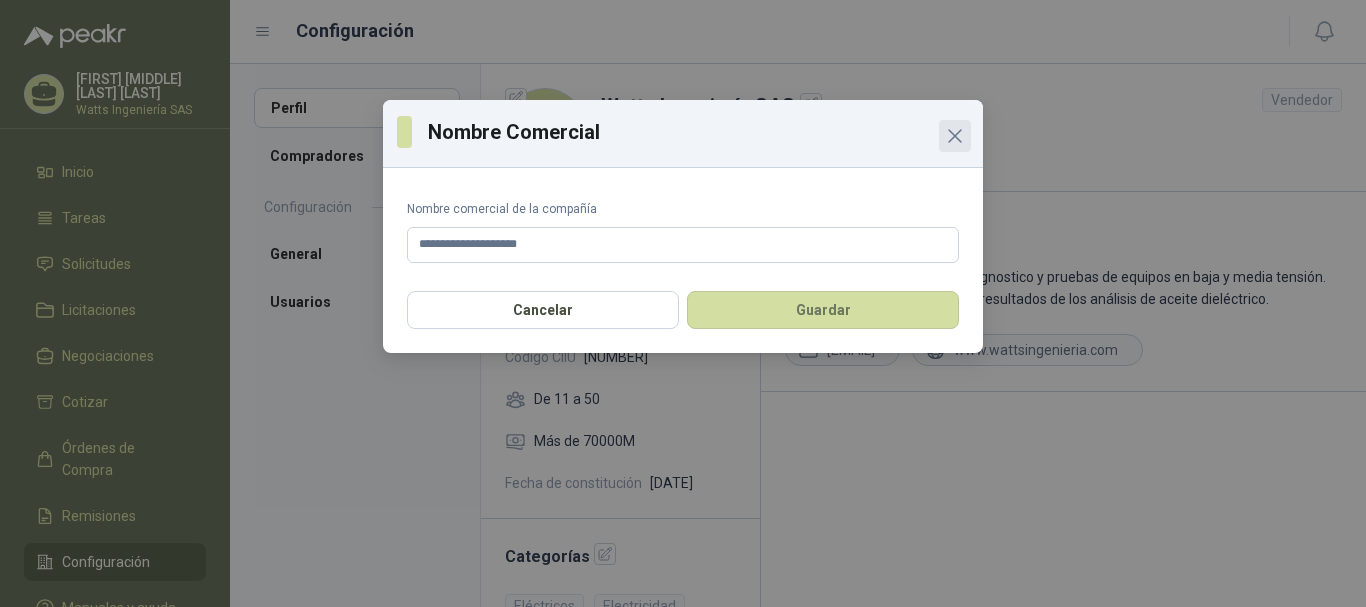 click 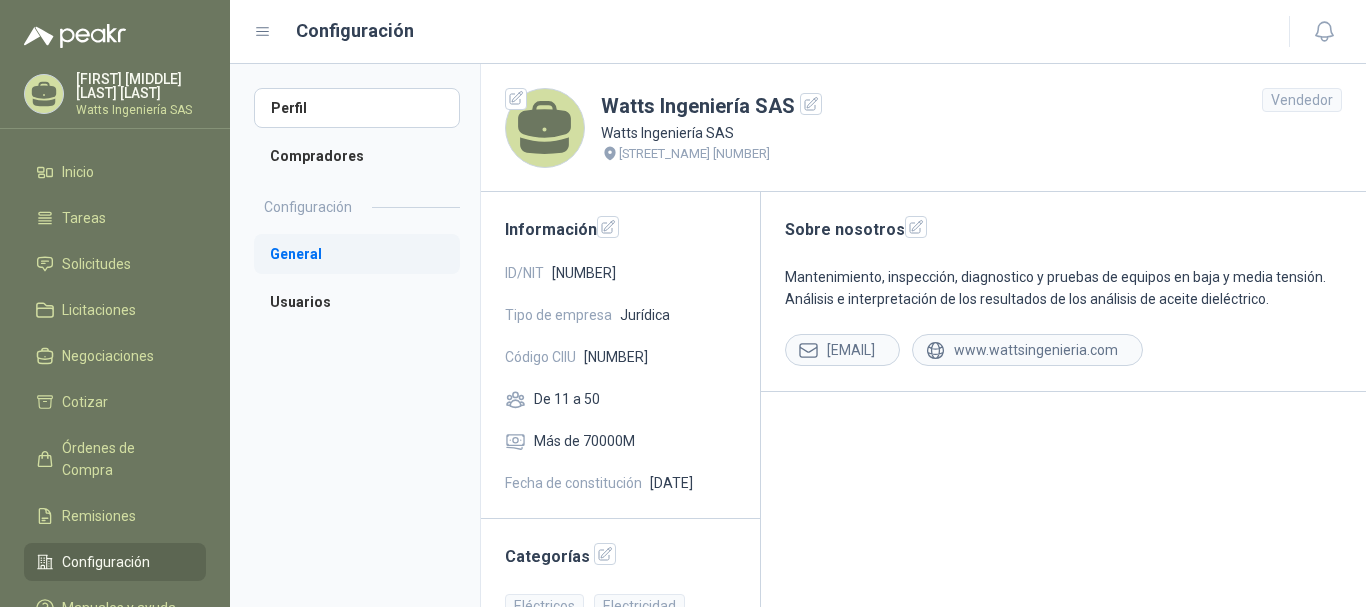 click on "General" at bounding box center (357, 254) 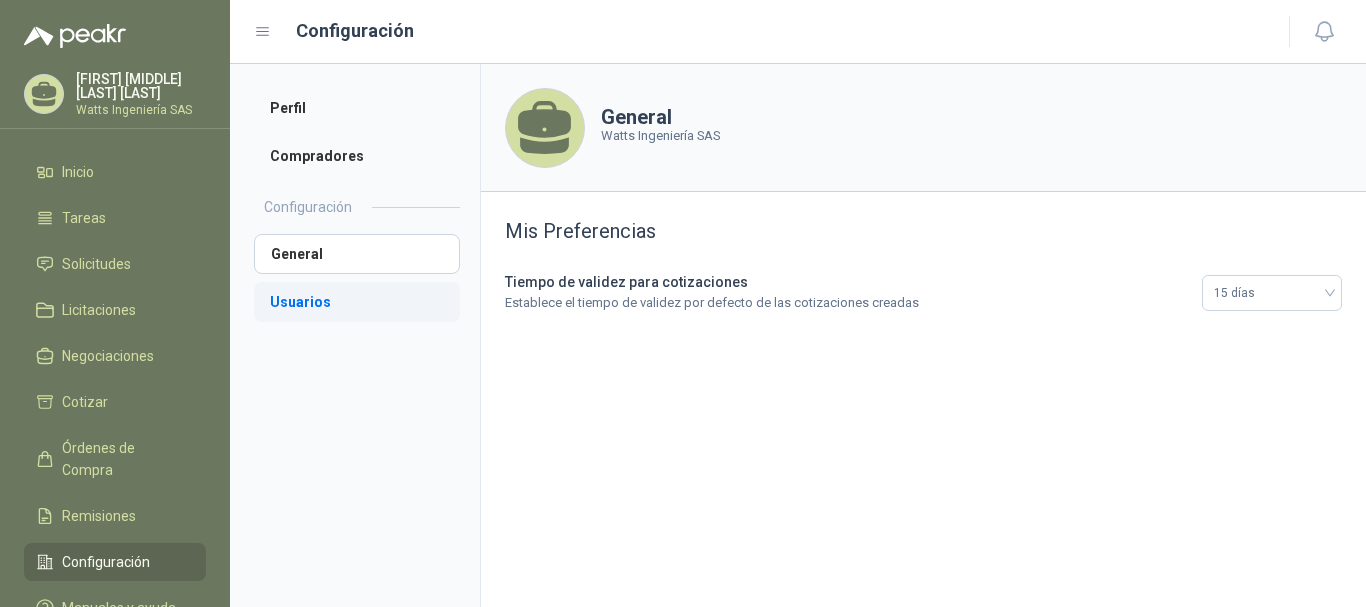 click on "Usuarios" at bounding box center (357, 302) 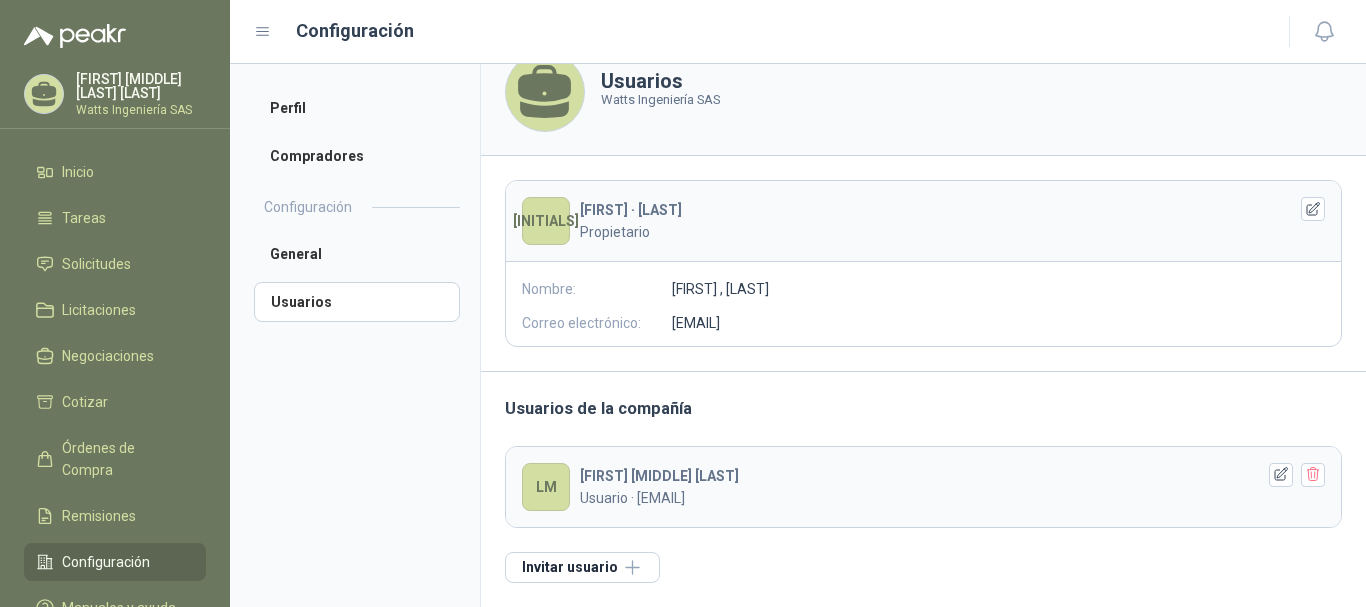 scroll, scrollTop: 0, scrollLeft: 0, axis: both 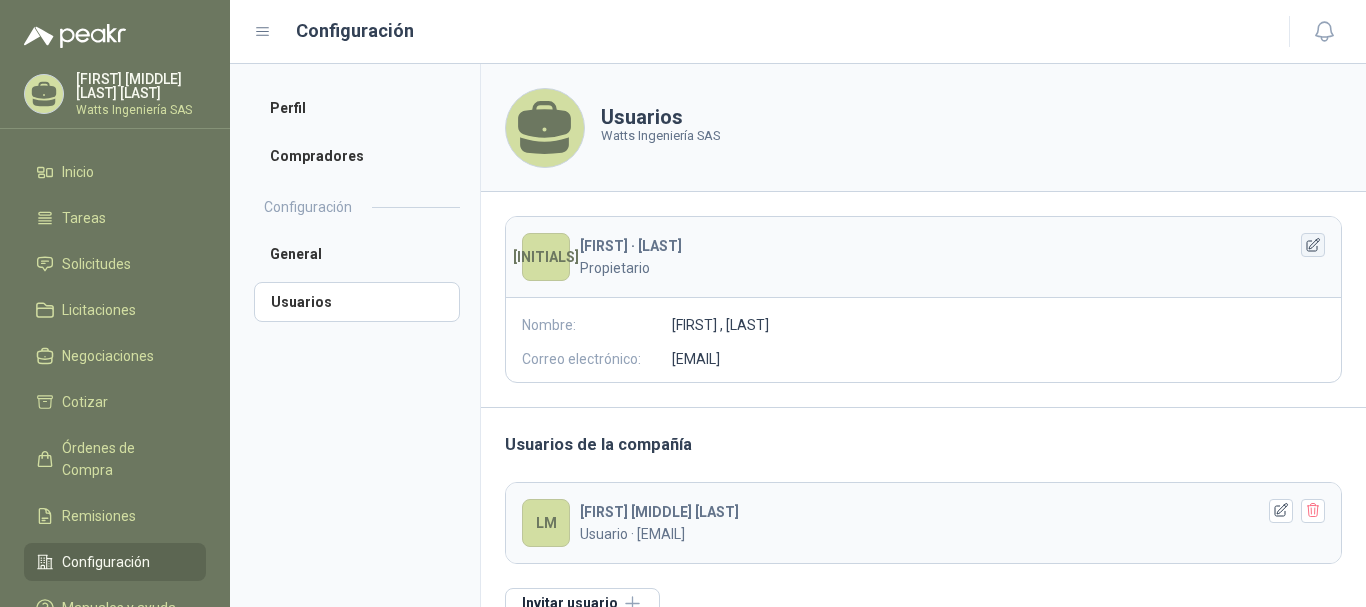 click 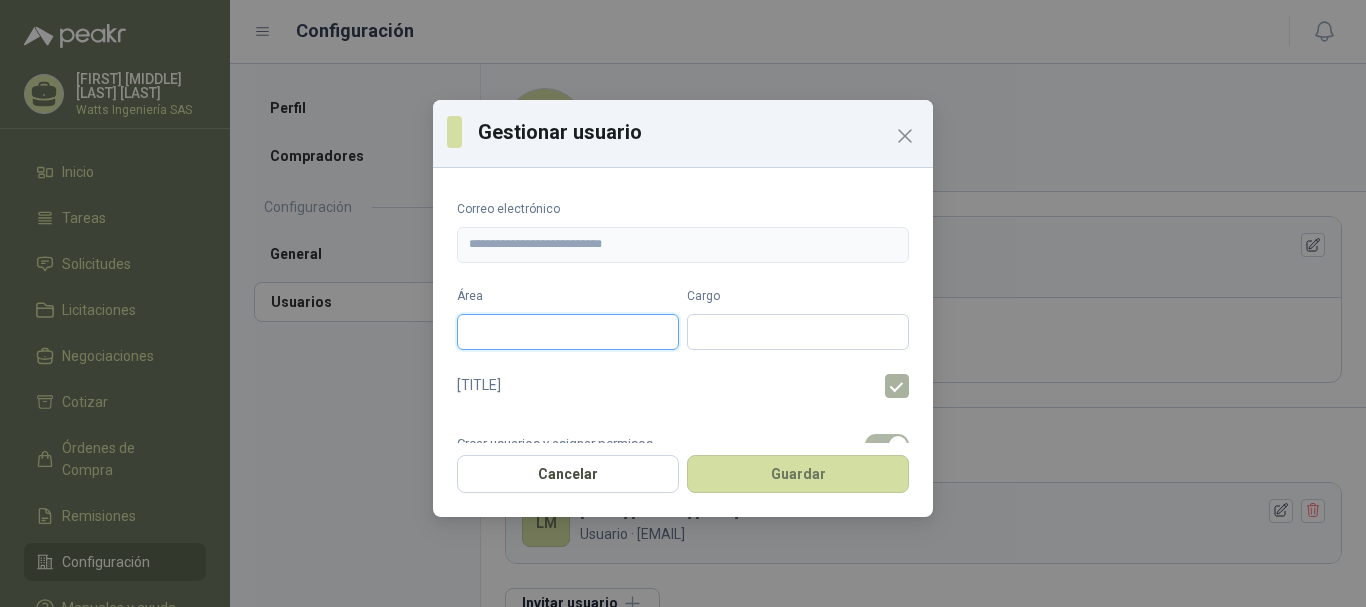 click on "Área" at bounding box center (568, 332) 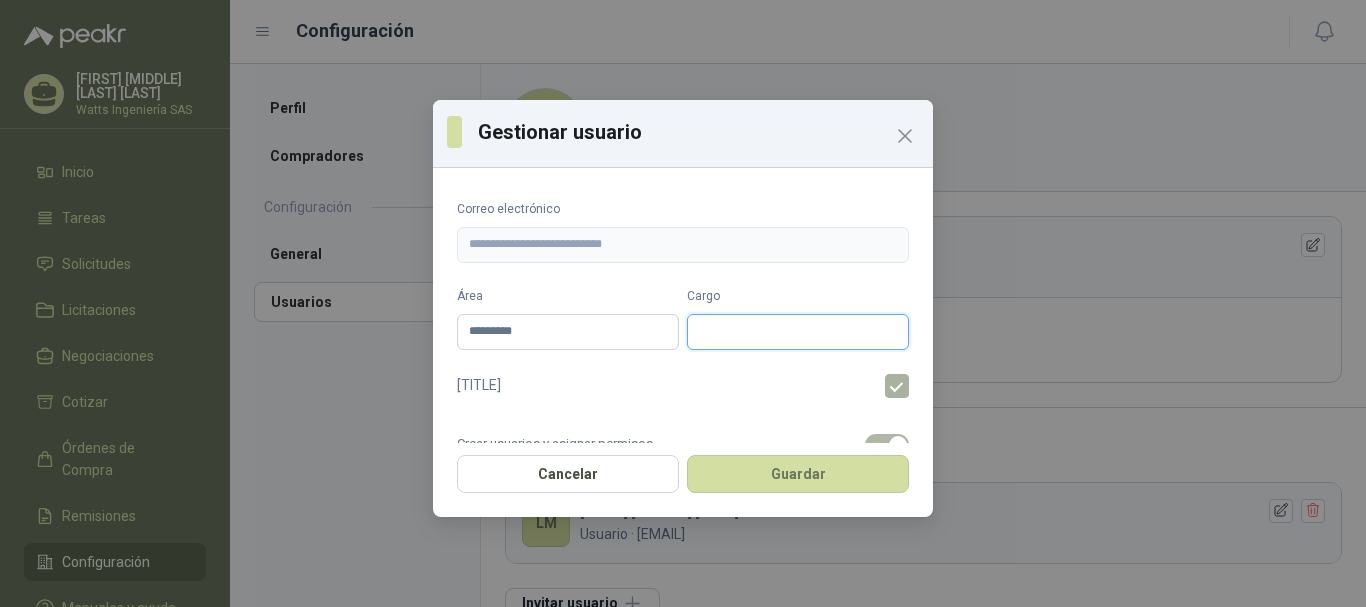 click on "Cargo" at bounding box center [798, 332] 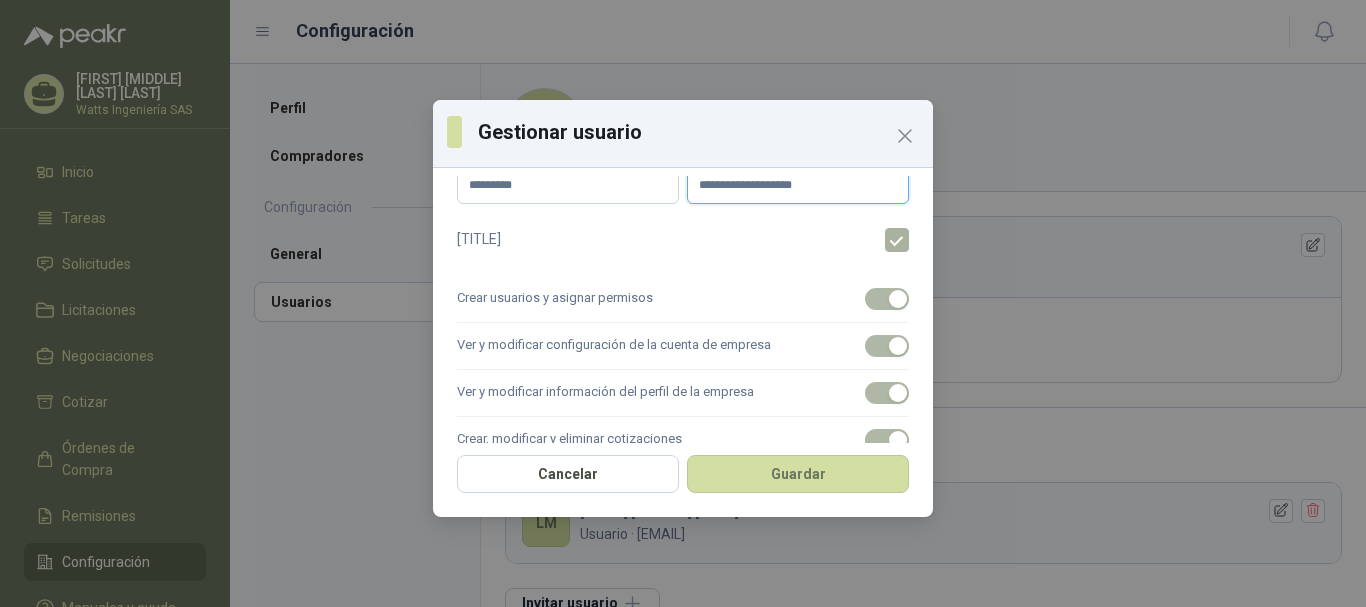 scroll, scrollTop: 71, scrollLeft: 0, axis: vertical 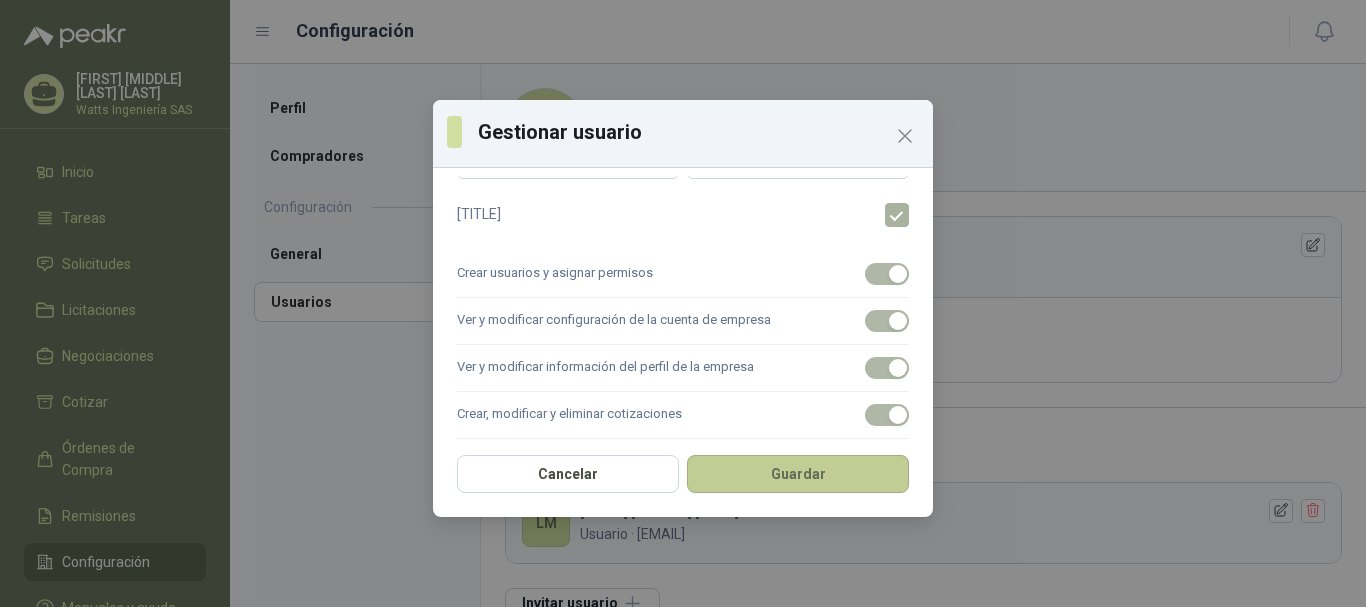 click on "Guardar" at bounding box center [798, 474] 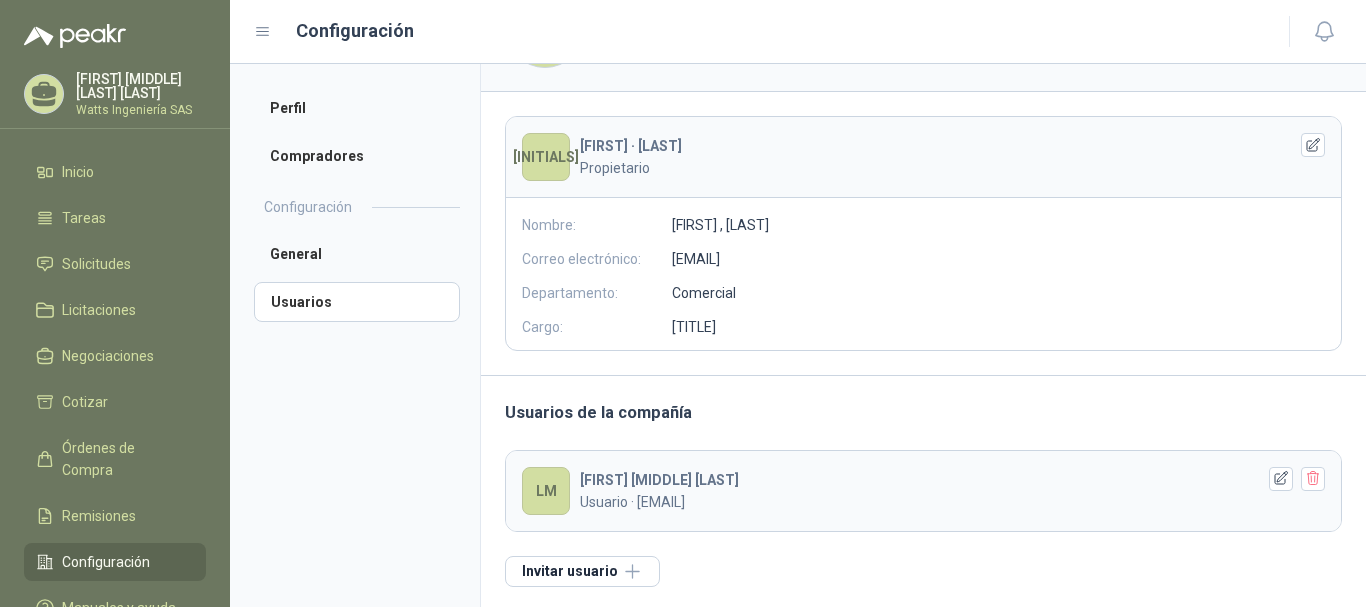 scroll, scrollTop: 104, scrollLeft: 0, axis: vertical 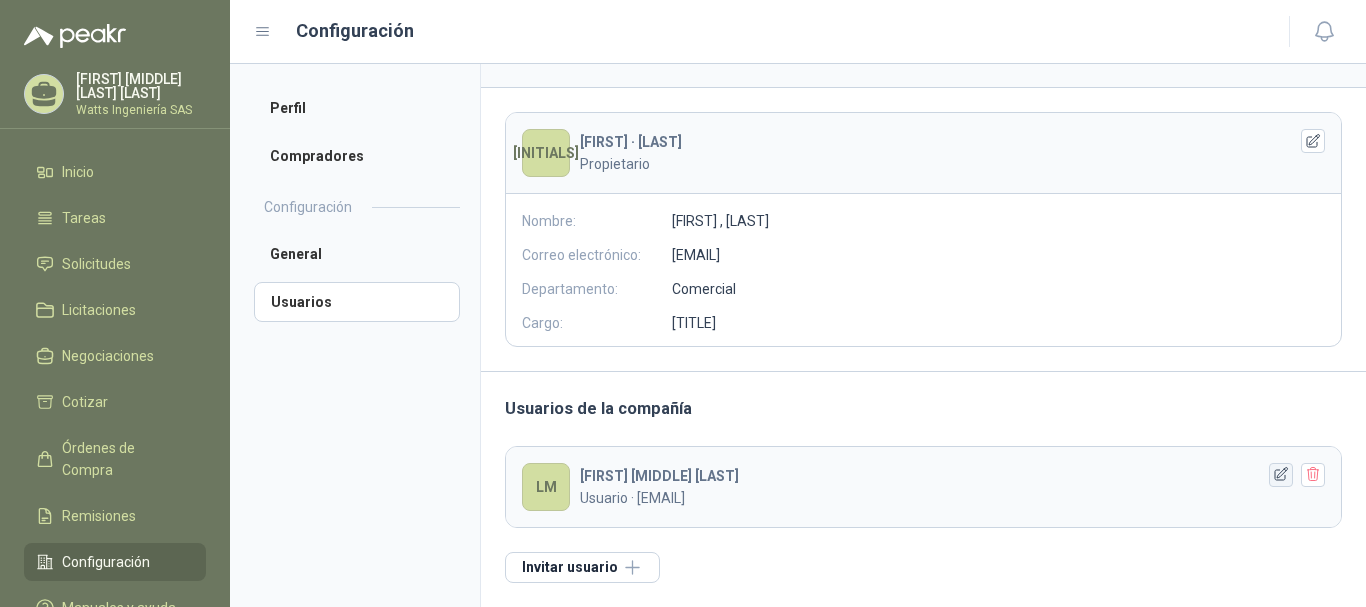 click 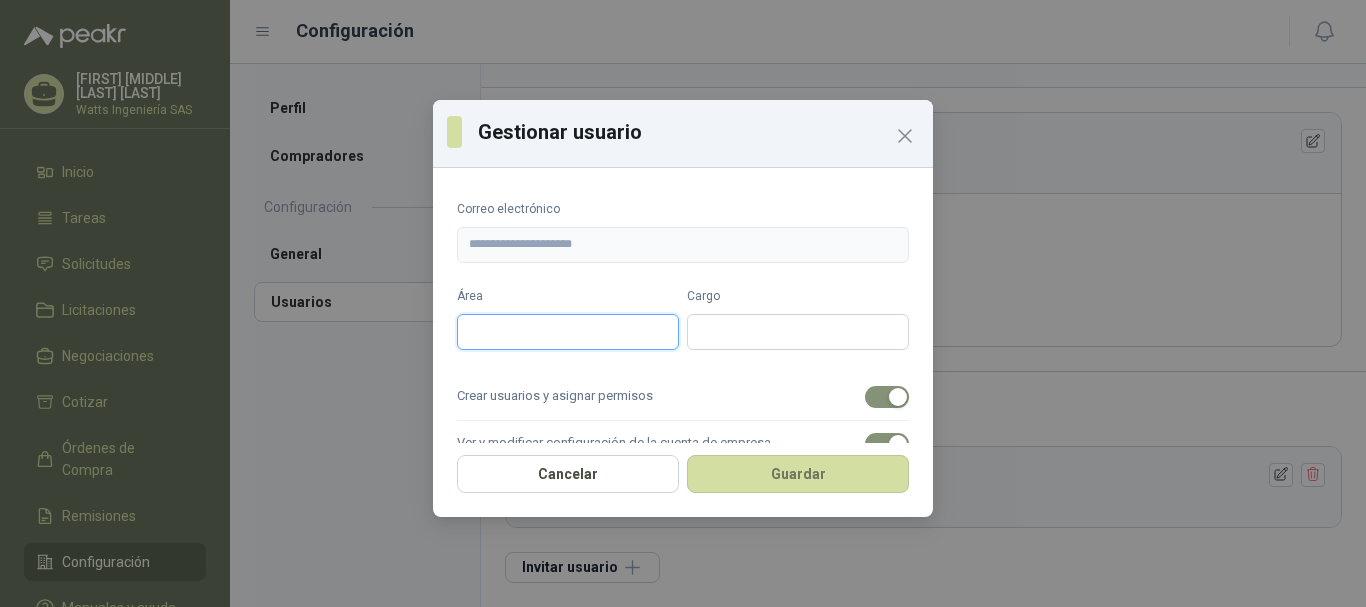 click on "Área" at bounding box center [568, 332] 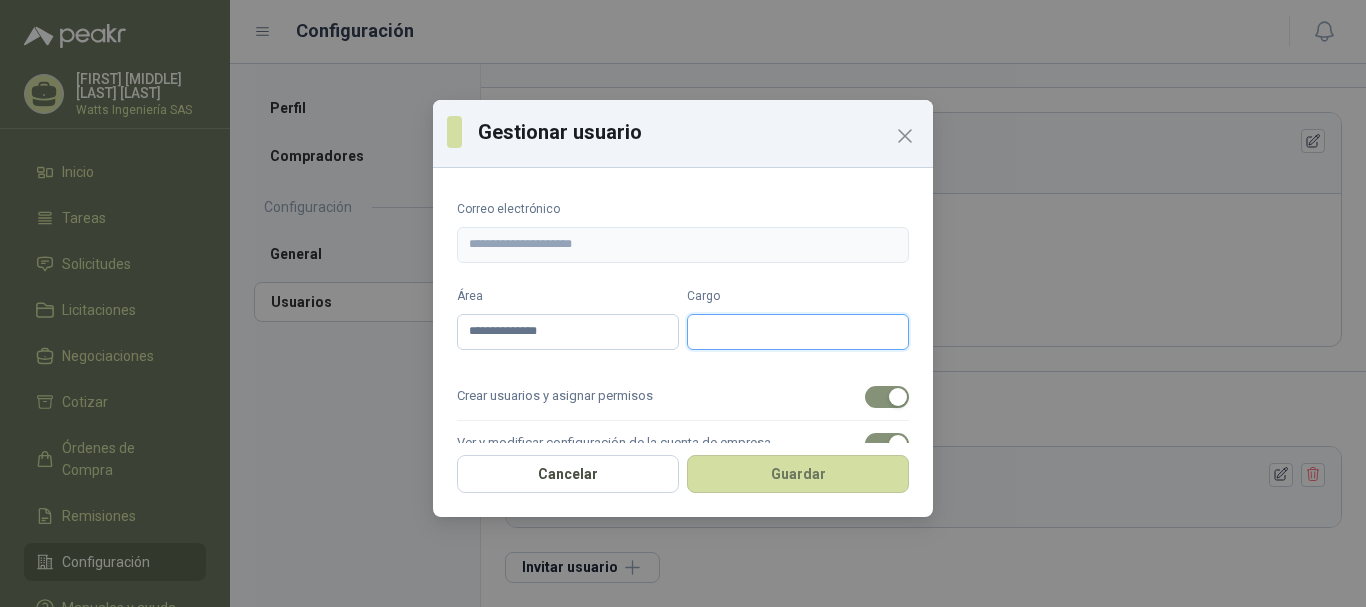 click on "Cargo" at bounding box center [798, 332] 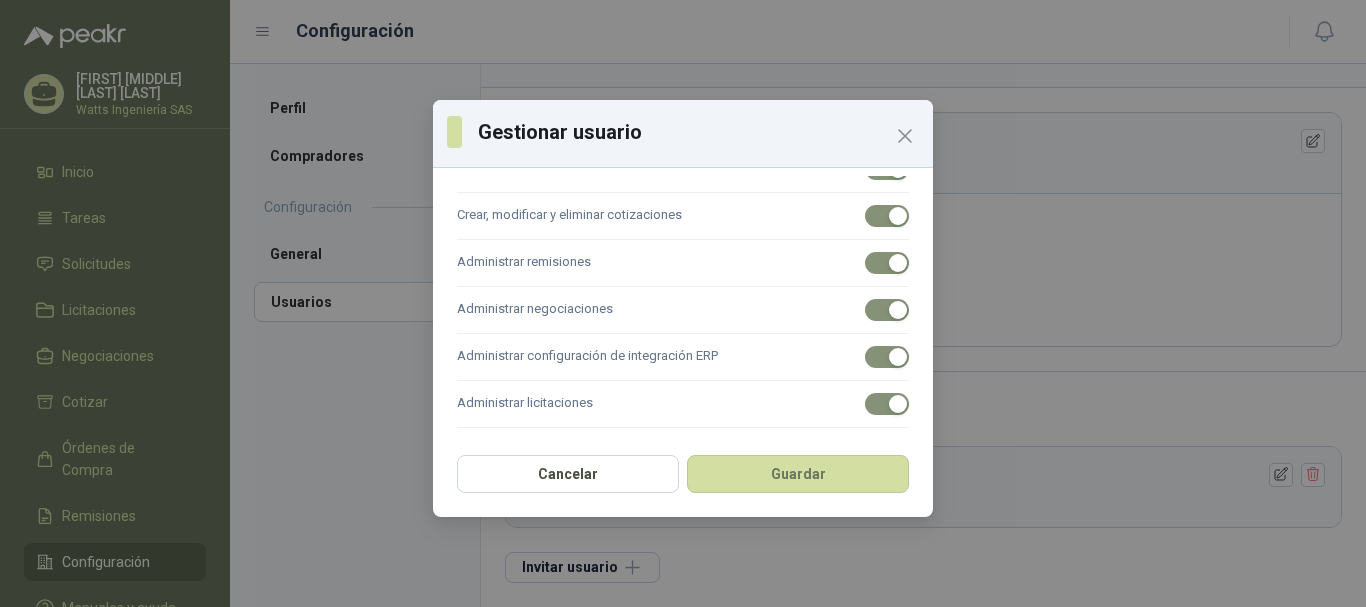 scroll, scrollTop: 323, scrollLeft: 0, axis: vertical 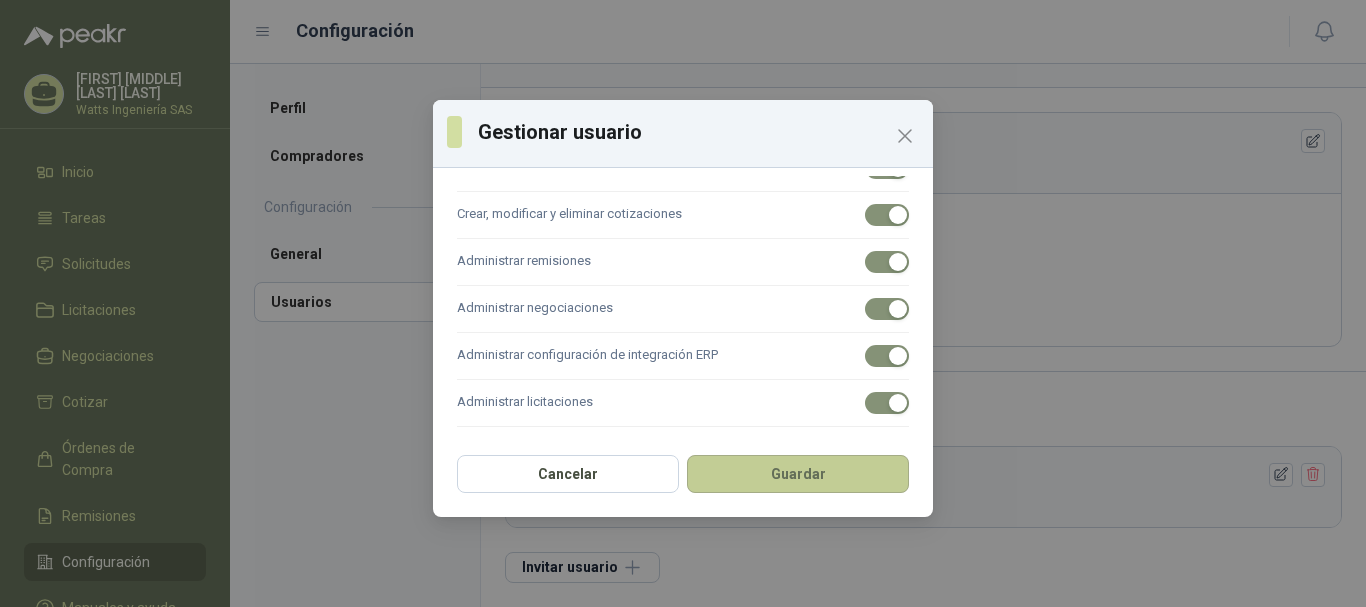 click on "Guardar" at bounding box center (798, 474) 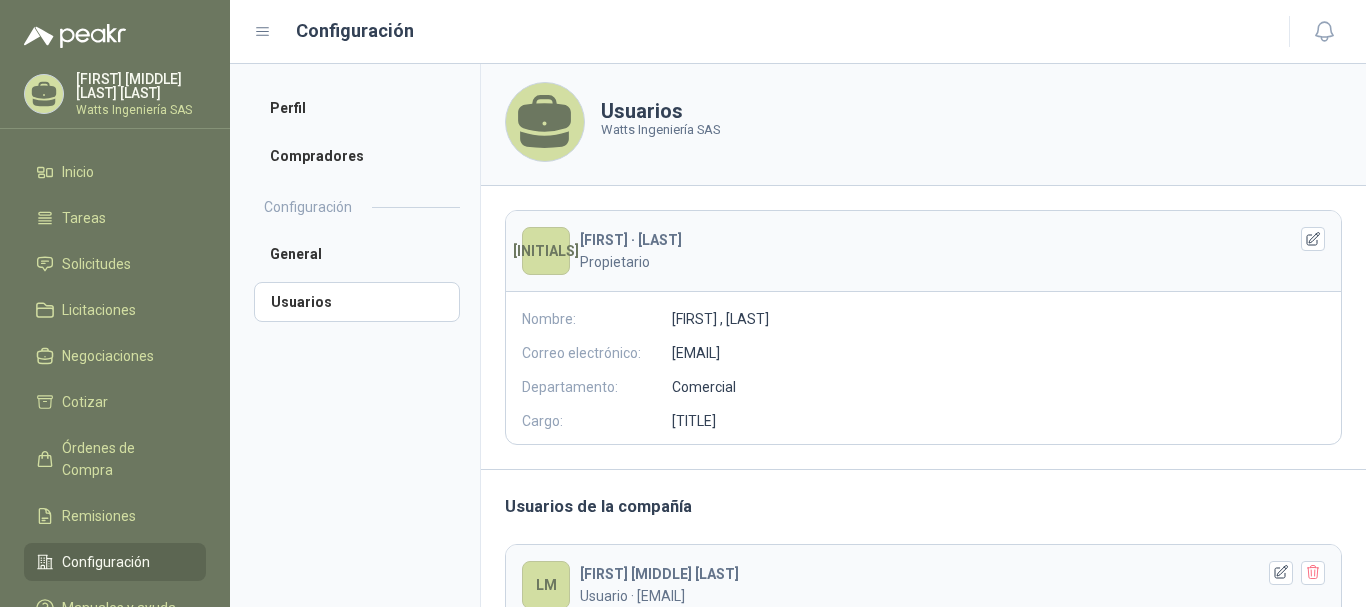 scroll, scrollTop: 0, scrollLeft: 0, axis: both 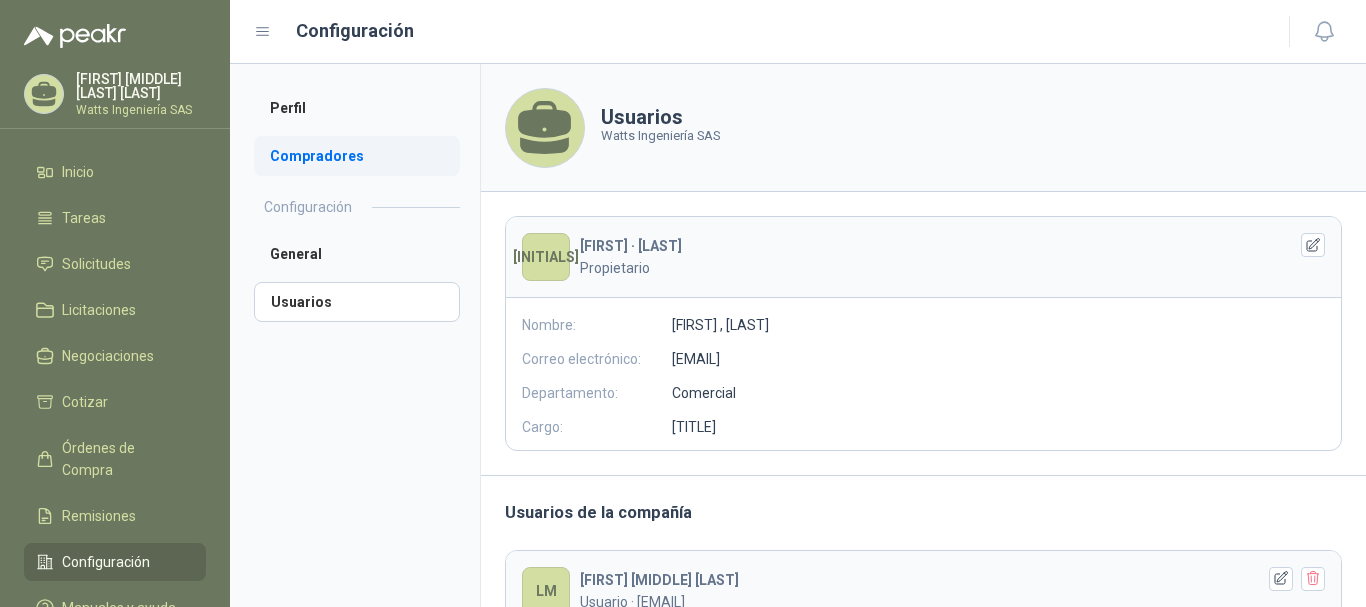click on "Compradores" at bounding box center [357, 156] 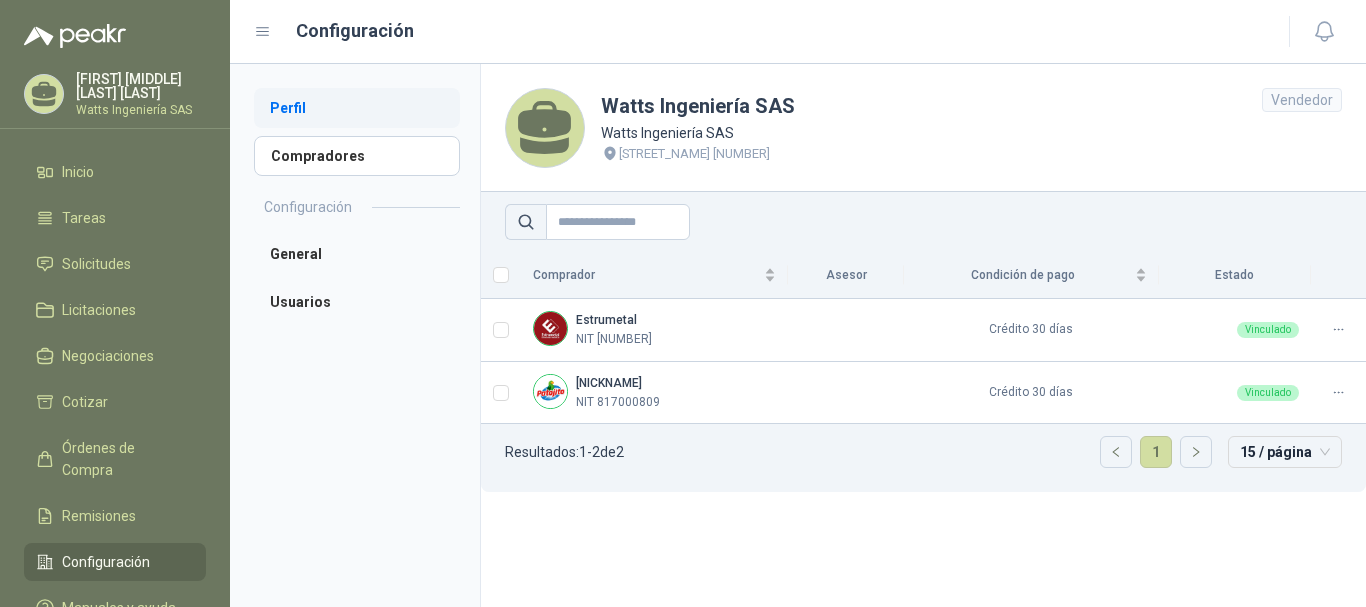 click on "Perfil" at bounding box center [357, 108] 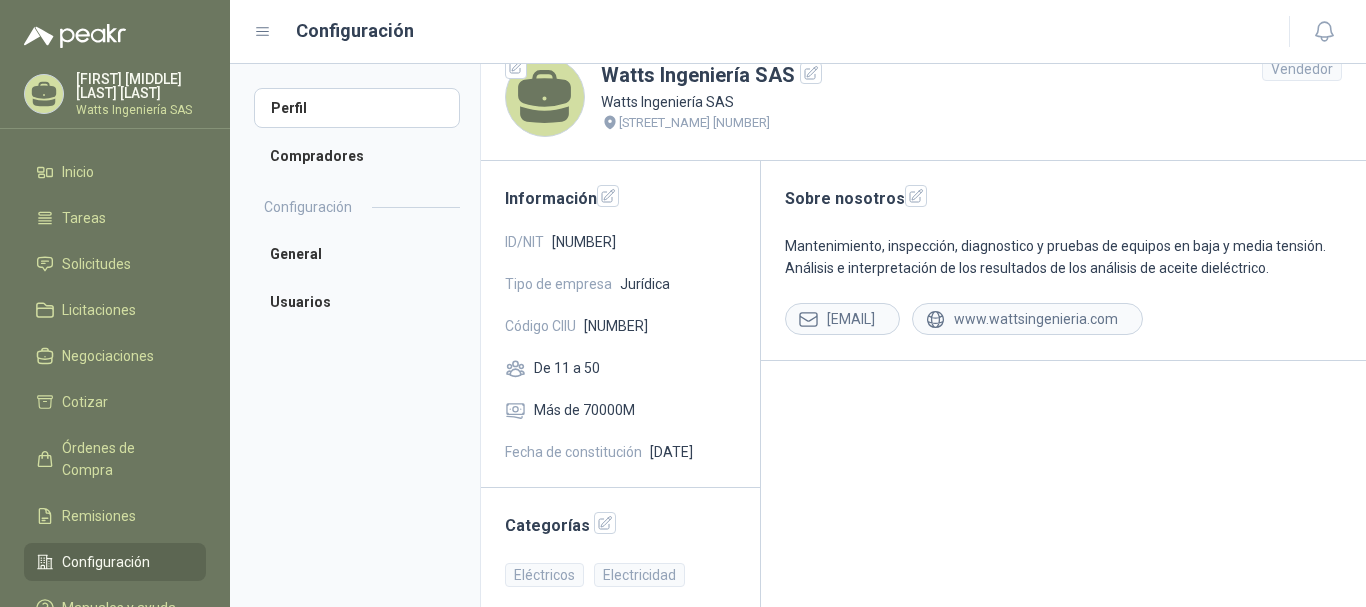 scroll, scrollTop: 47, scrollLeft: 0, axis: vertical 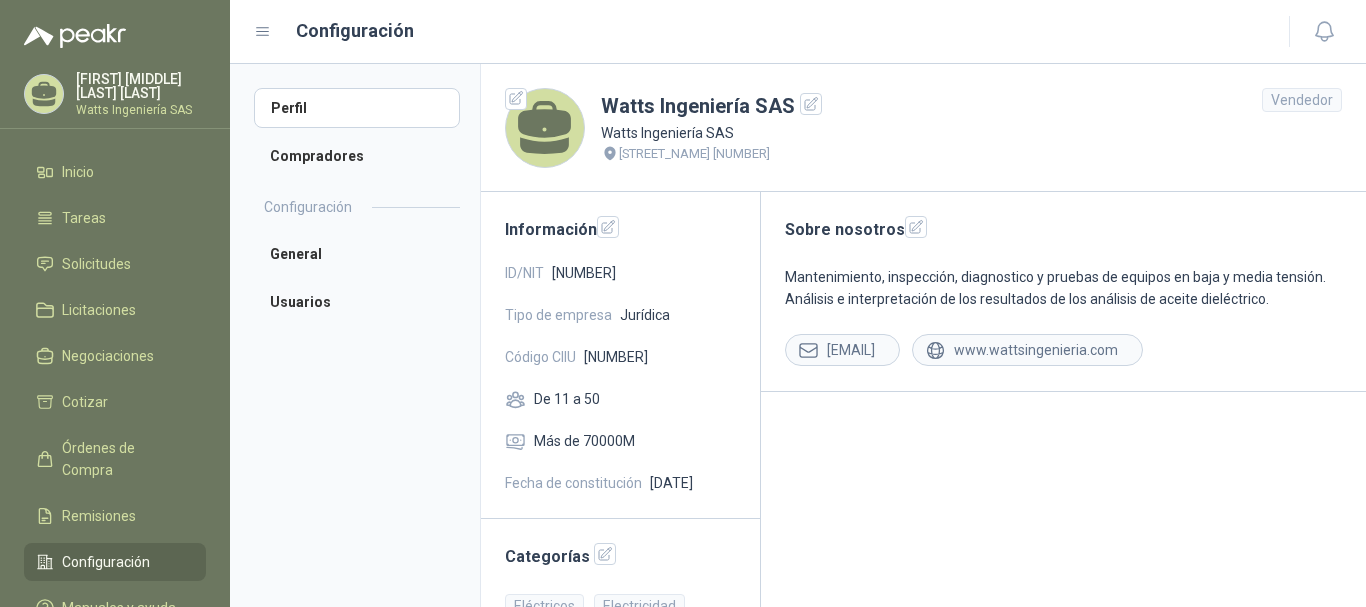 click 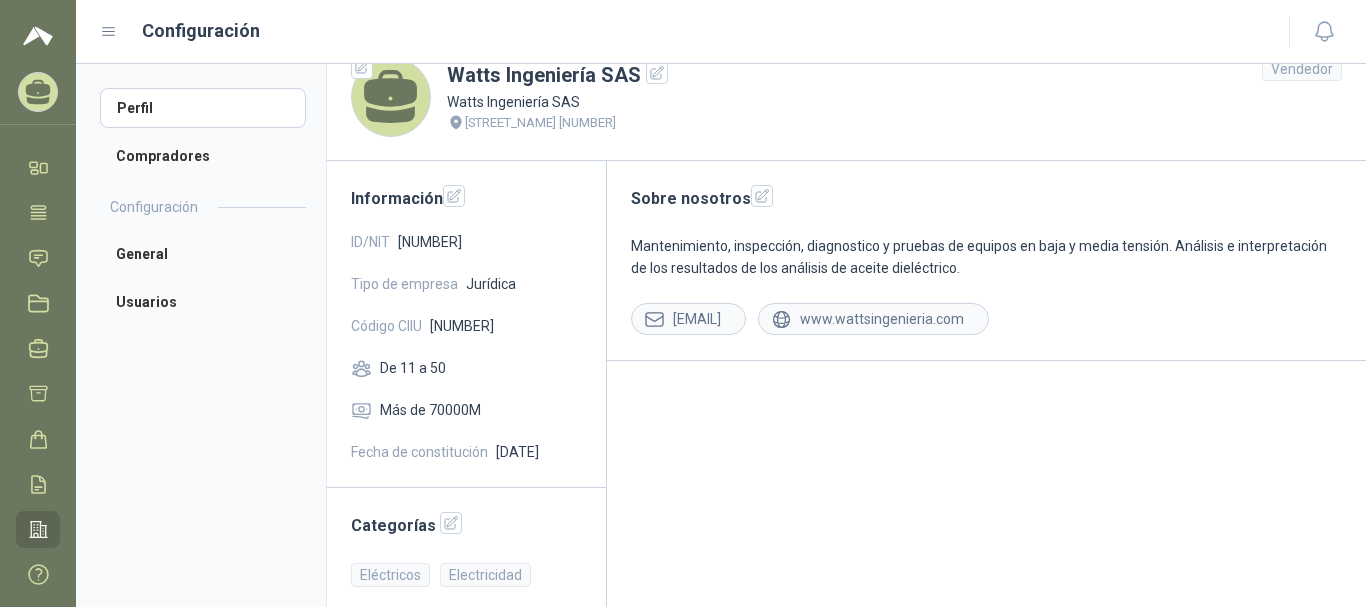 scroll, scrollTop: 47, scrollLeft: 0, axis: vertical 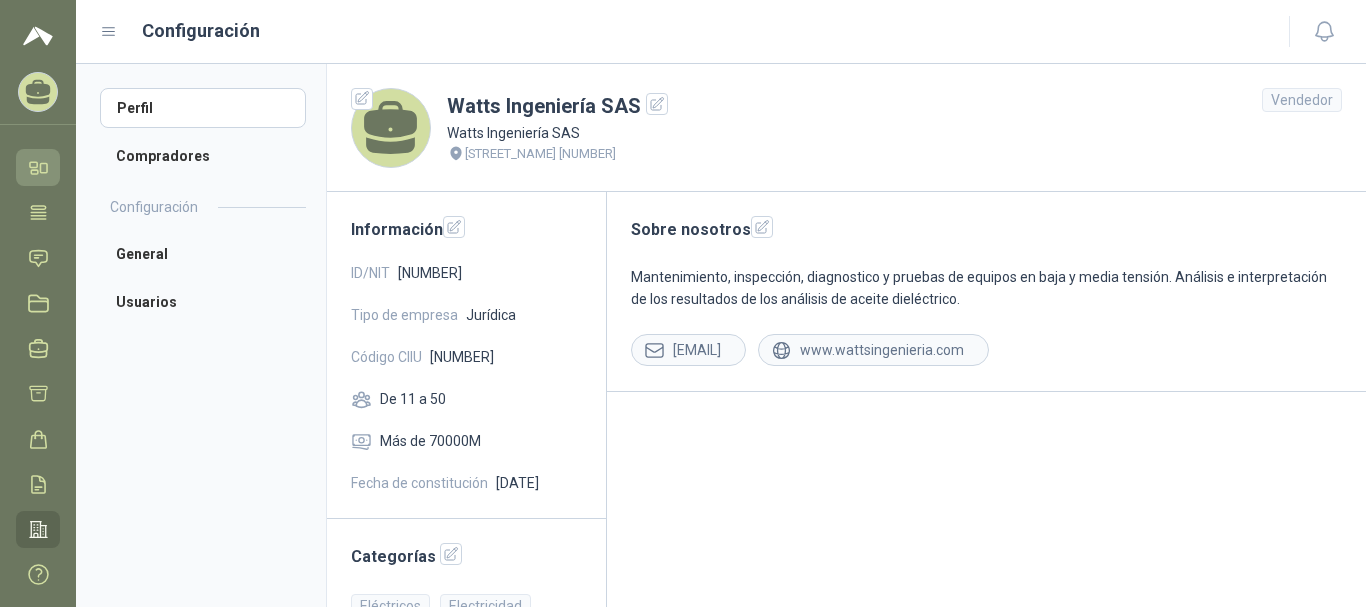 click 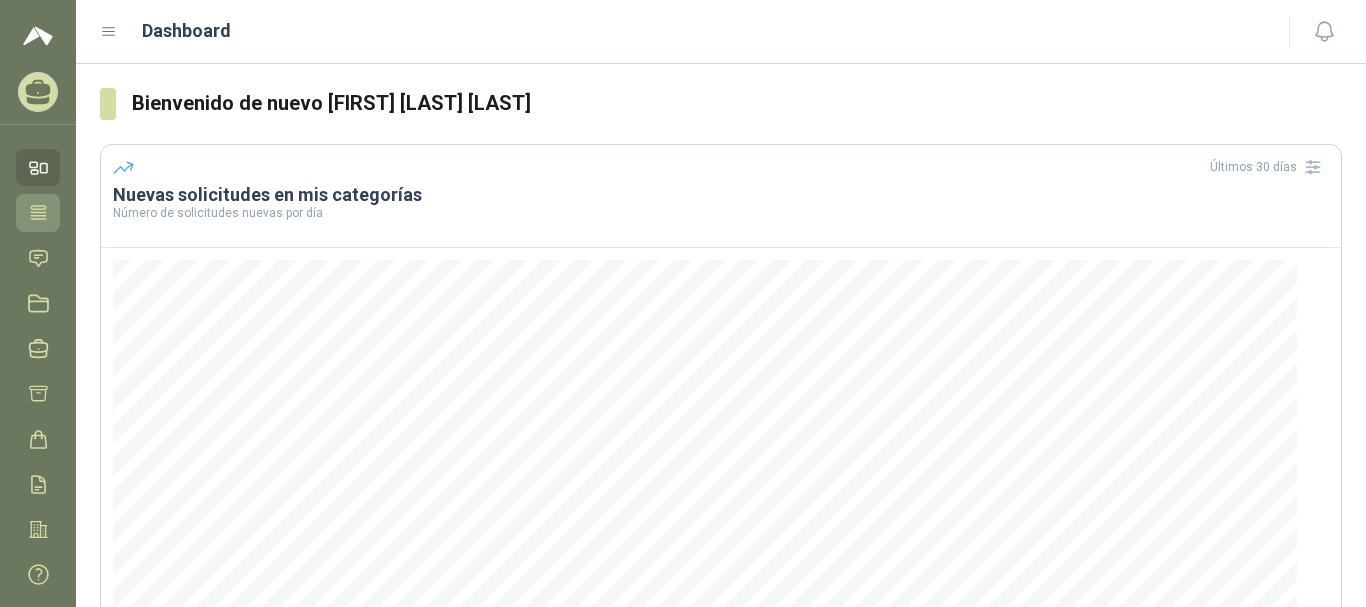 click 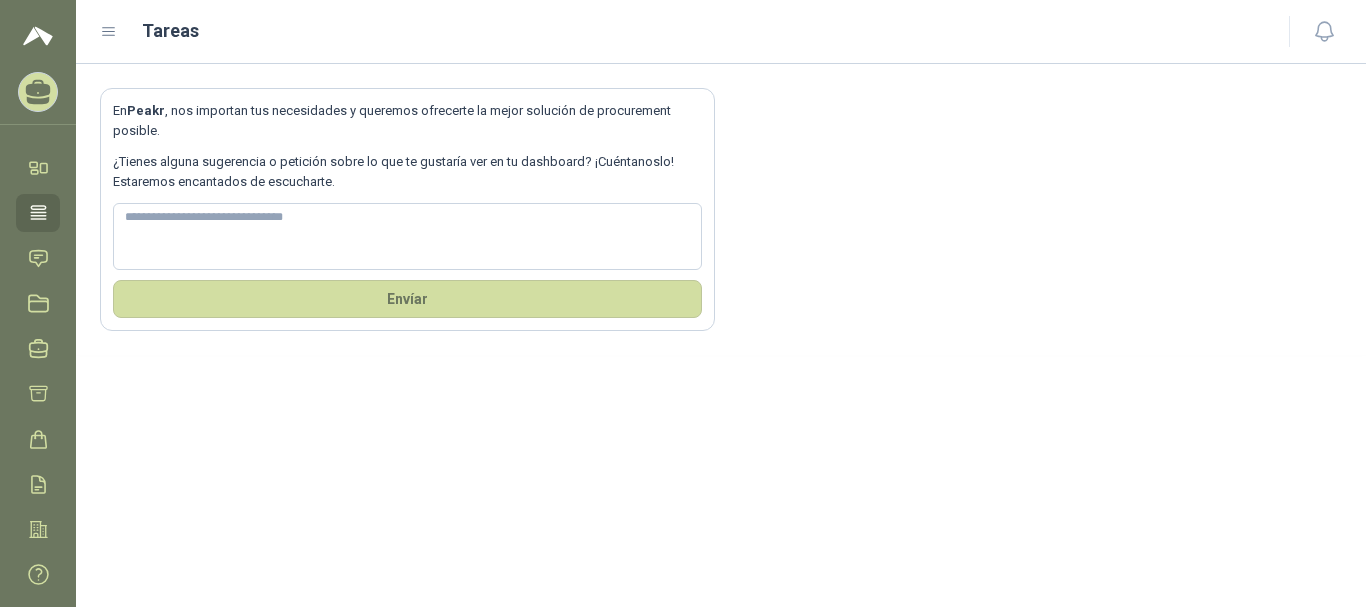 click on "En  Peakr , nos importan tus necesidades y queremos ofrecerte la mejor solución de procurement posible. ¿Tienes alguna sugerencia o petición sobre lo que te gustaría ver en tu dashboard? ¡Cuéntanoslo! Estaremos encantados de escucharte. Envíar" at bounding box center [721, 335] 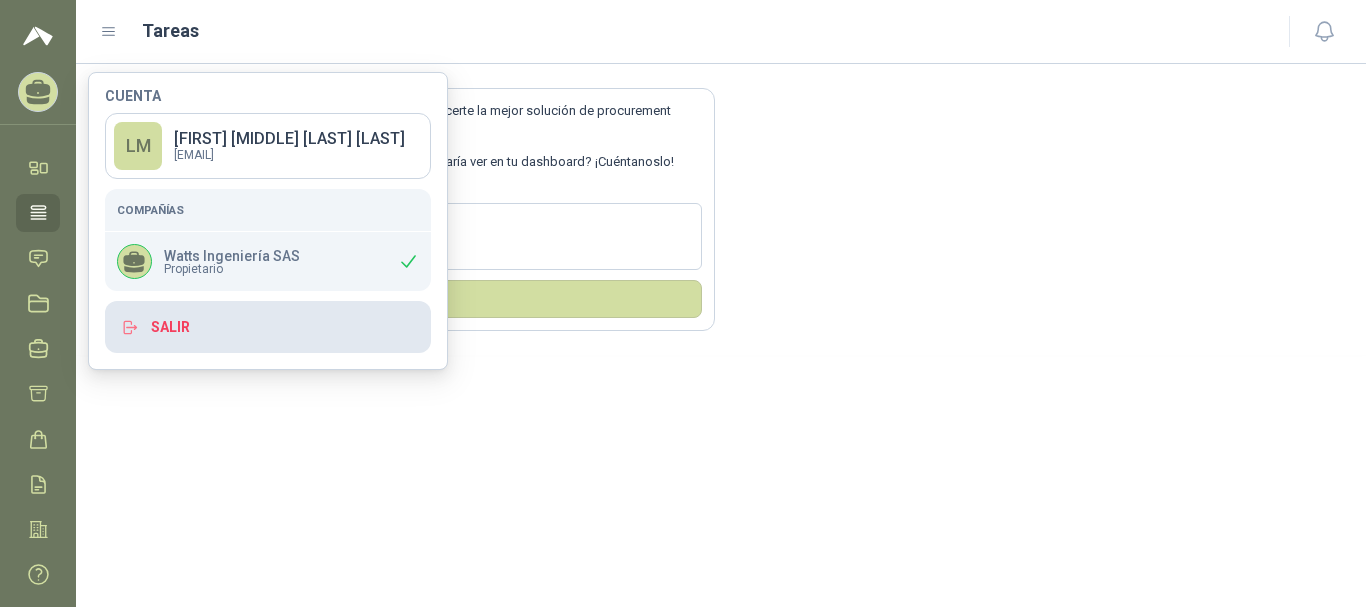 click on "Salir" at bounding box center [268, 327] 